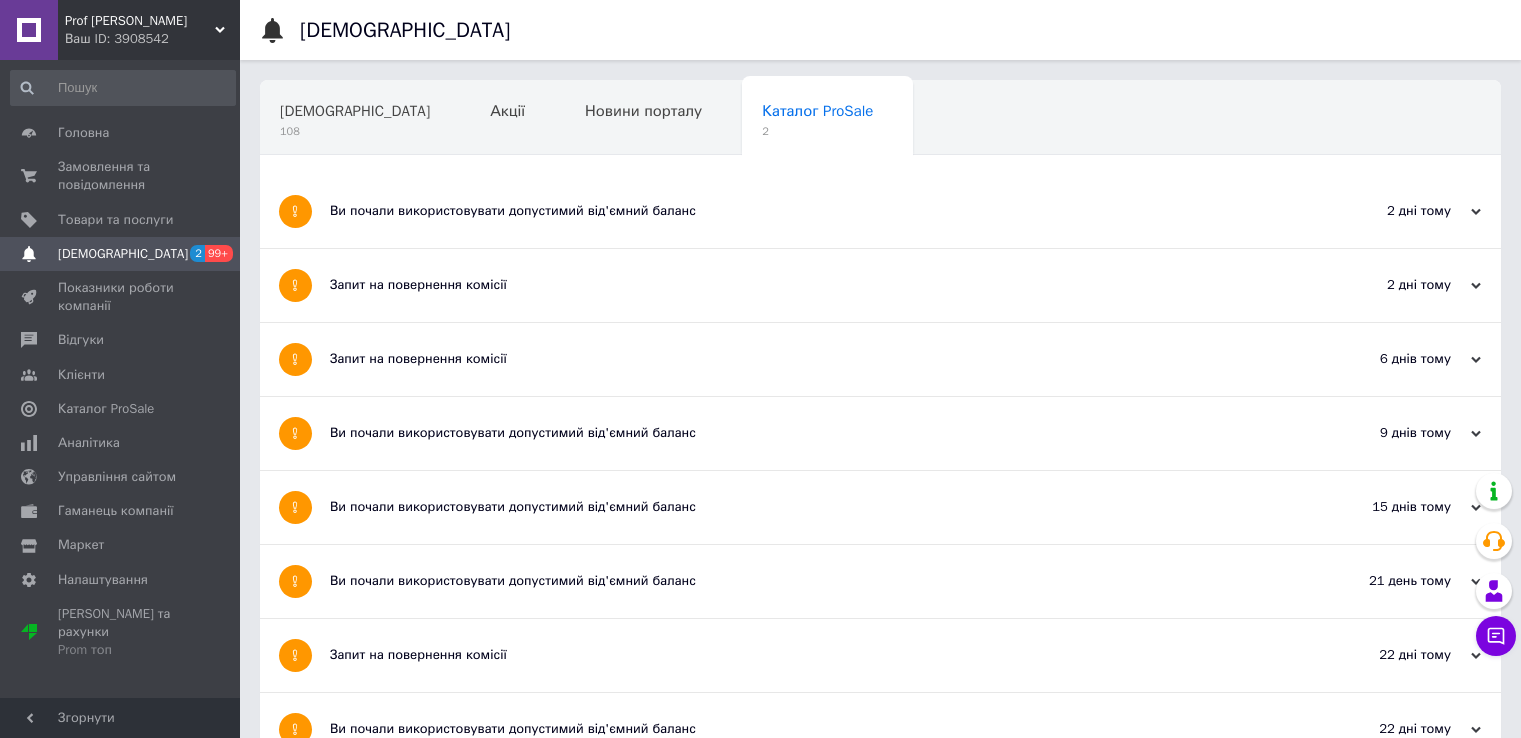scroll, scrollTop: 0, scrollLeft: 0, axis: both 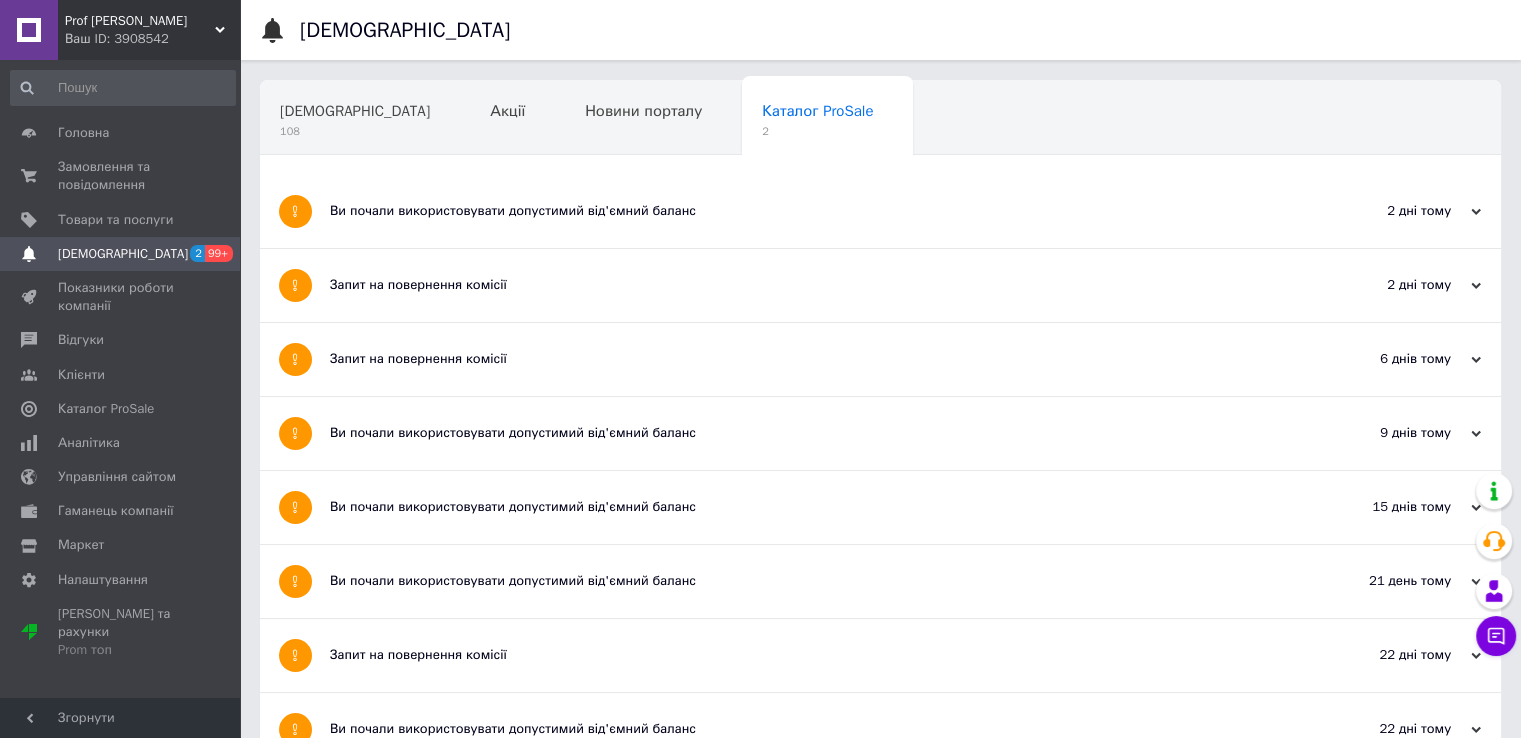 click on "Головна" at bounding box center (121, 133) 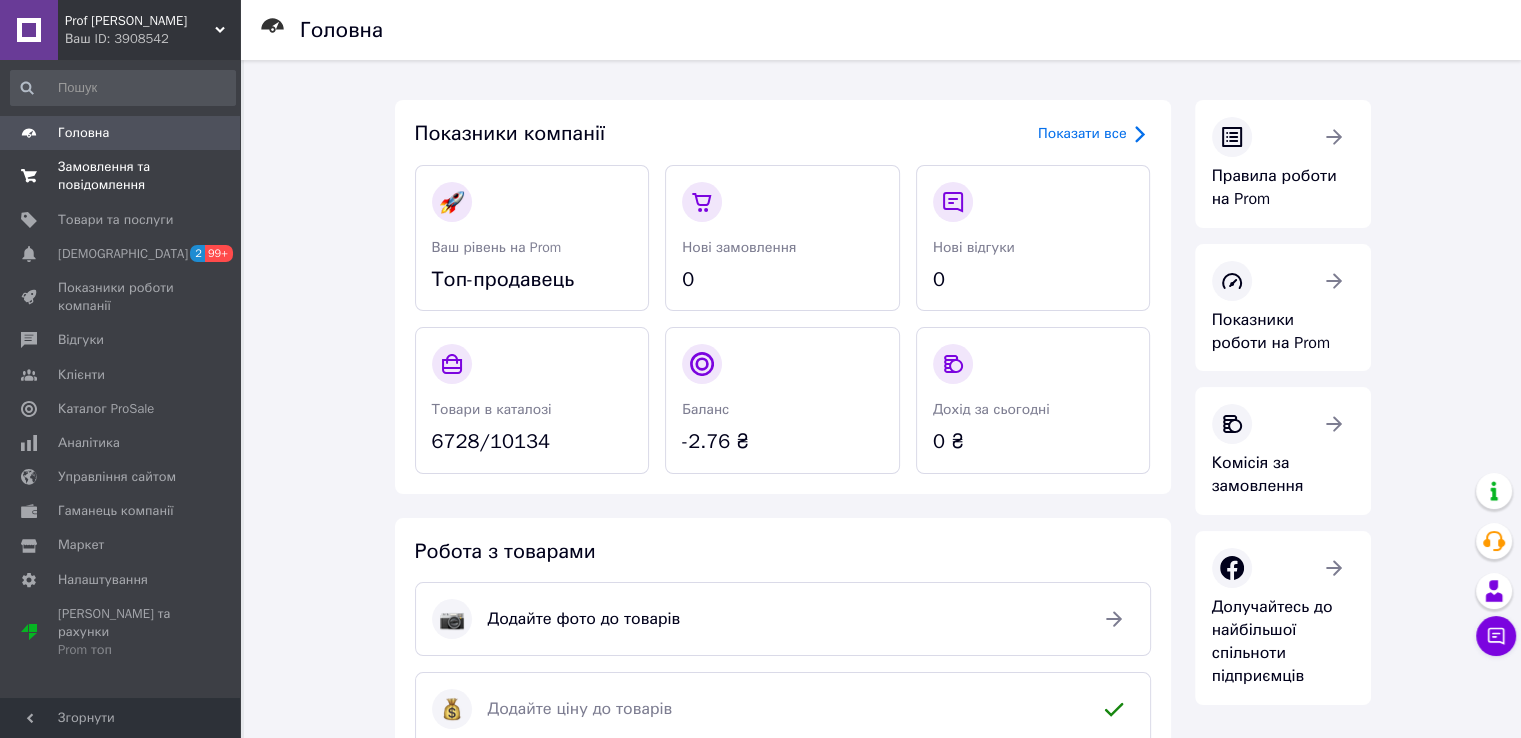 click on "Замовлення та повідомлення" at bounding box center [121, 176] 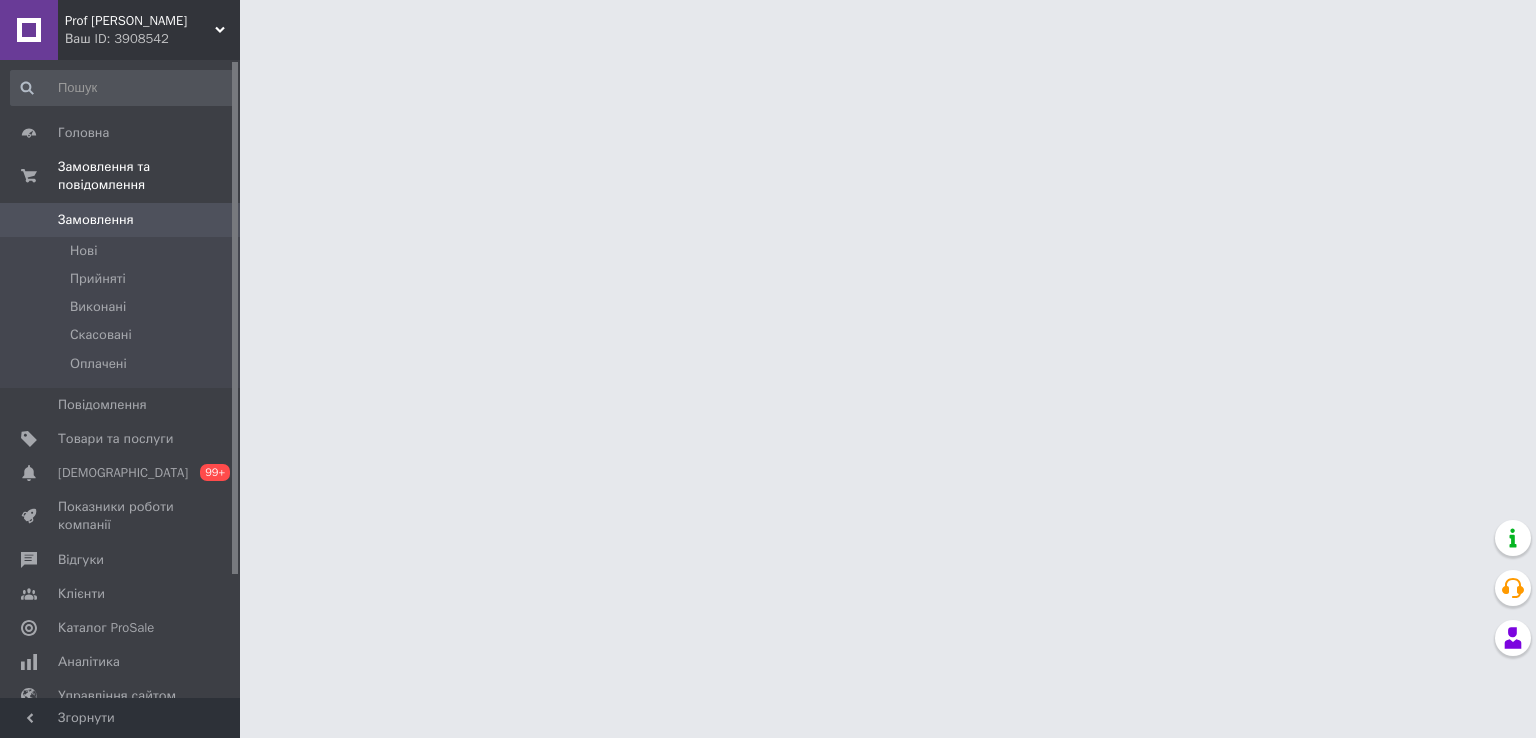 scroll, scrollTop: 0, scrollLeft: 0, axis: both 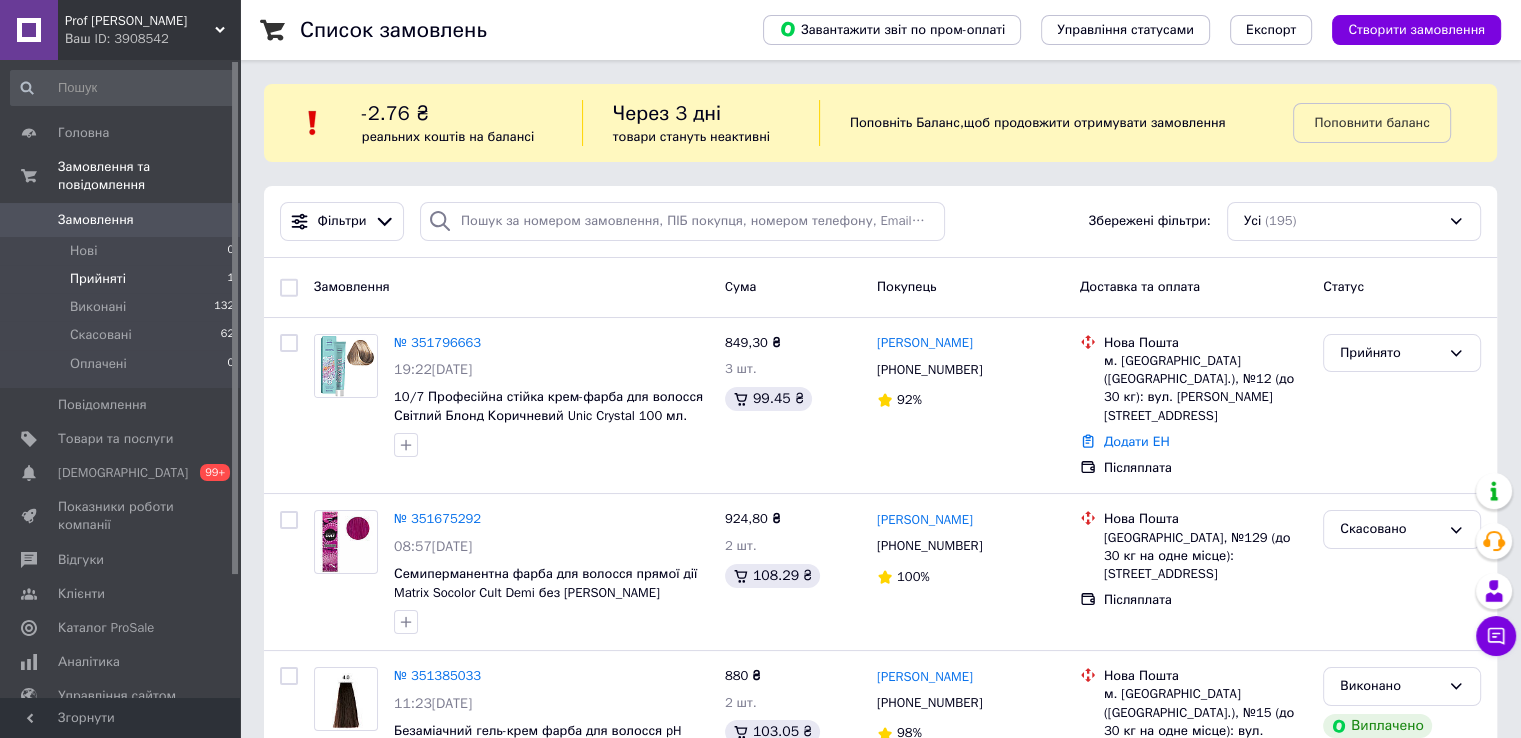 click on "Прийняті" at bounding box center [98, 279] 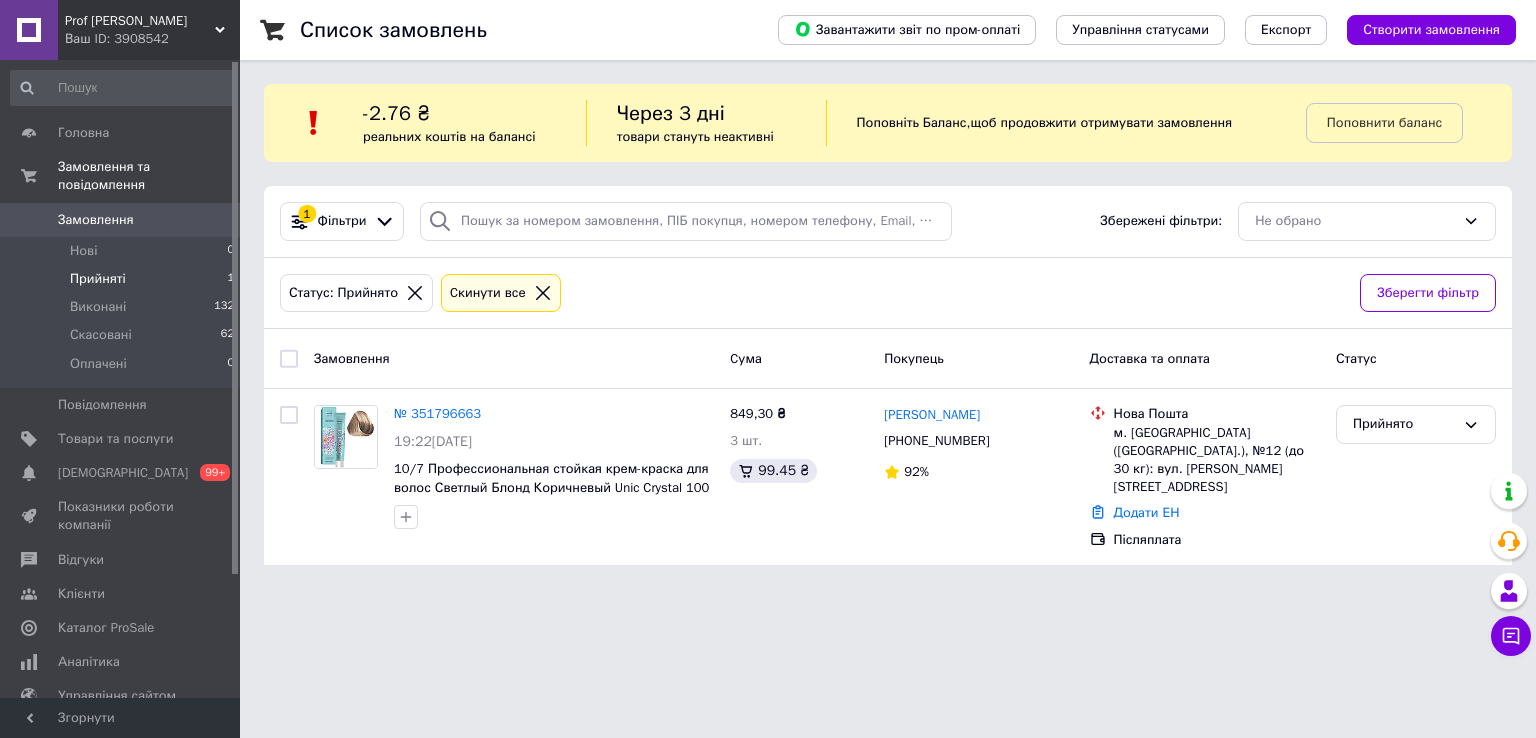 click on "Ваш ID: 3908542" at bounding box center [152, 39] 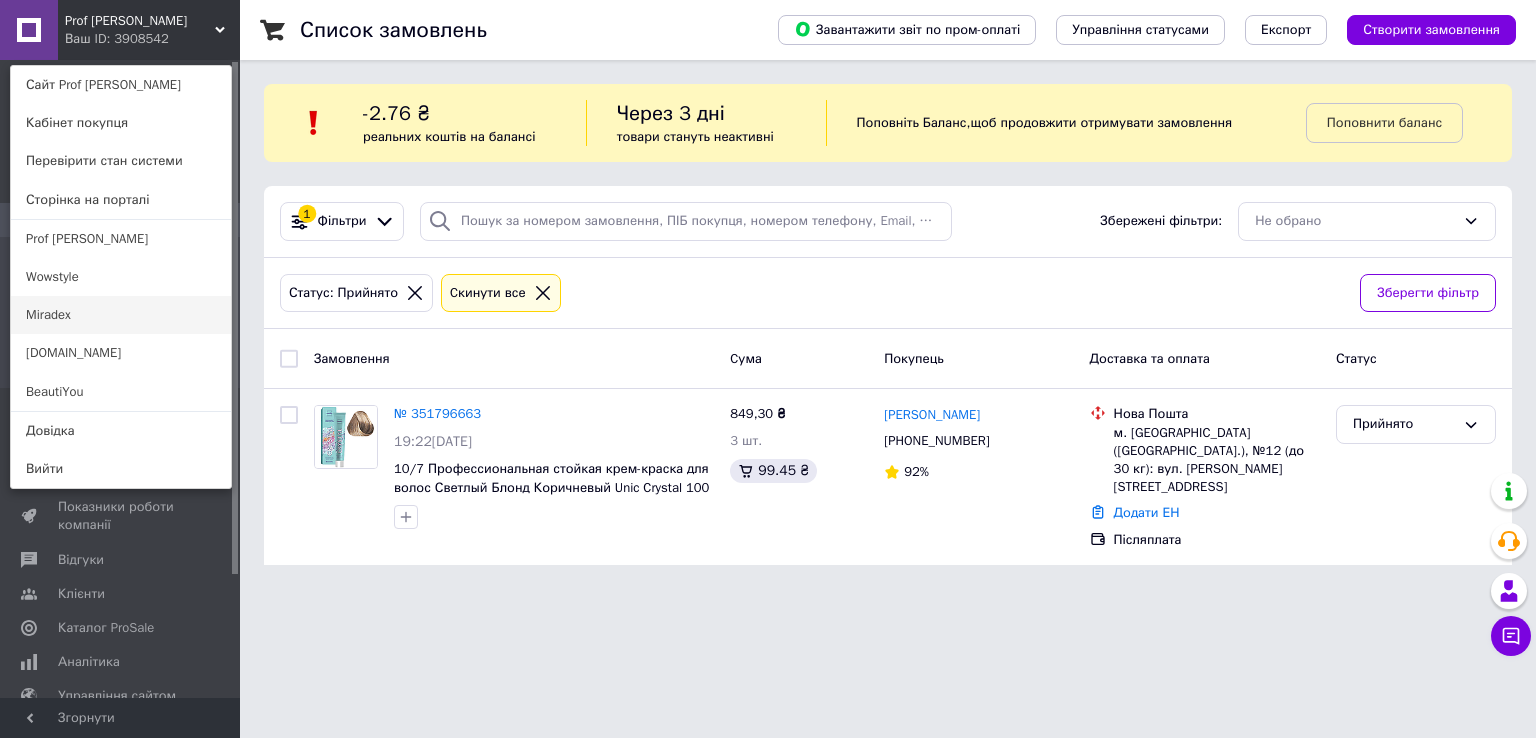 click on "Miradex" at bounding box center [121, 315] 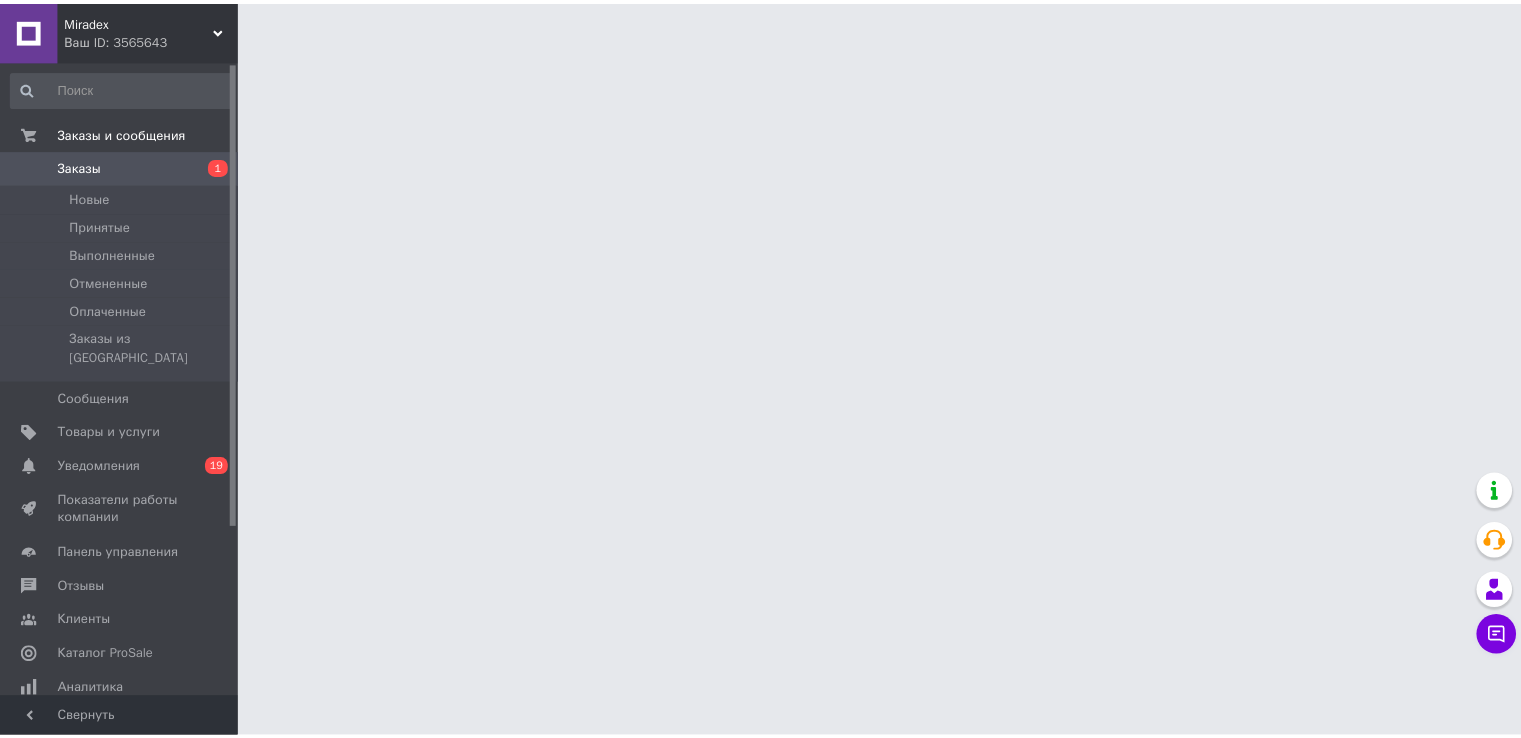 scroll, scrollTop: 0, scrollLeft: 0, axis: both 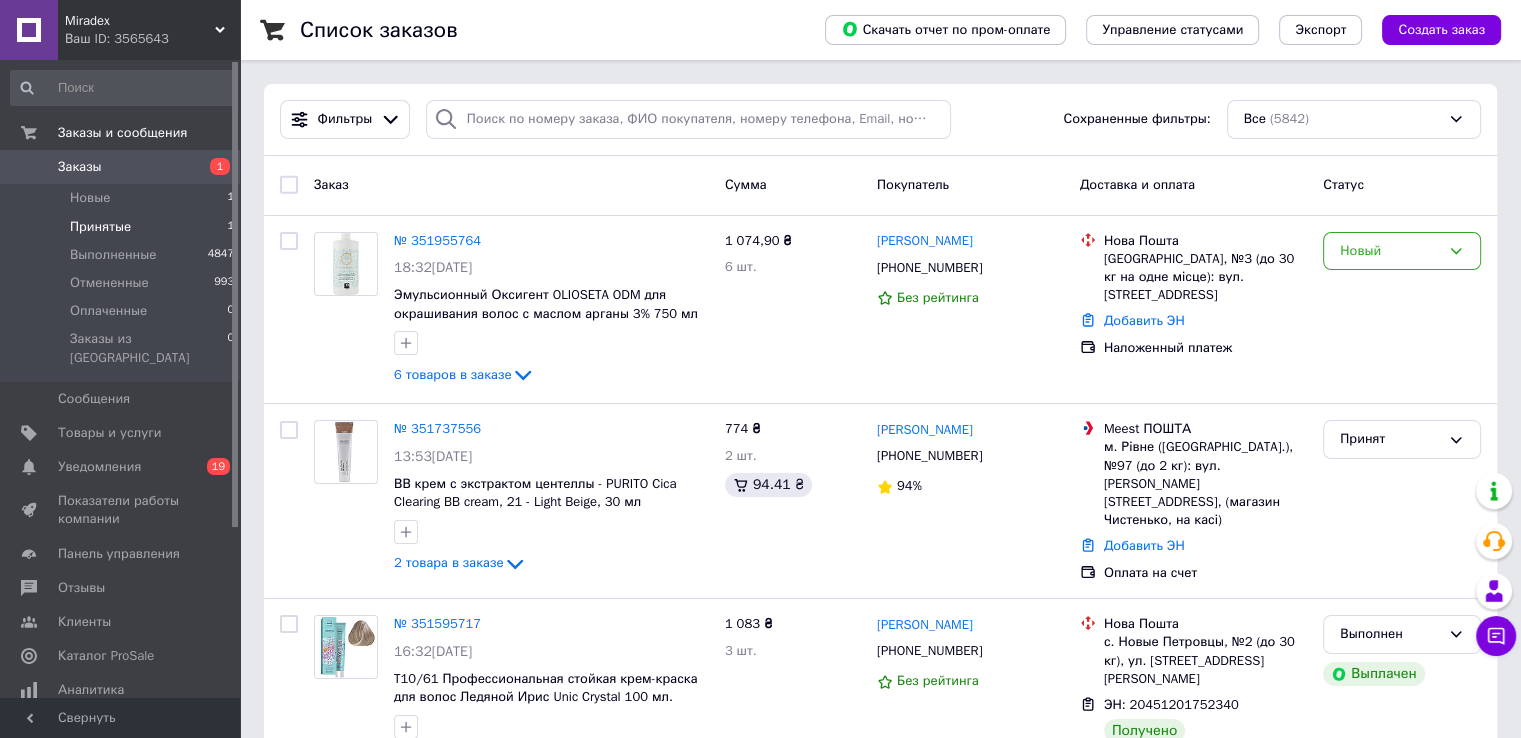 click on "Принятые 1" at bounding box center (123, 227) 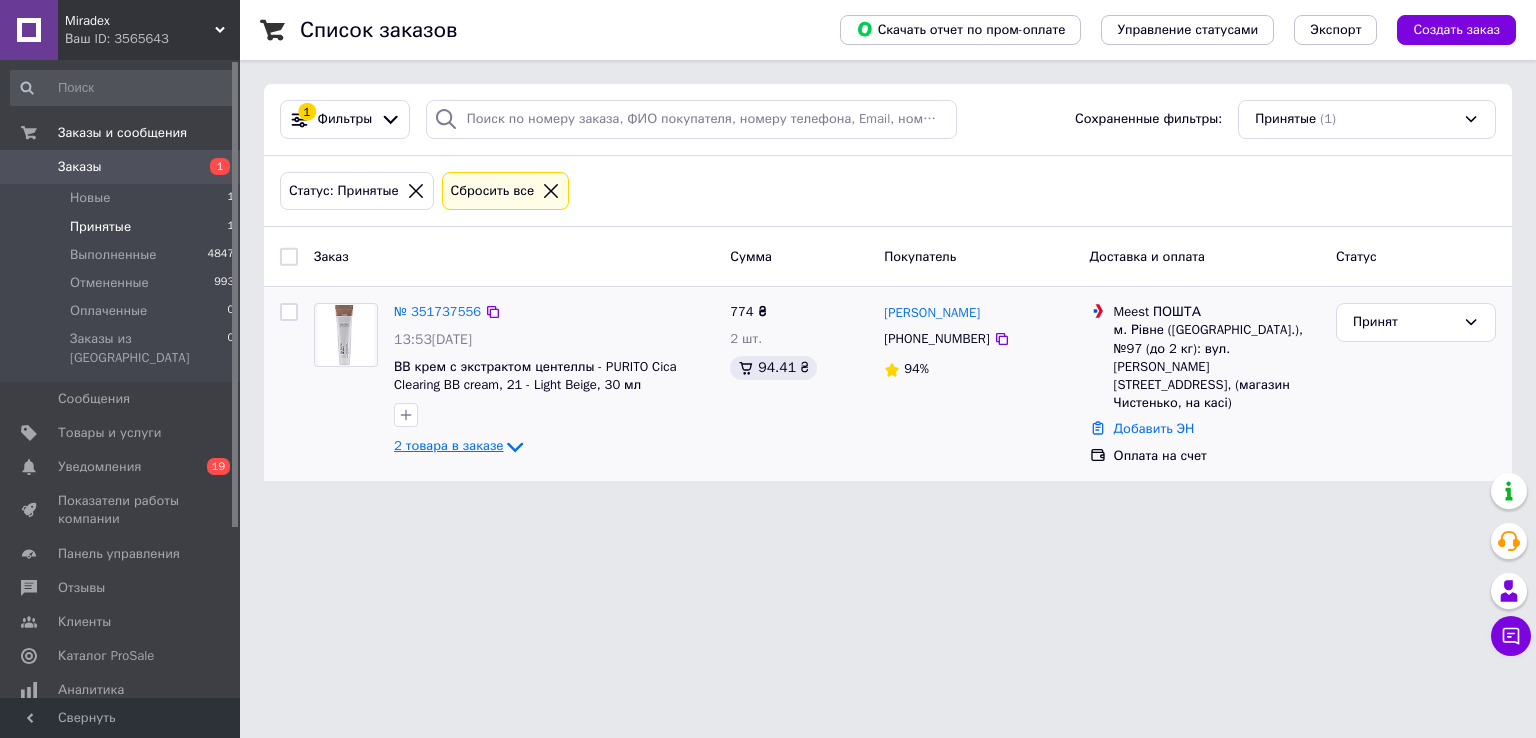 click 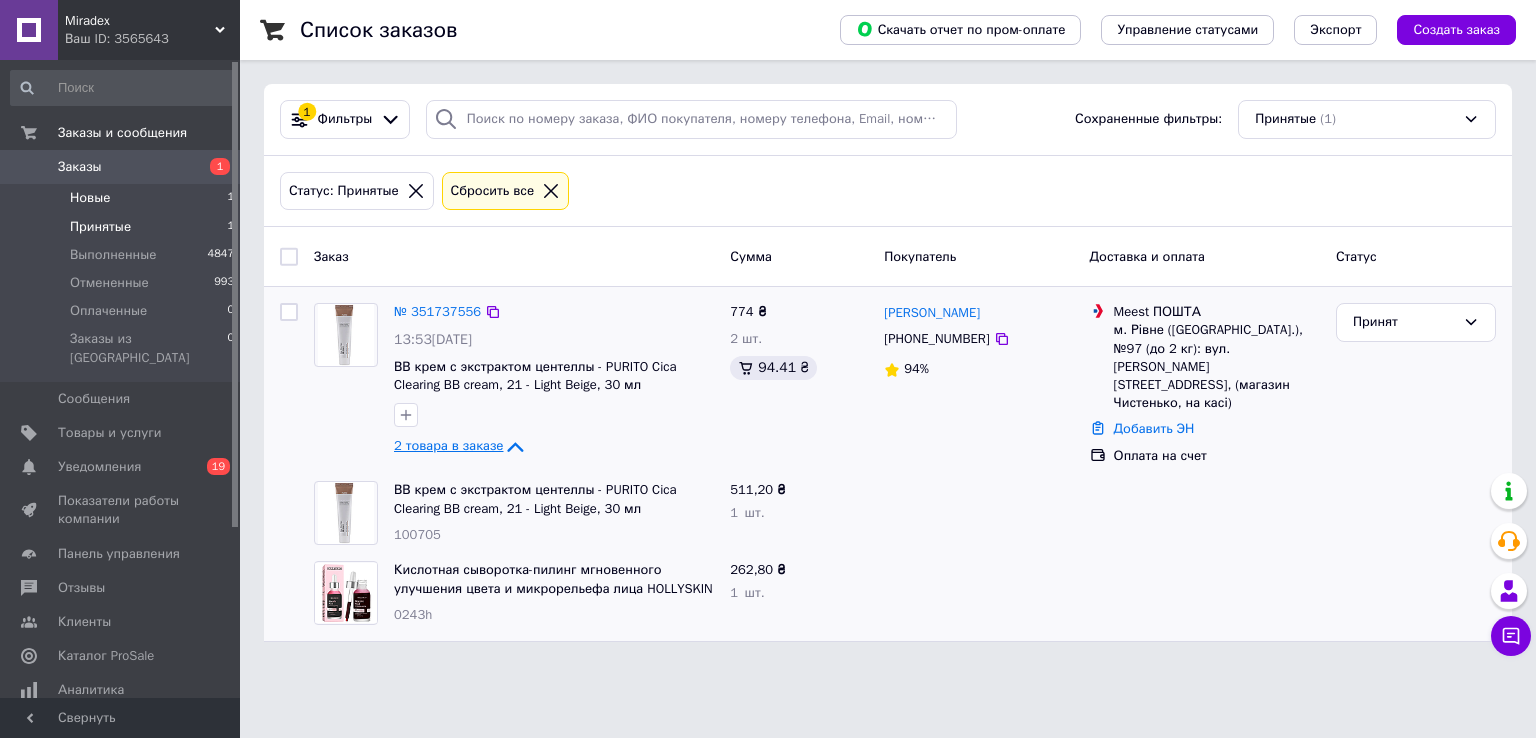 click on "Новые" at bounding box center [90, 198] 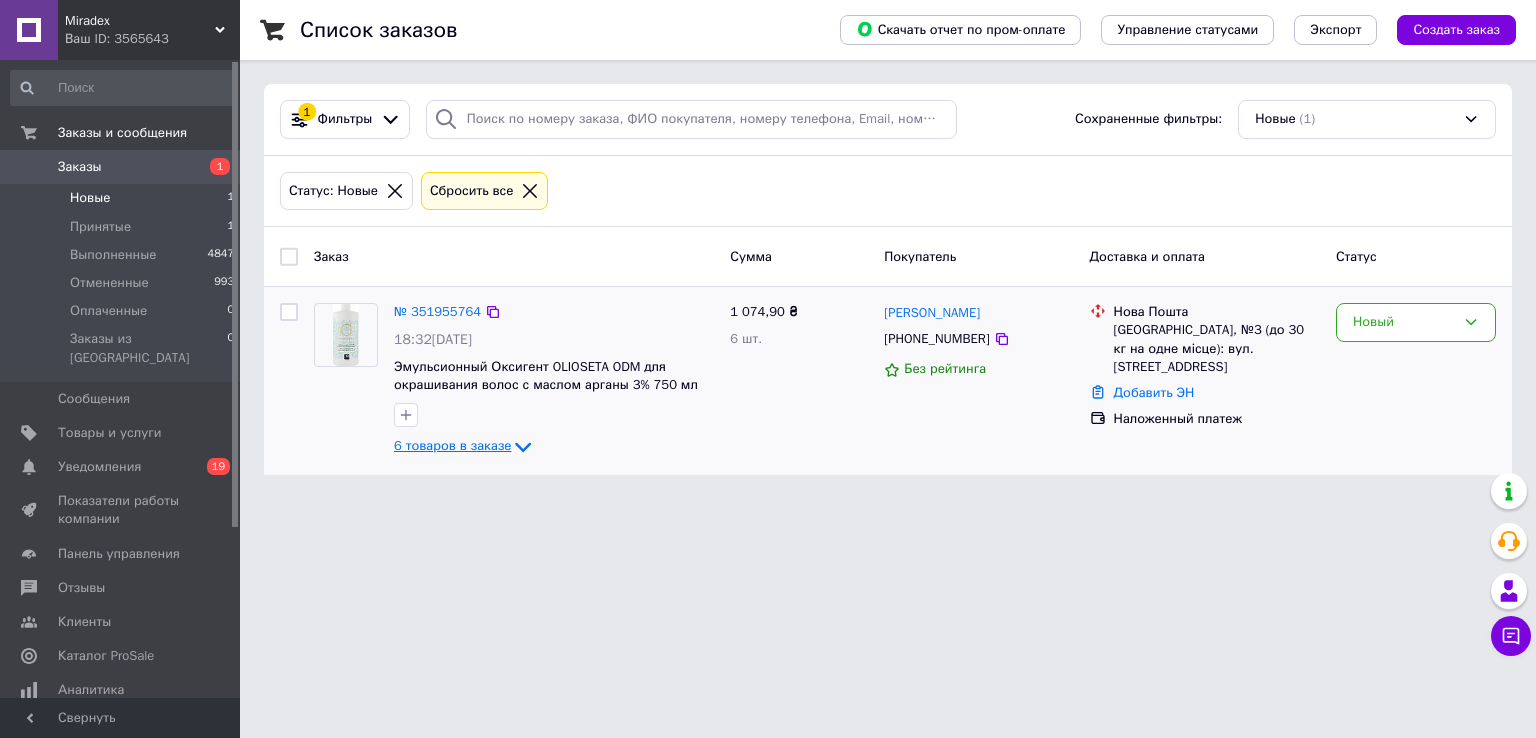 click on "6 товаров в заказе" at bounding box center (452, 446) 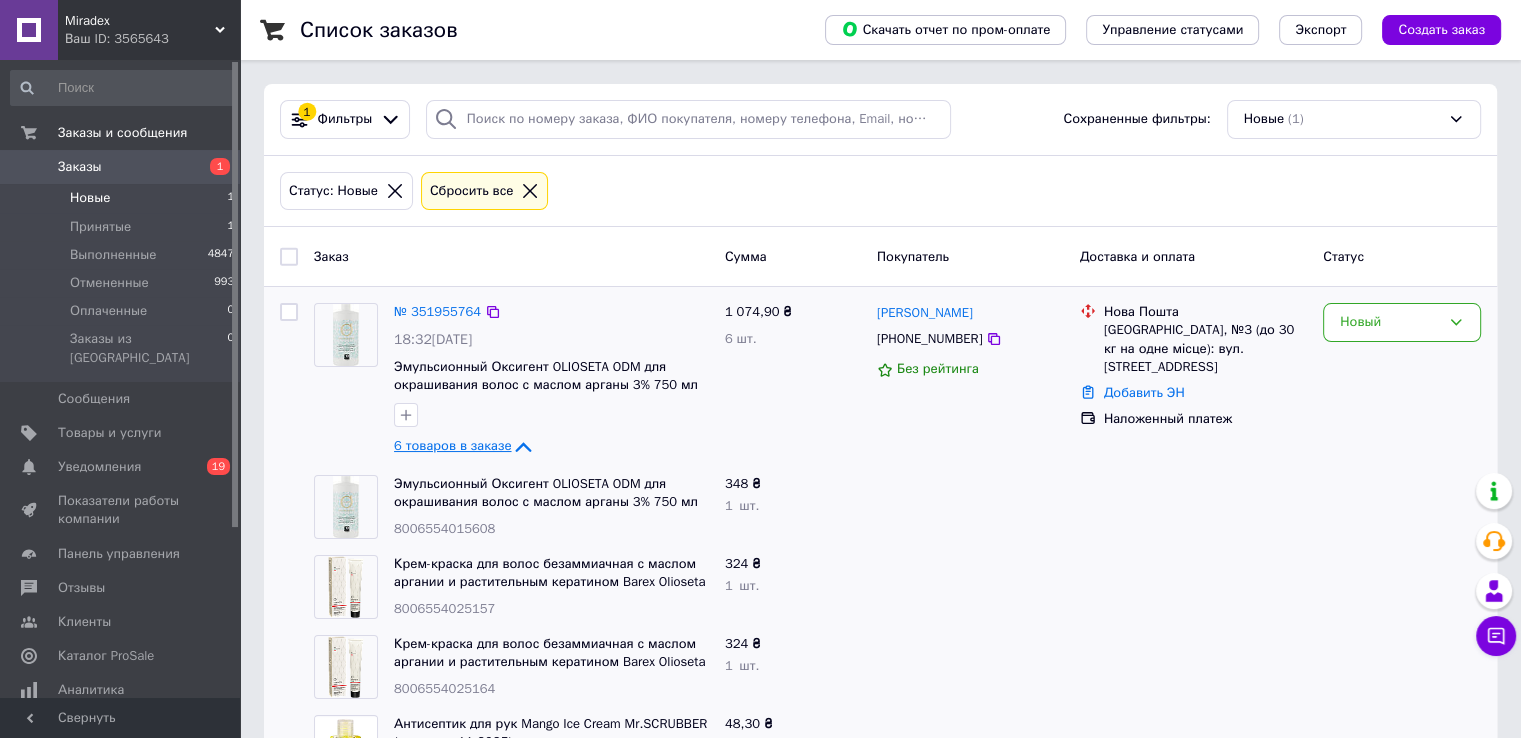scroll, scrollTop: 240, scrollLeft: 0, axis: vertical 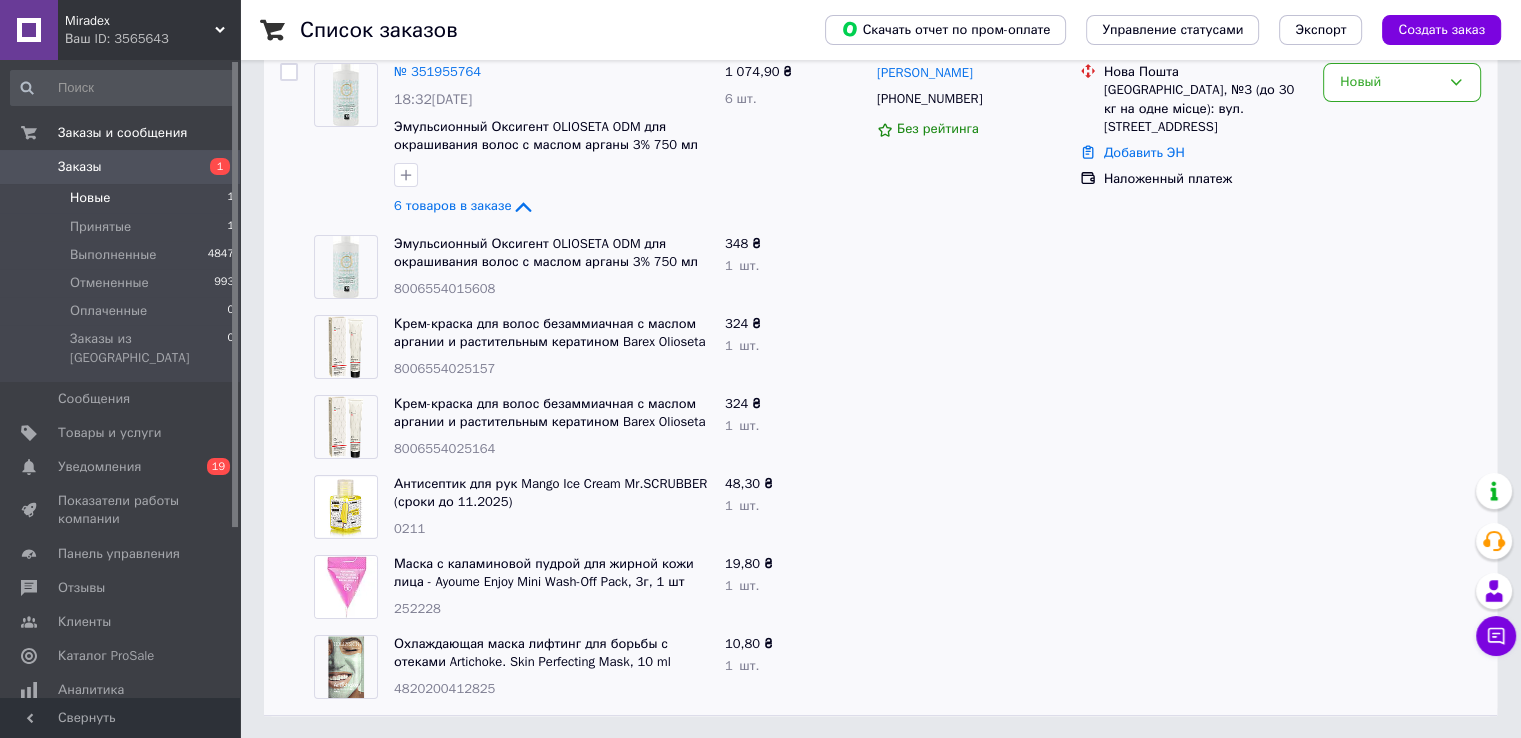 click on "Новые" at bounding box center (90, 198) 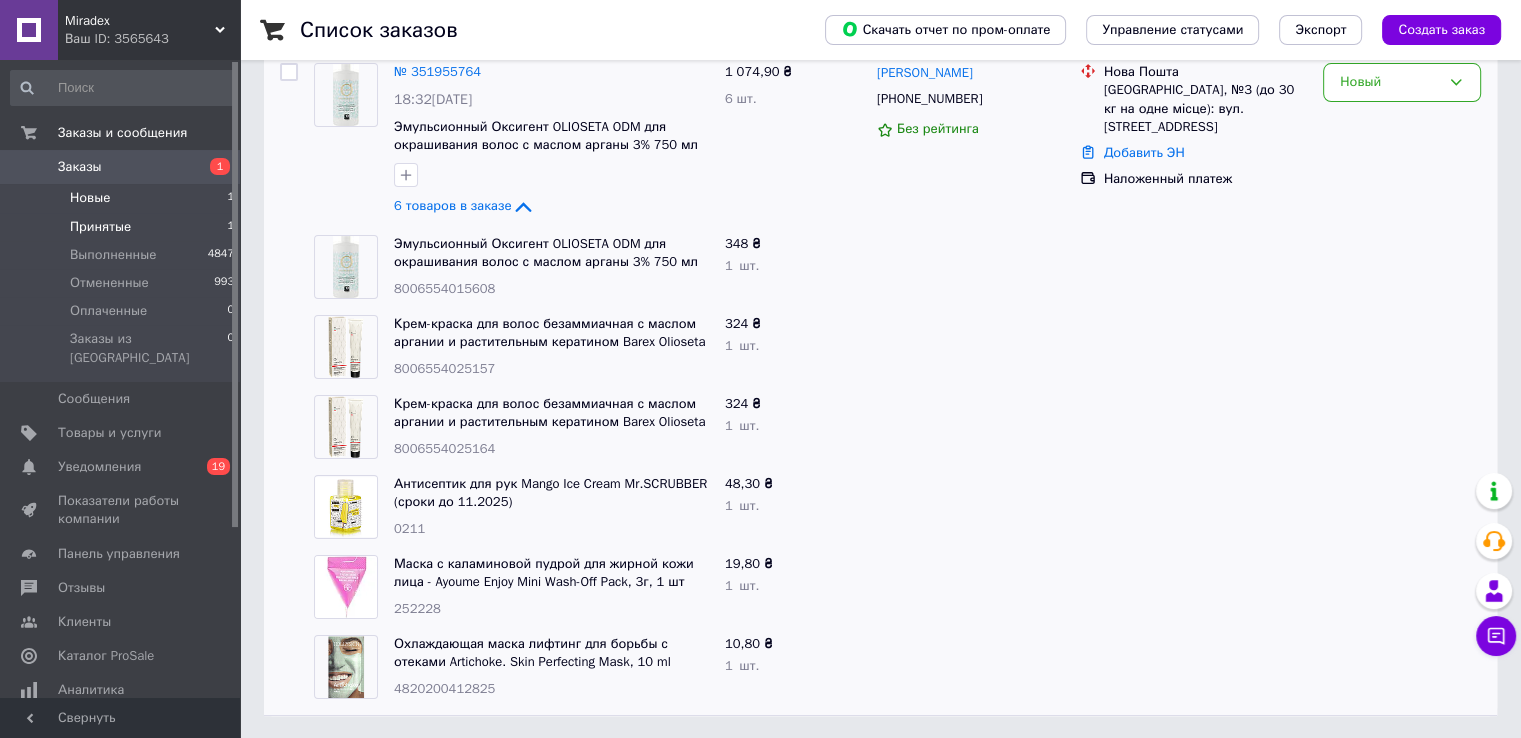 click on "Принятые" at bounding box center (100, 227) 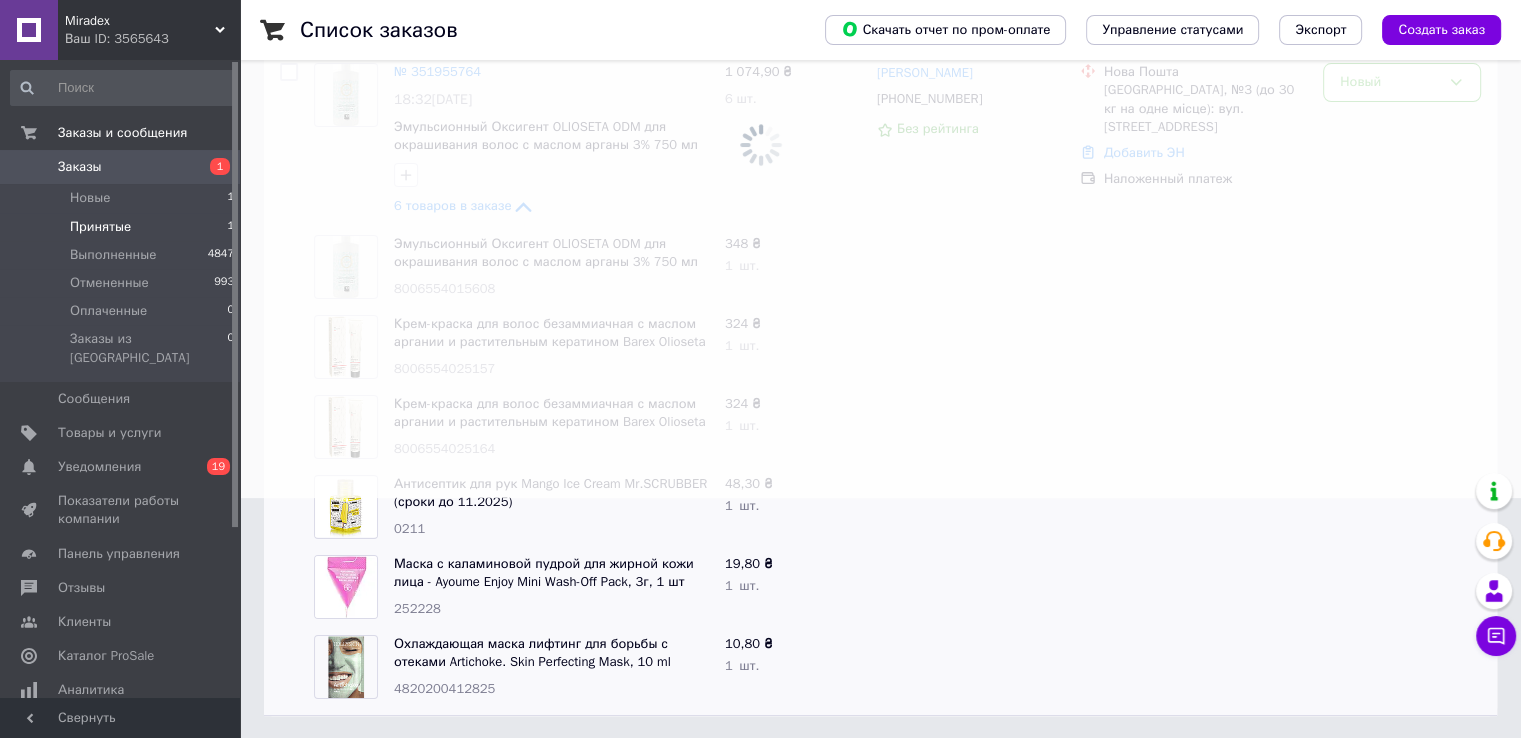 scroll, scrollTop: 0, scrollLeft: 0, axis: both 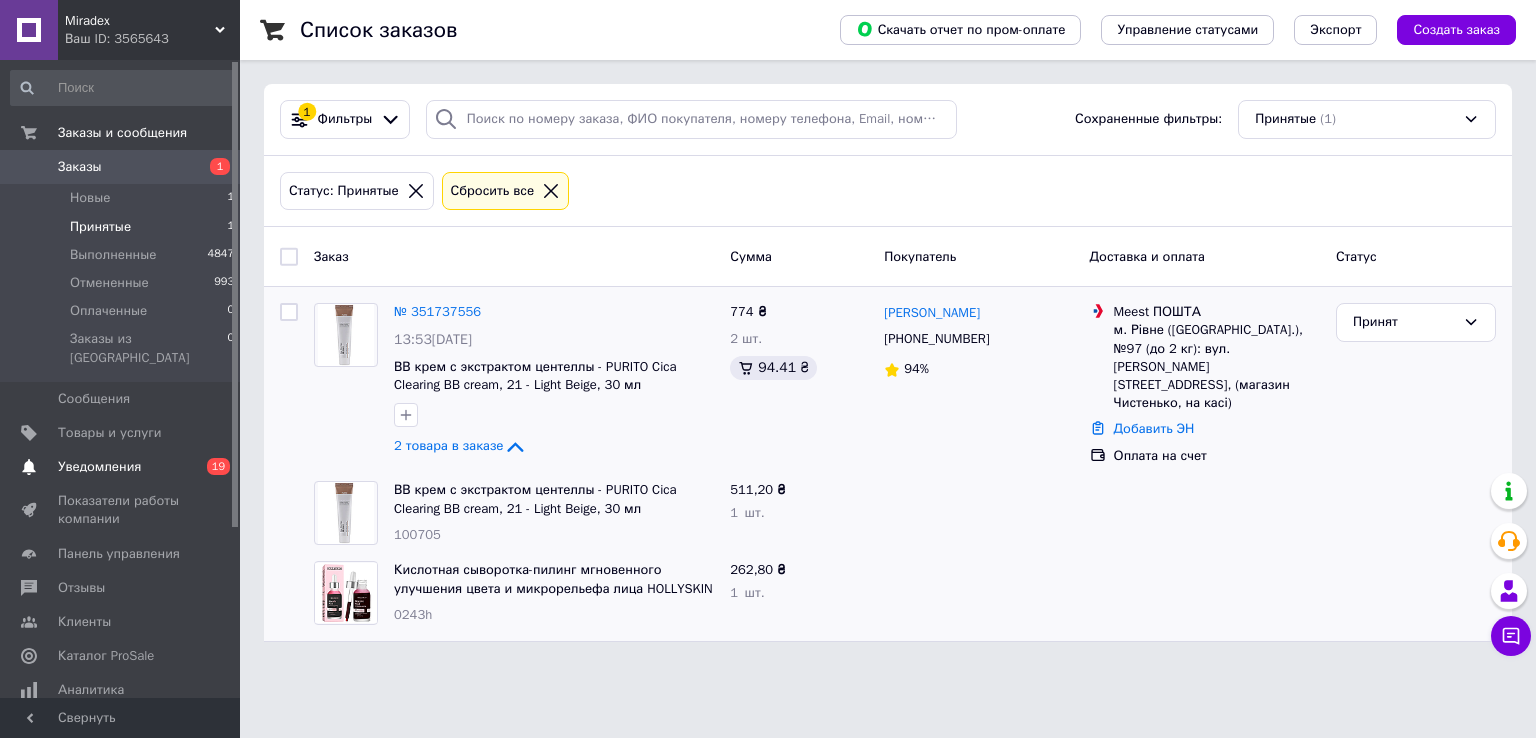 click on "Уведомления" at bounding box center (99, 467) 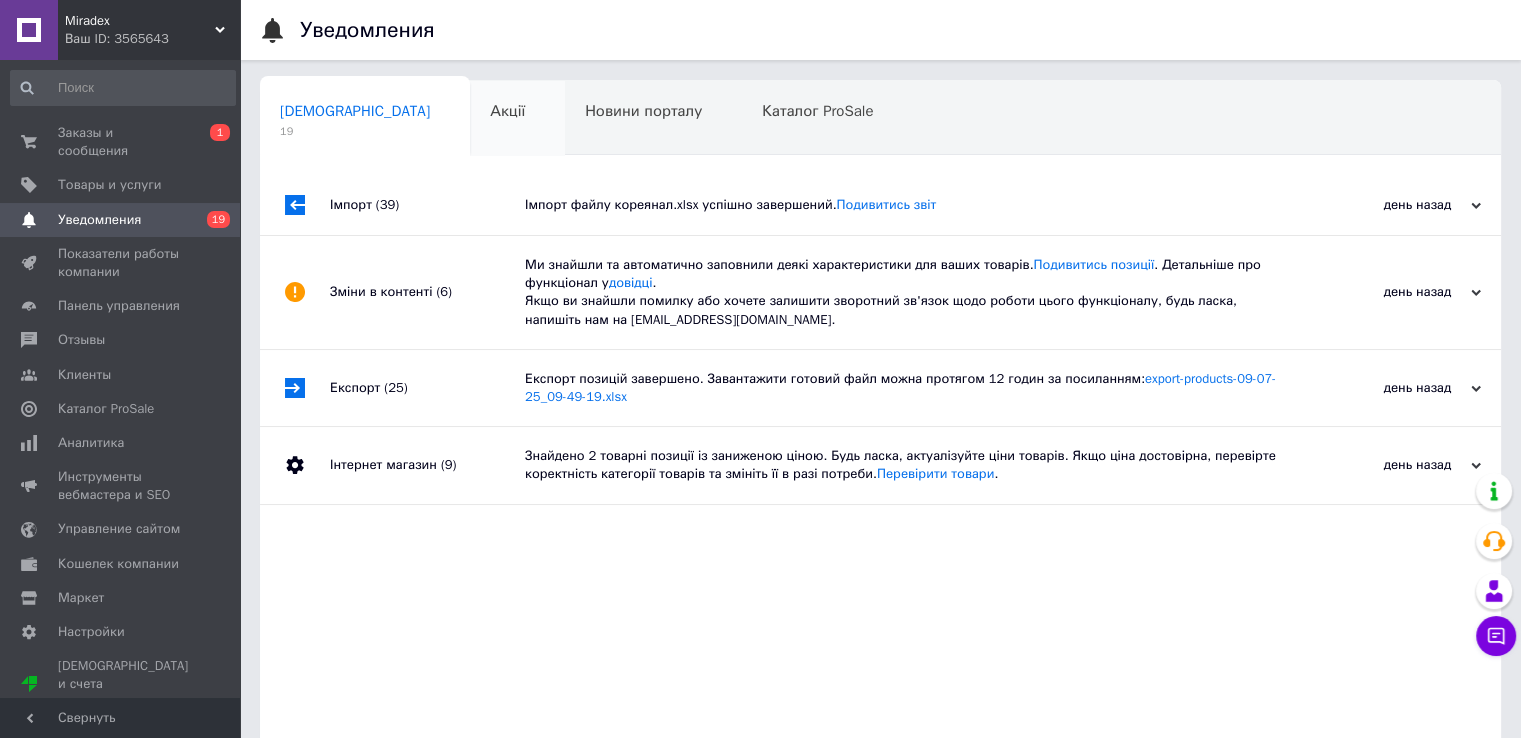 click on "Акції" at bounding box center [507, 111] 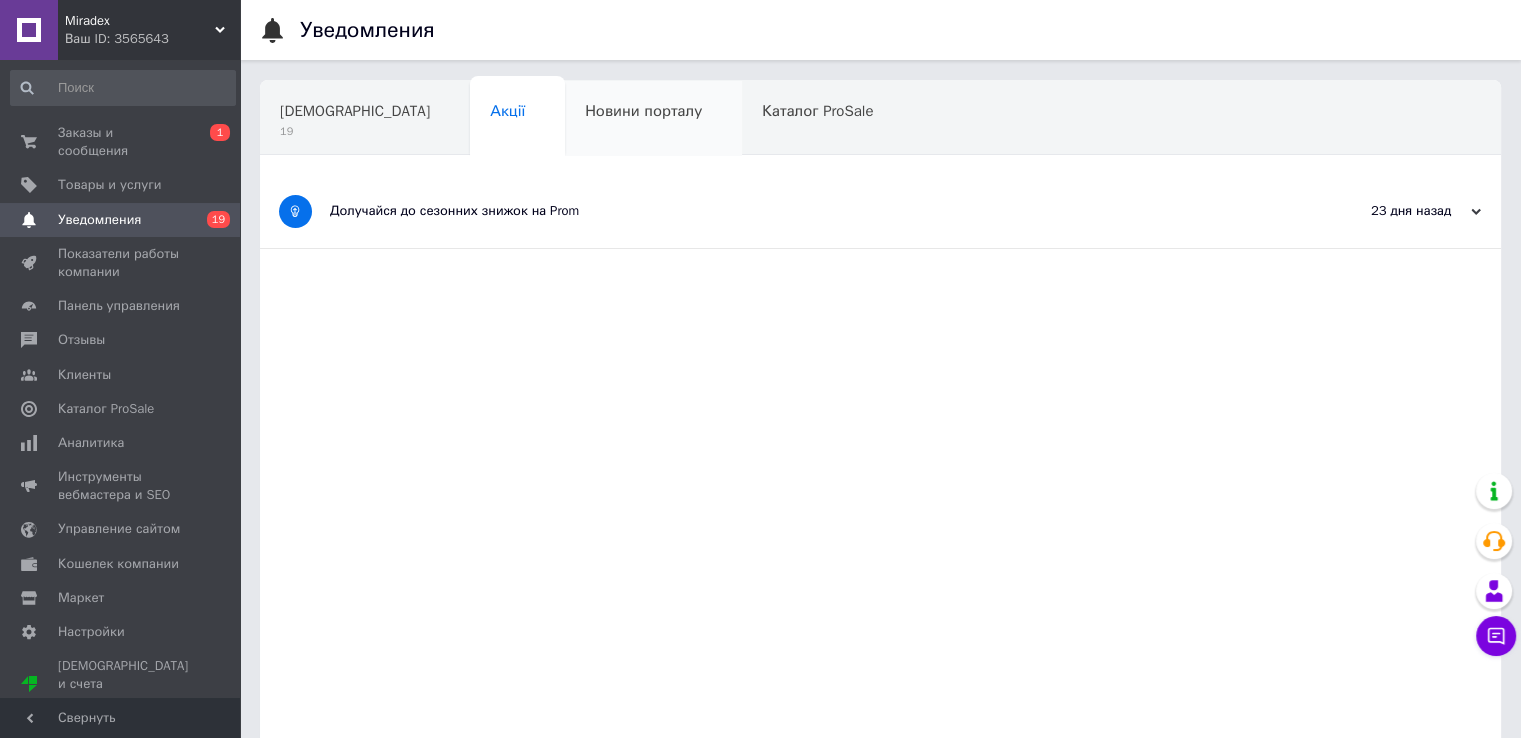 click on "Новини порталу" at bounding box center (643, 111) 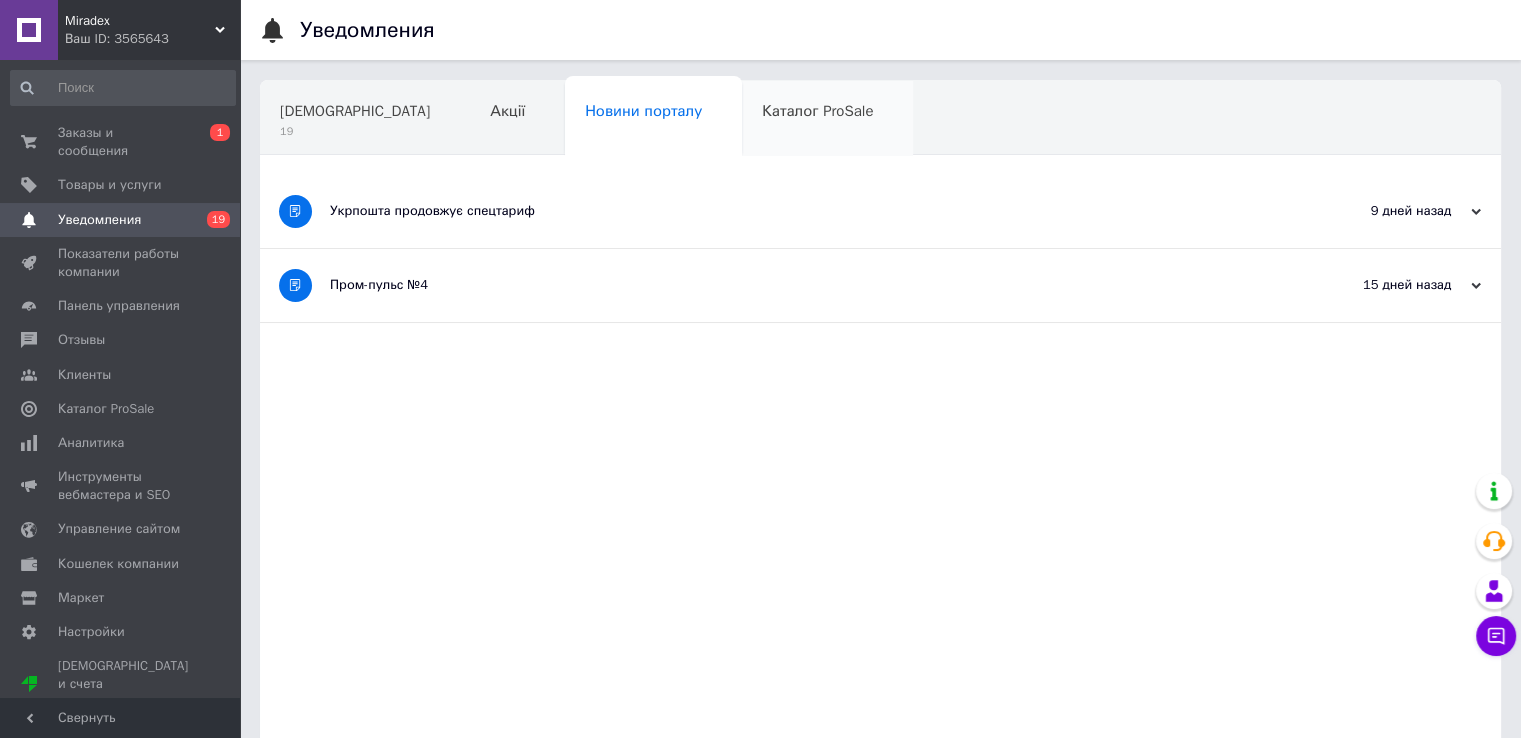 click on "Каталог ProSale" at bounding box center (827, 119) 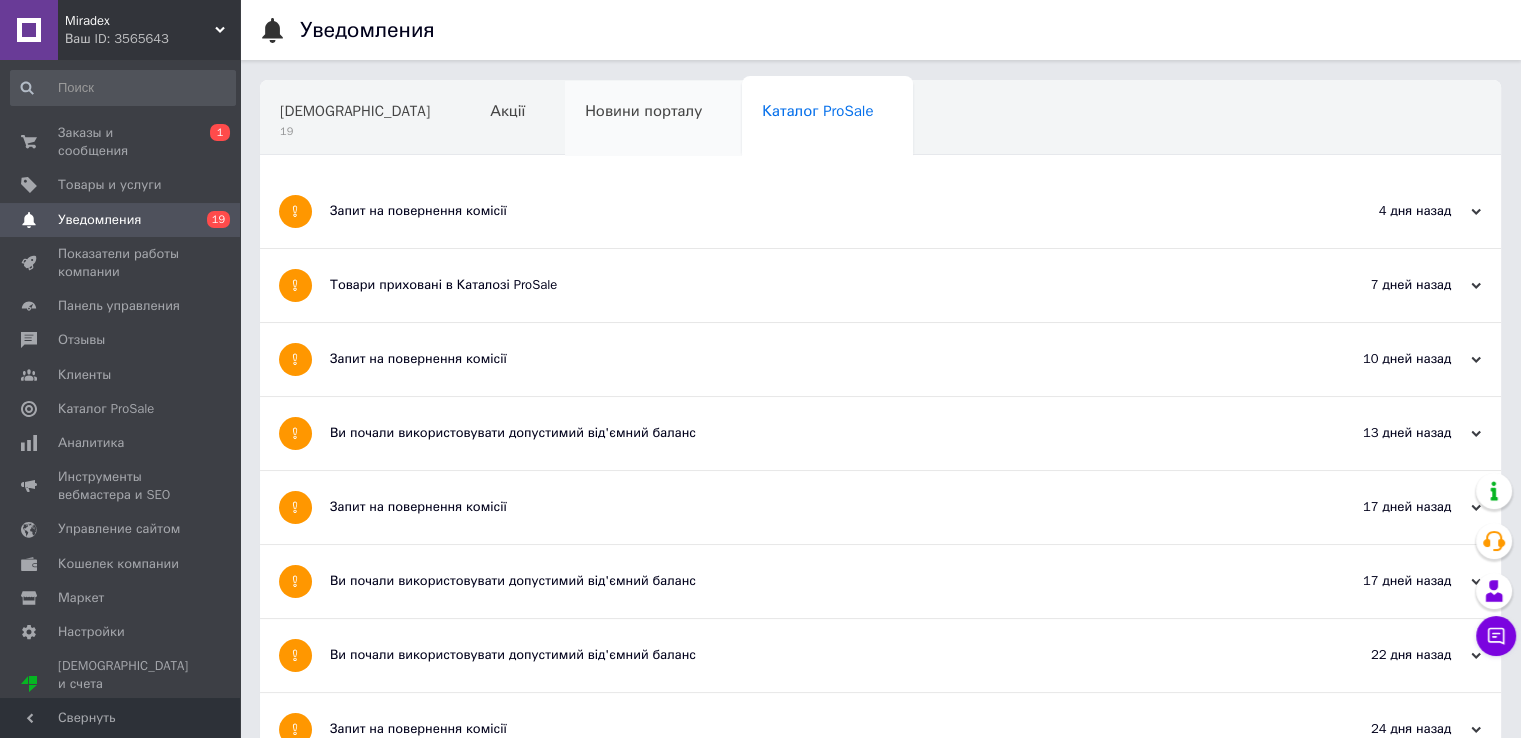 click on "Новини порталу" at bounding box center [653, 119] 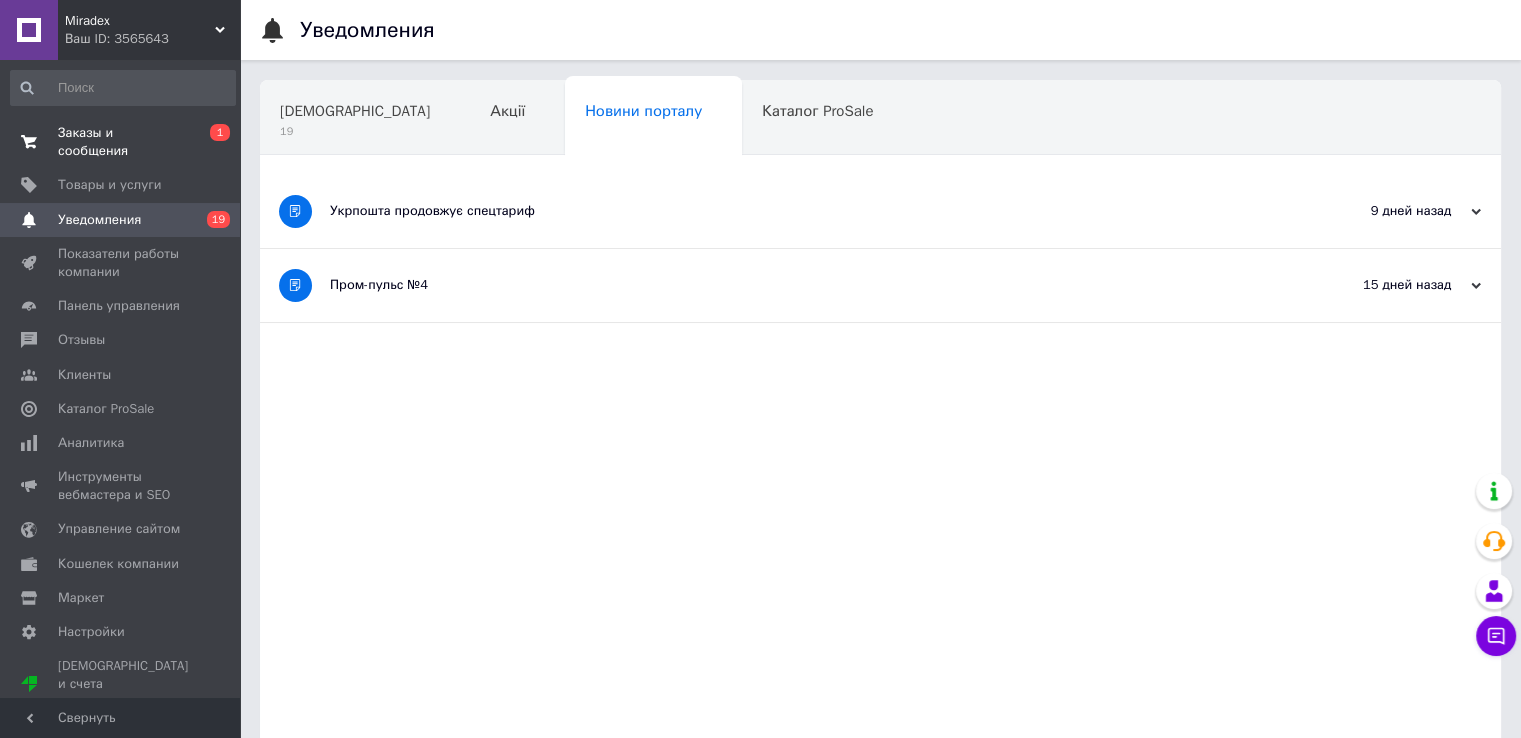click on "Заказы и сообщения 0 1" at bounding box center (123, 142) 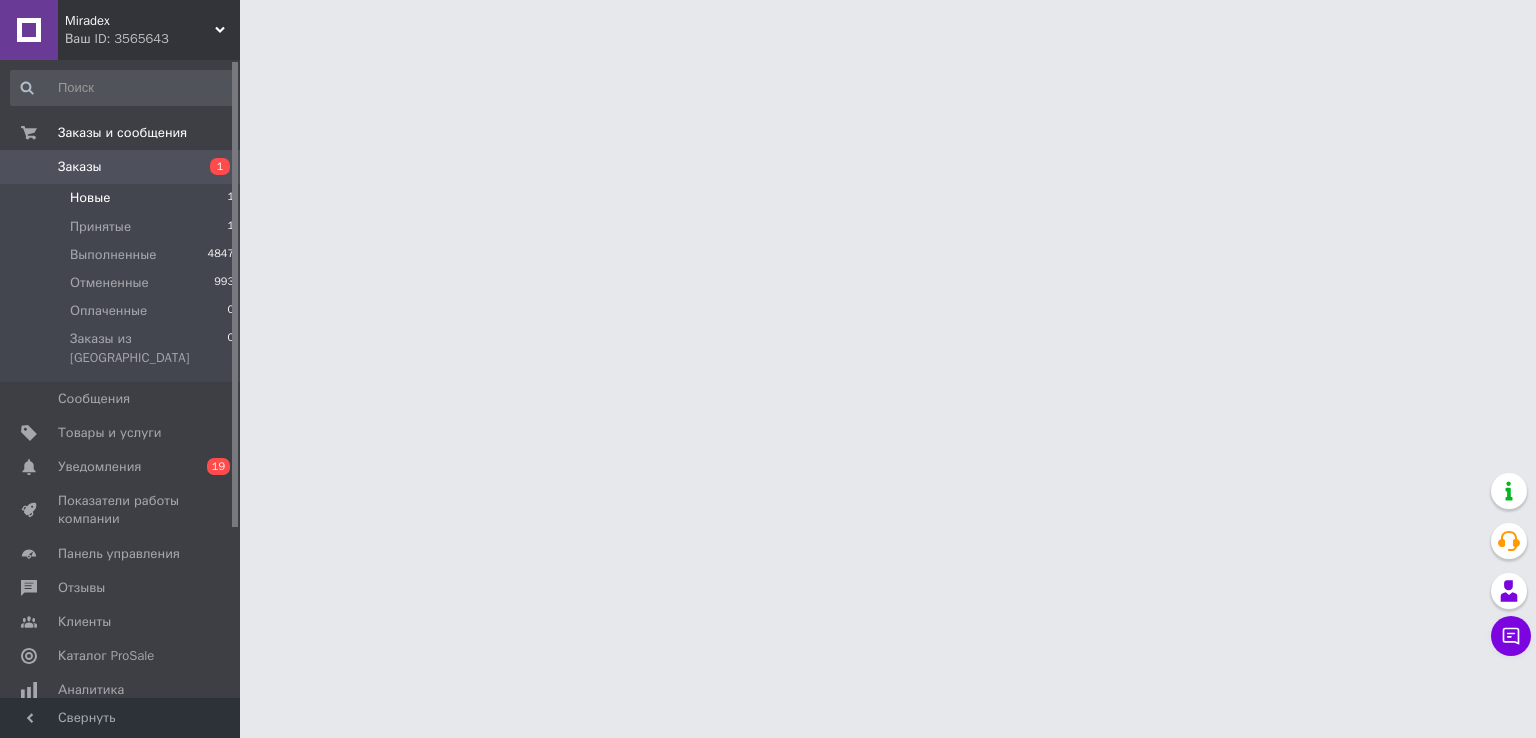 click on "Новые 1" at bounding box center (123, 198) 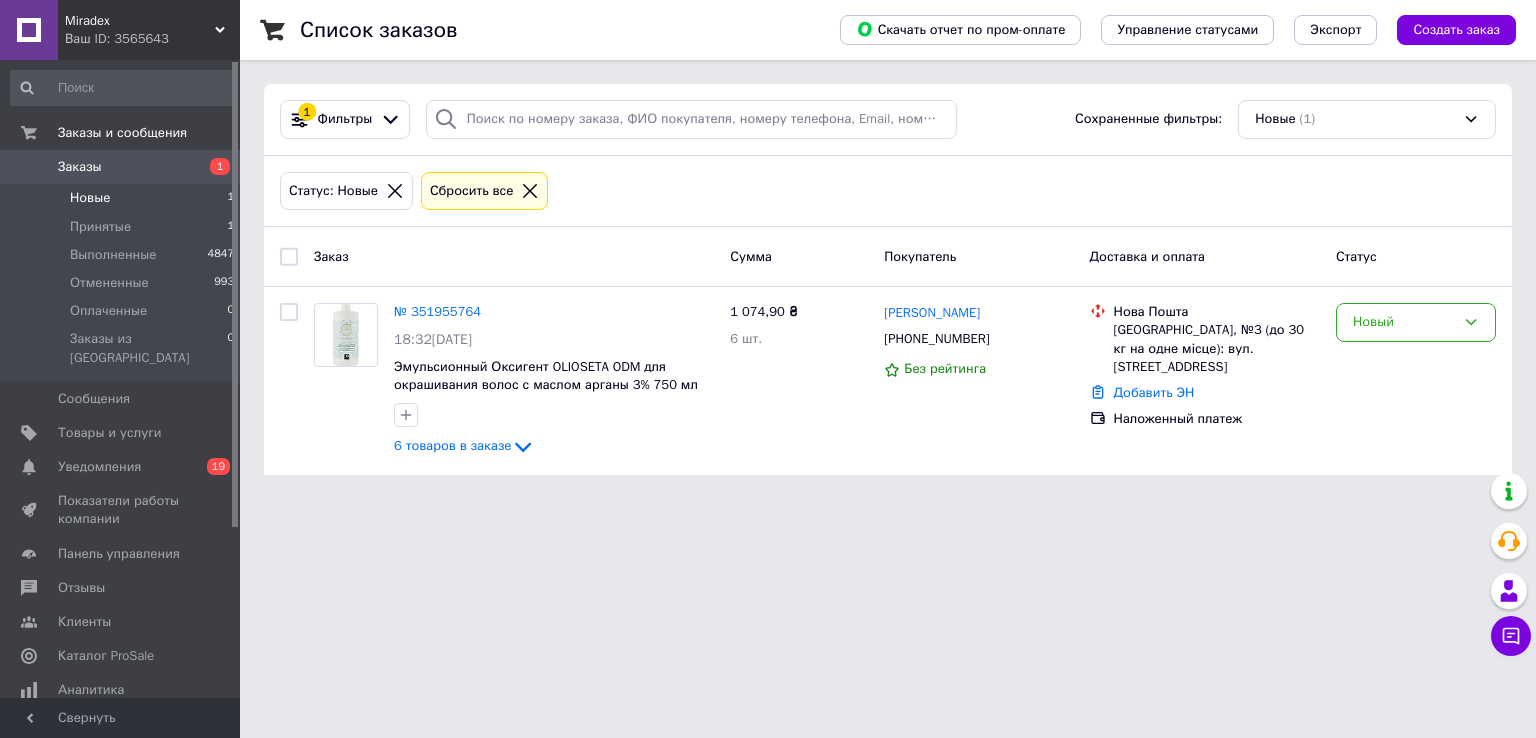 click on "Новые 1" at bounding box center [123, 198] 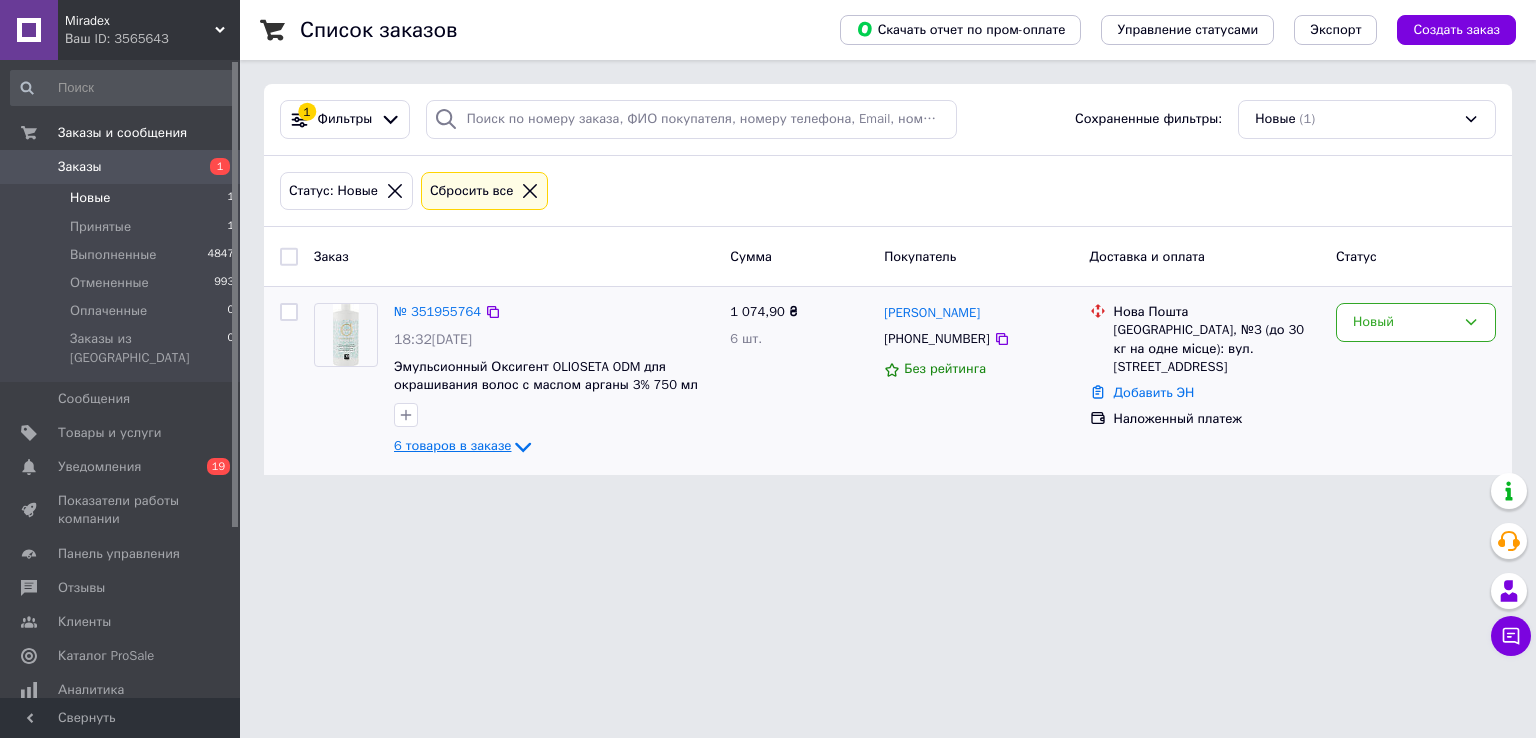 click on "6 товаров в заказе" at bounding box center (452, 446) 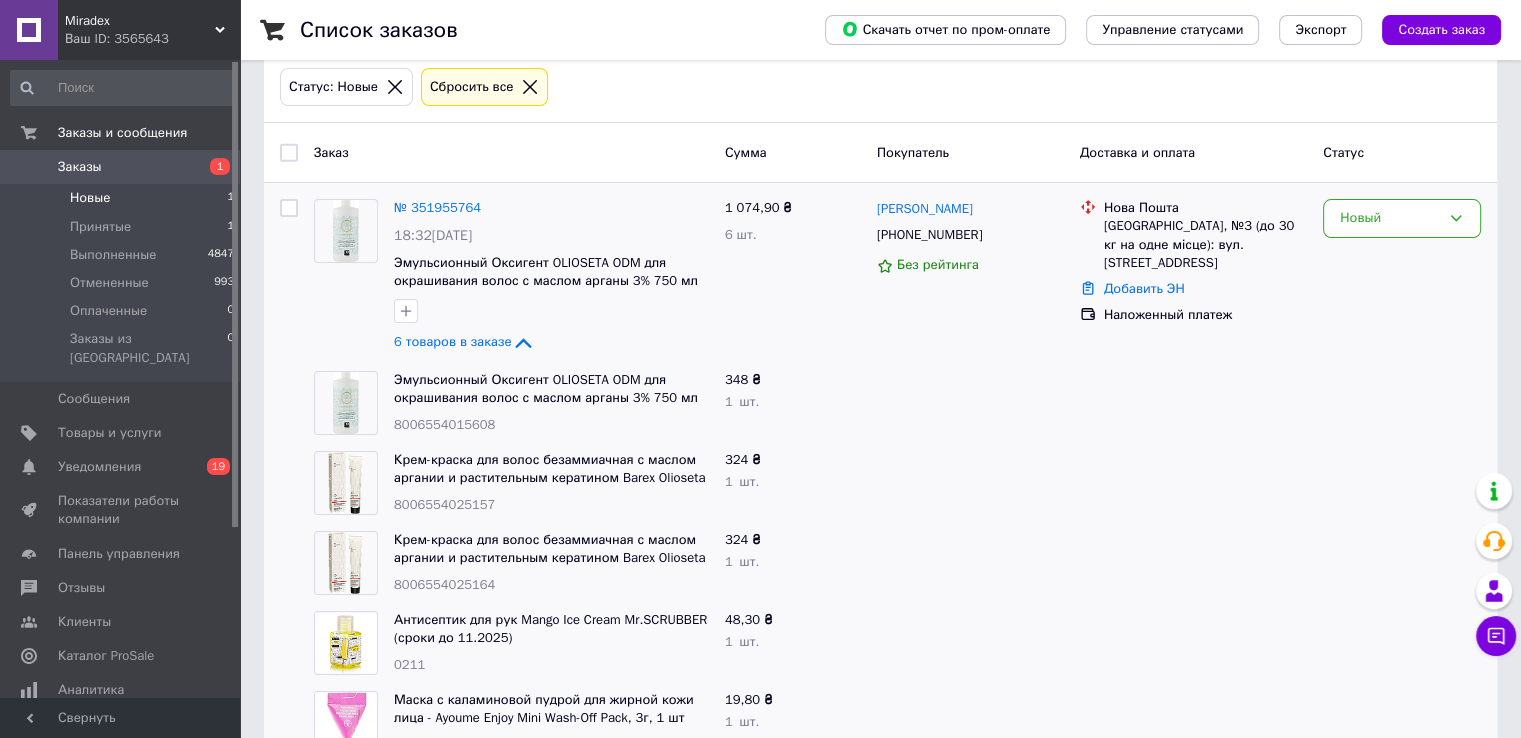 scroll, scrollTop: 0, scrollLeft: 0, axis: both 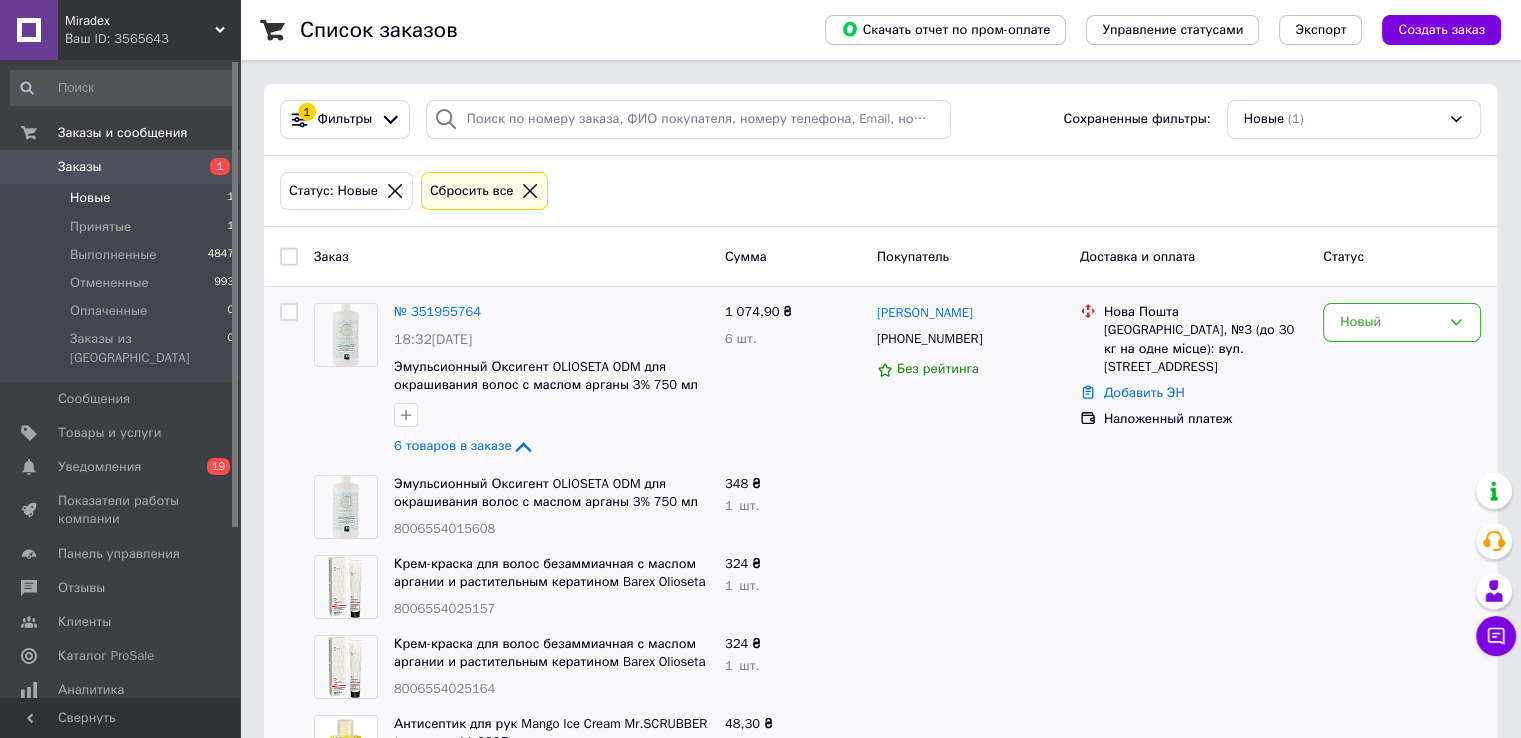 click on "Miradex Ваш ID: 3565643" at bounding box center [149, 30] 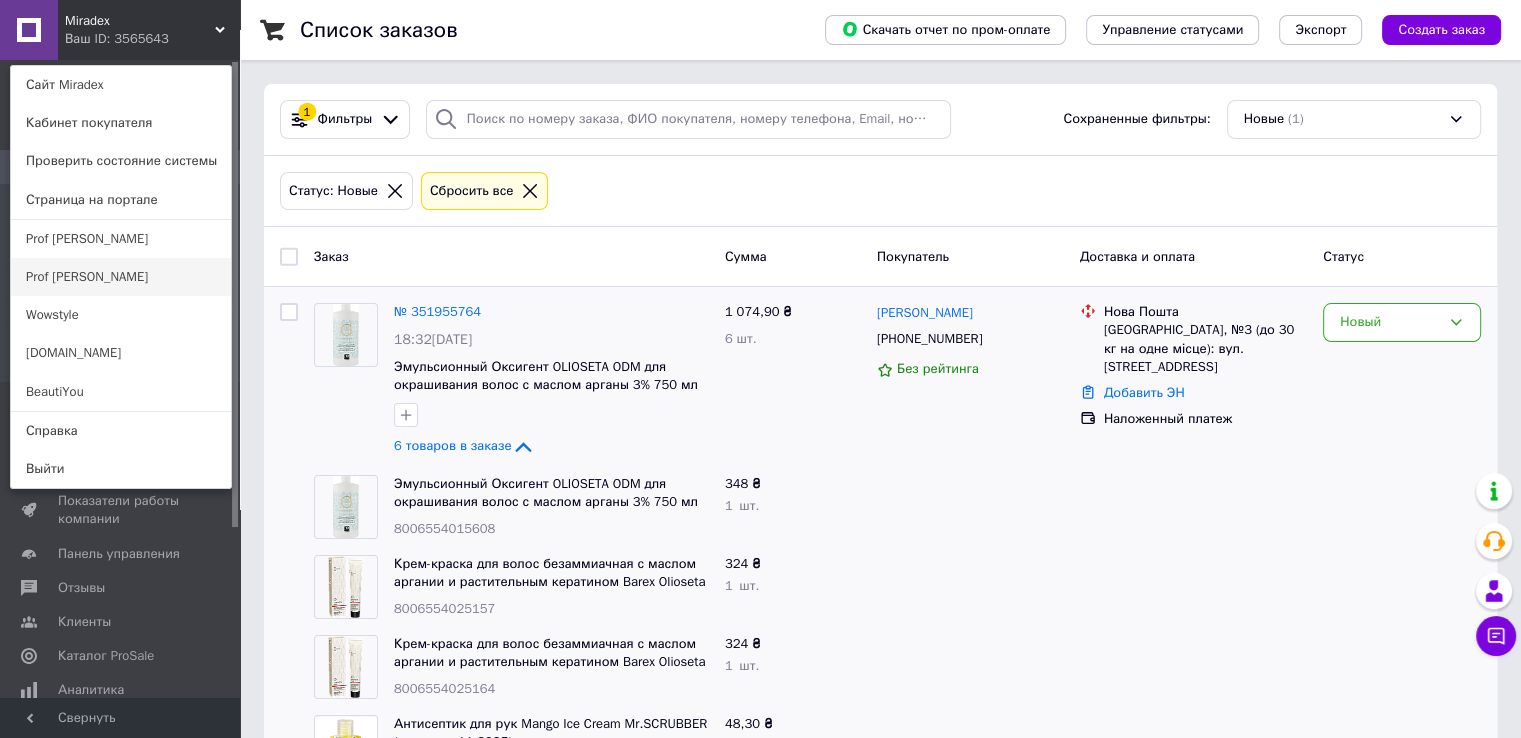 click on "Prof [PERSON_NAME]" at bounding box center [121, 277] 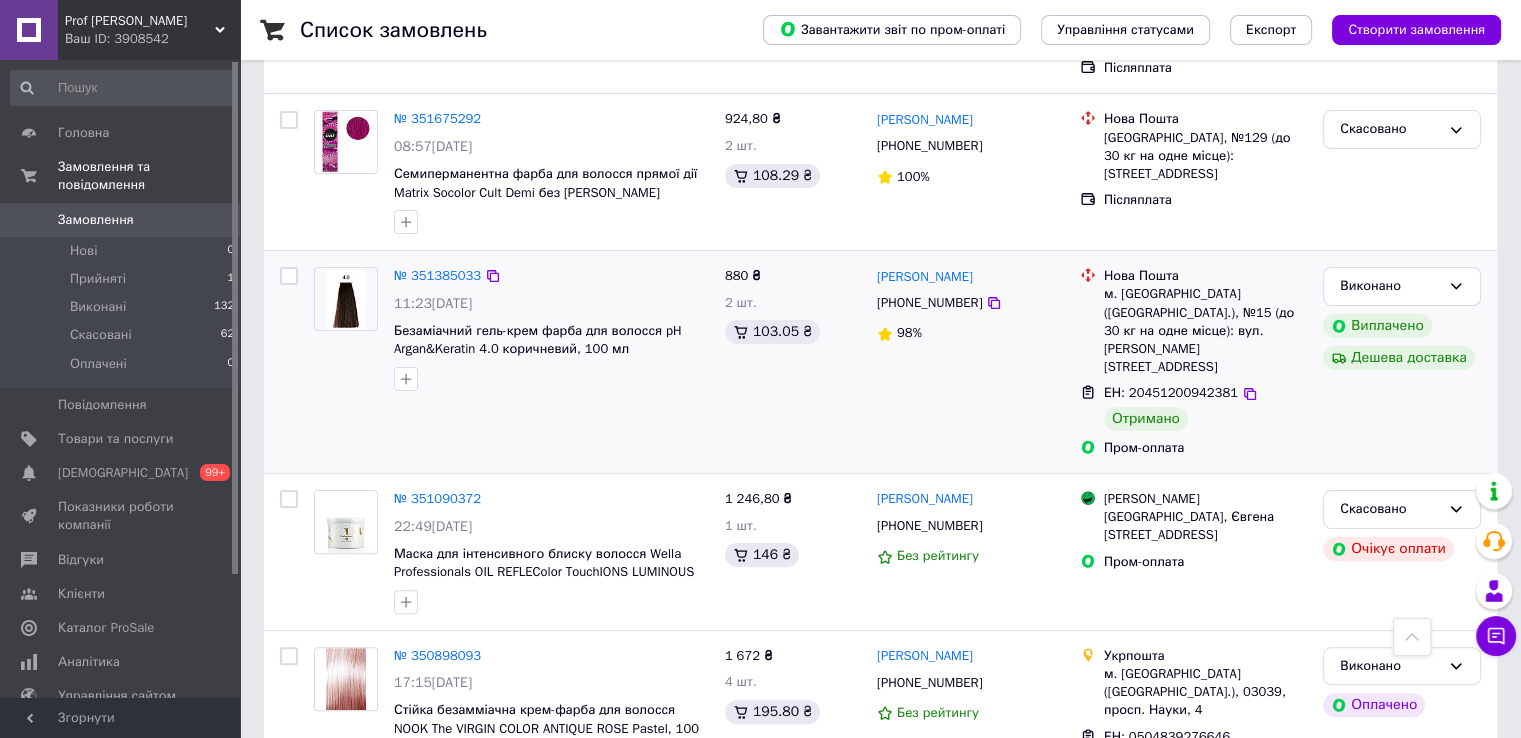 scroll, scrollTop: 900, scrollLeft: 0, axis: vertical 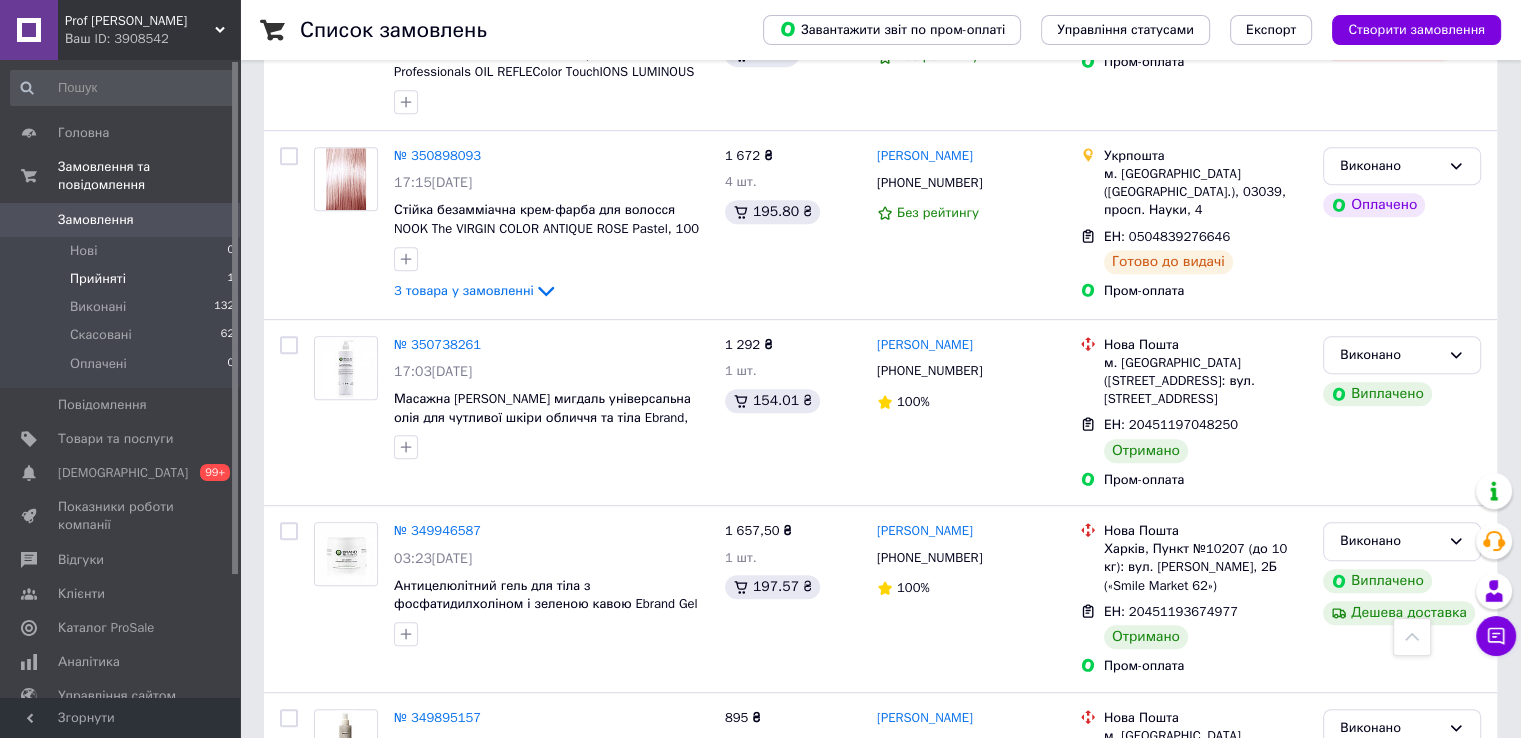 click on "Прийняті" at bounding box center (98, 279) 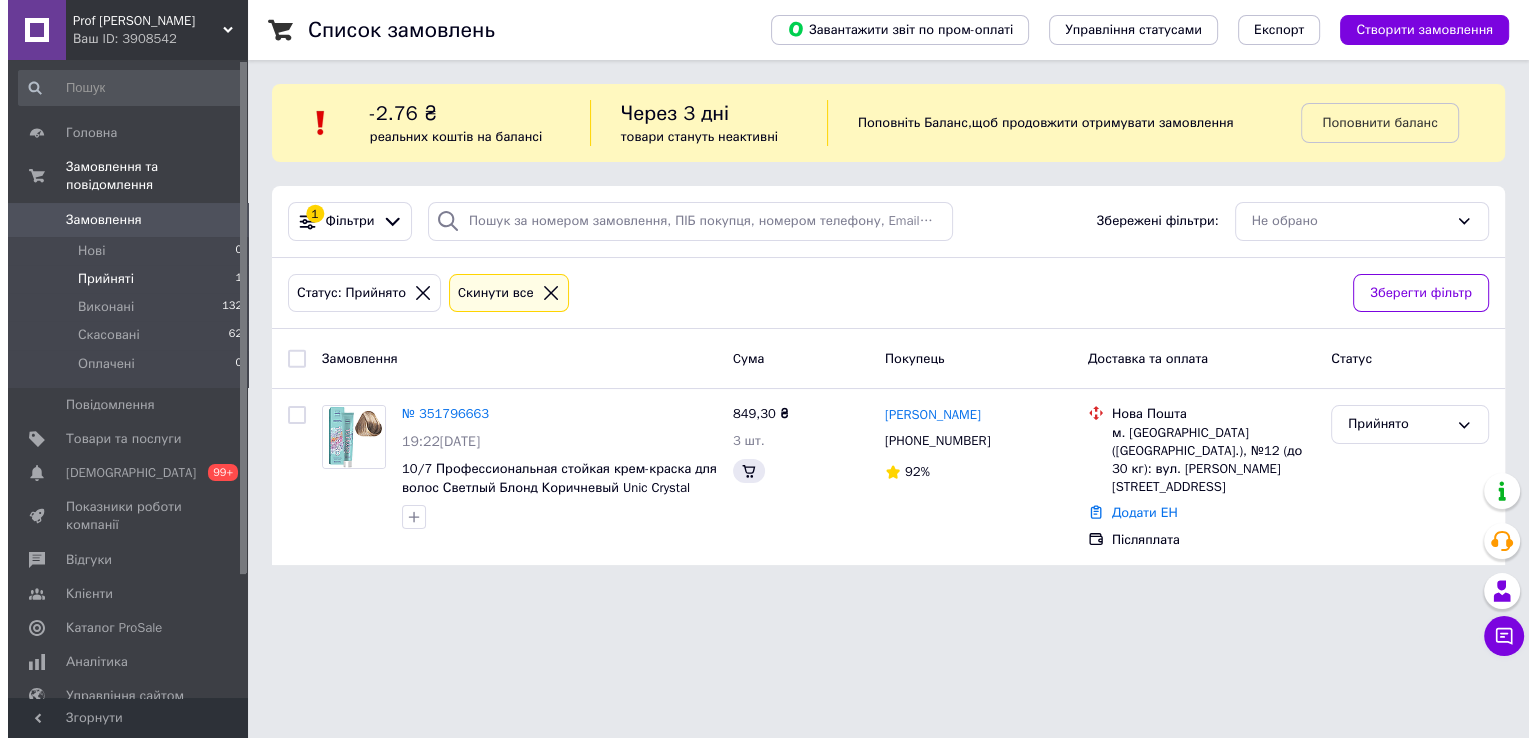 scroll, scrollTop: 0, scrollLeft: 0, axis: both 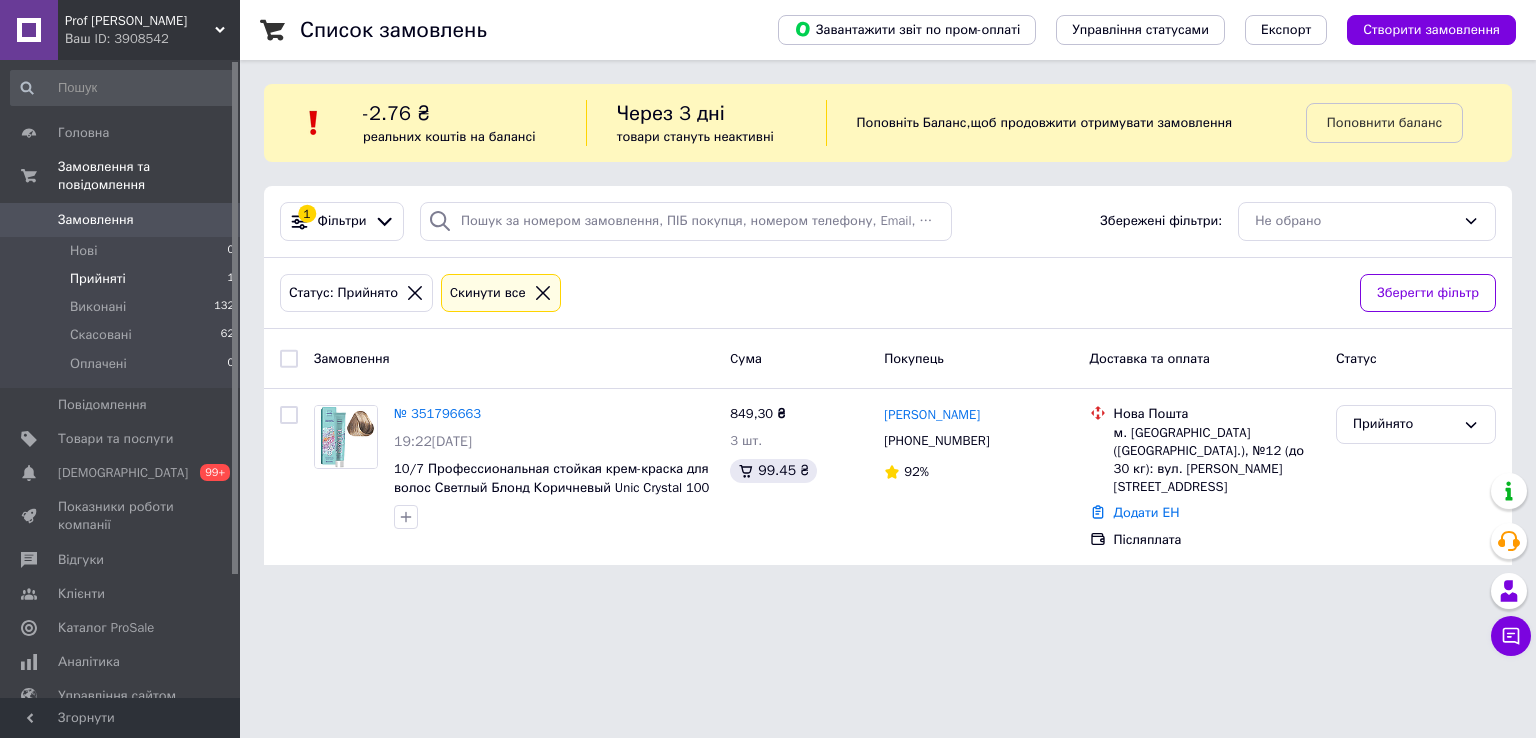 click on "Ваш ID: 3908542" at bounding box center (152, 39) 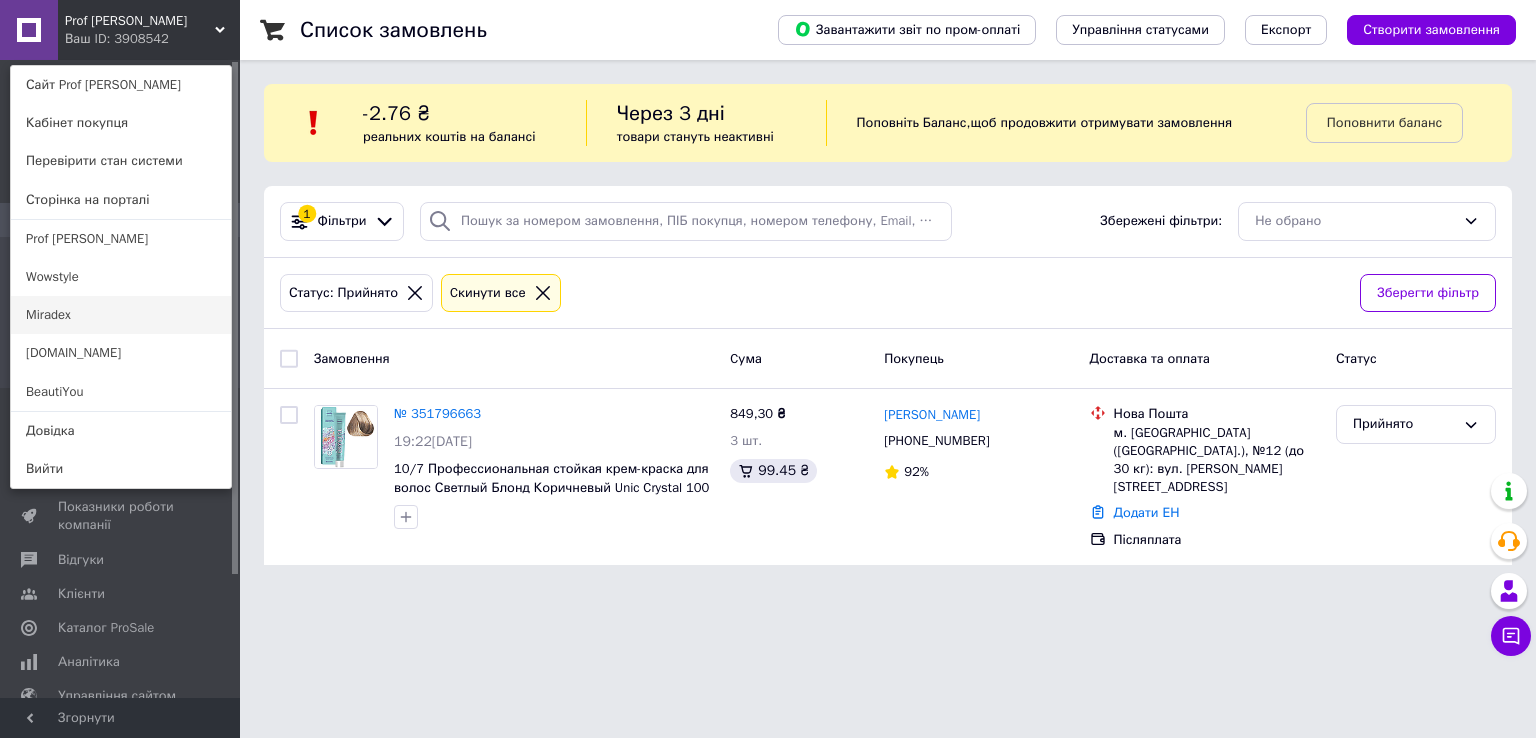 click on "Miradex" at bounding box center [121, 315] 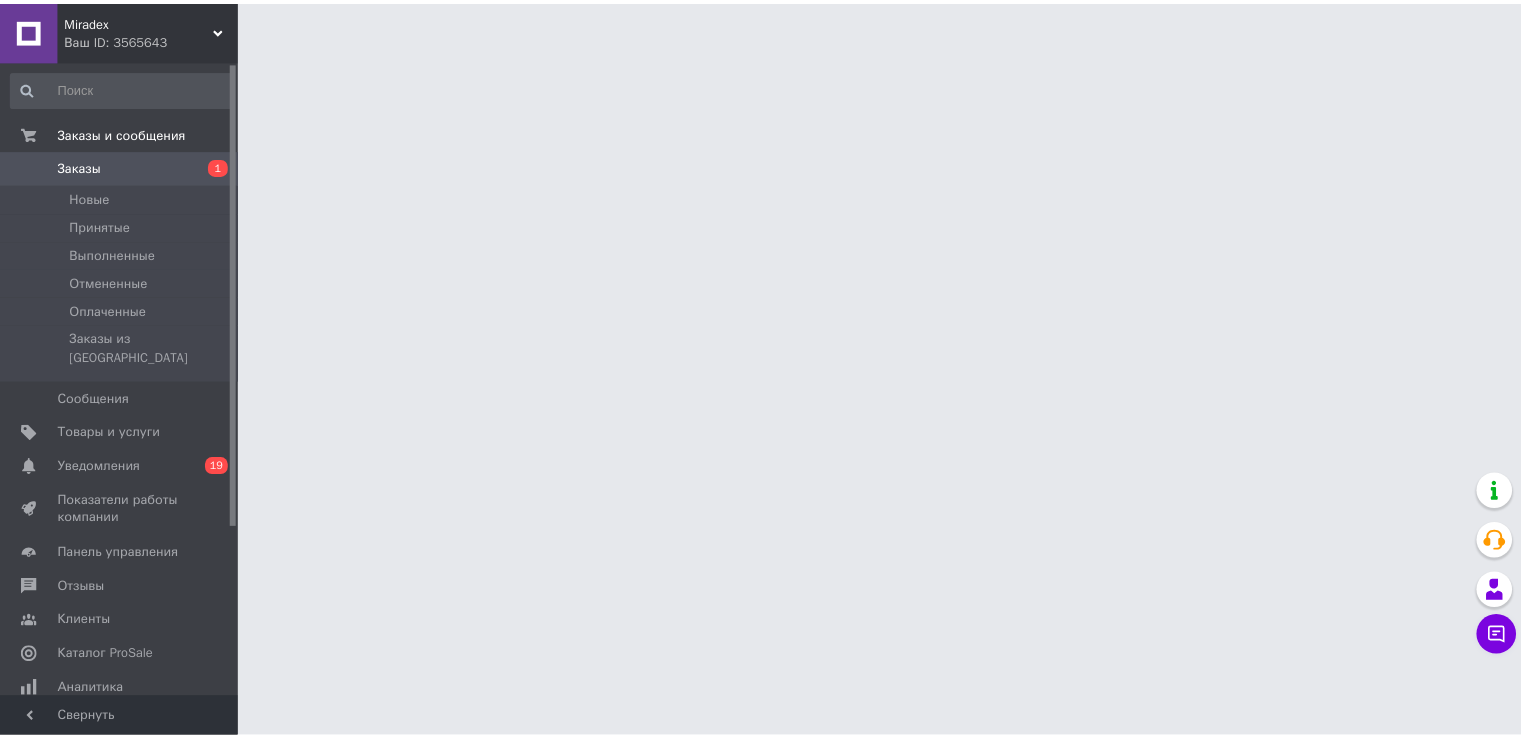 scroll, scrollTop: 0, scrollLeft: 0, axis: both 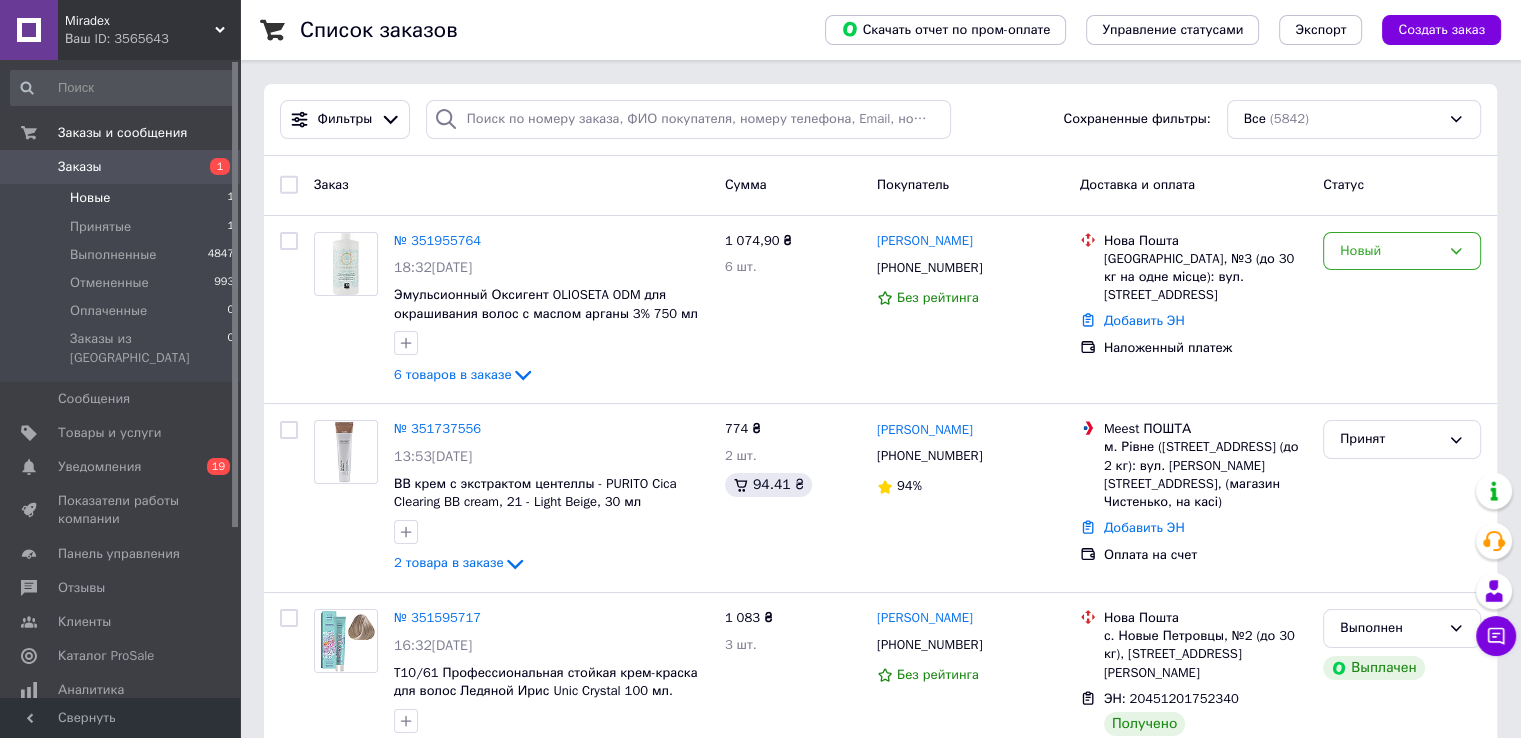 click on "Новые" at bounding box center (90, 198) 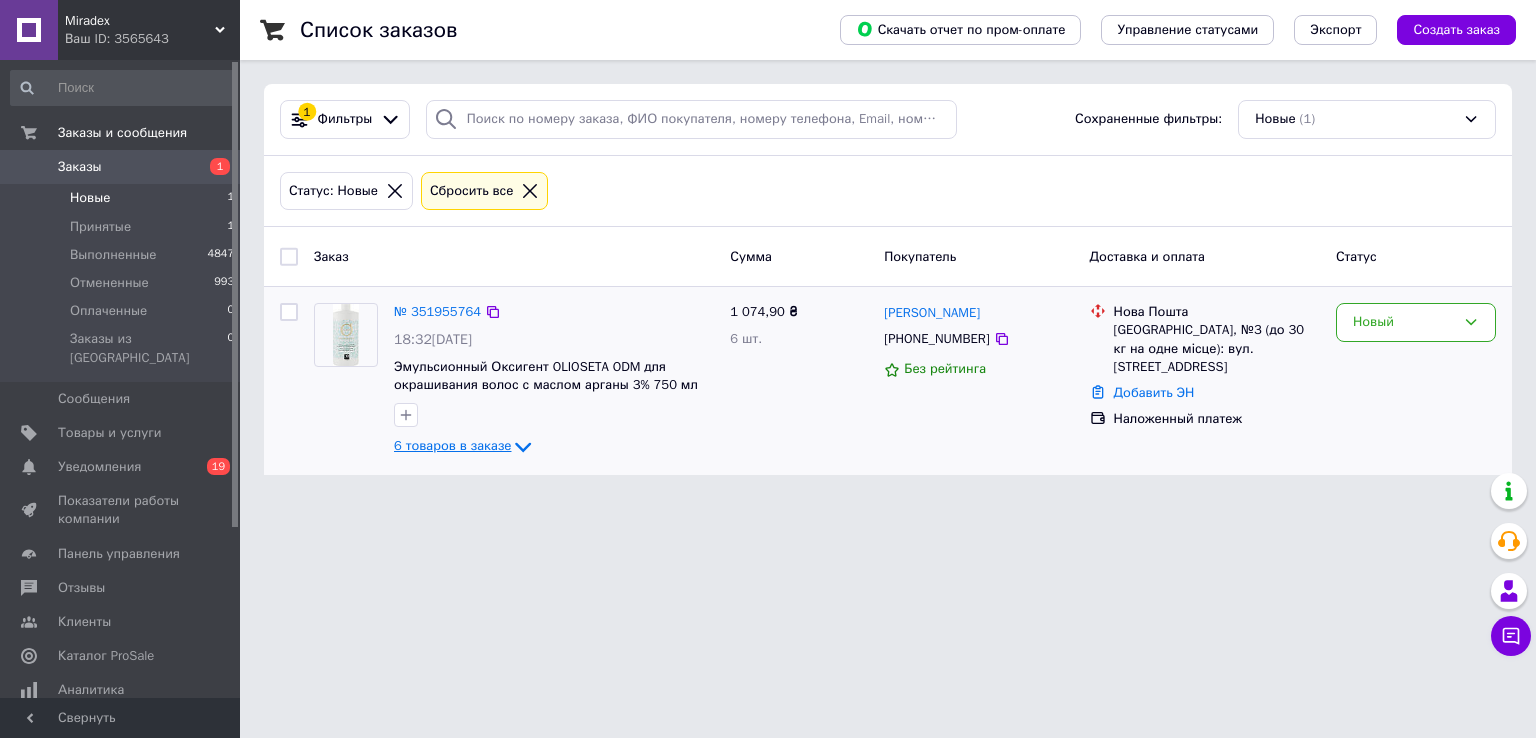 click on "6 товаров в заказе" at bounding box center [452, 446] 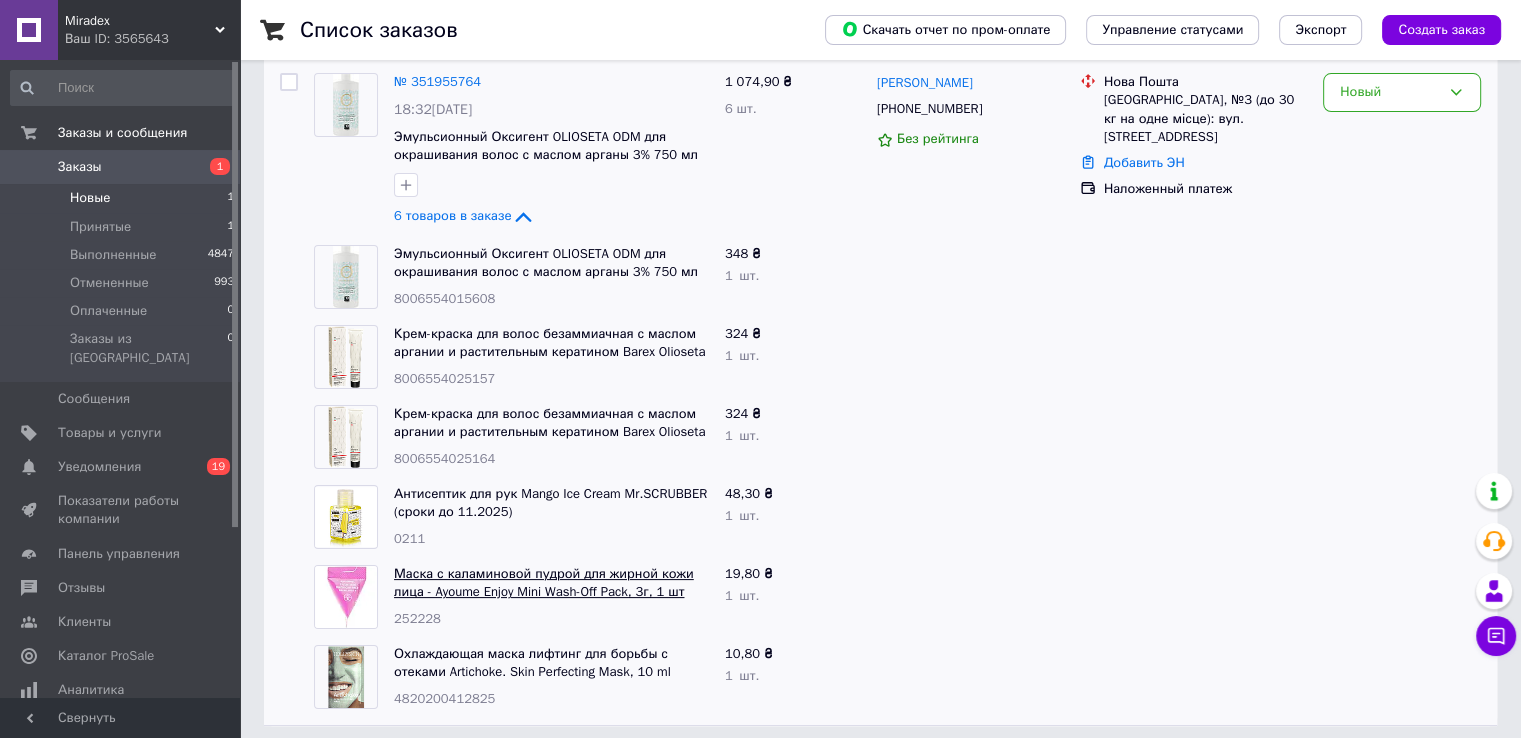 scroll, scrollTop: 240, scrollLeft: 0, axis: vertical 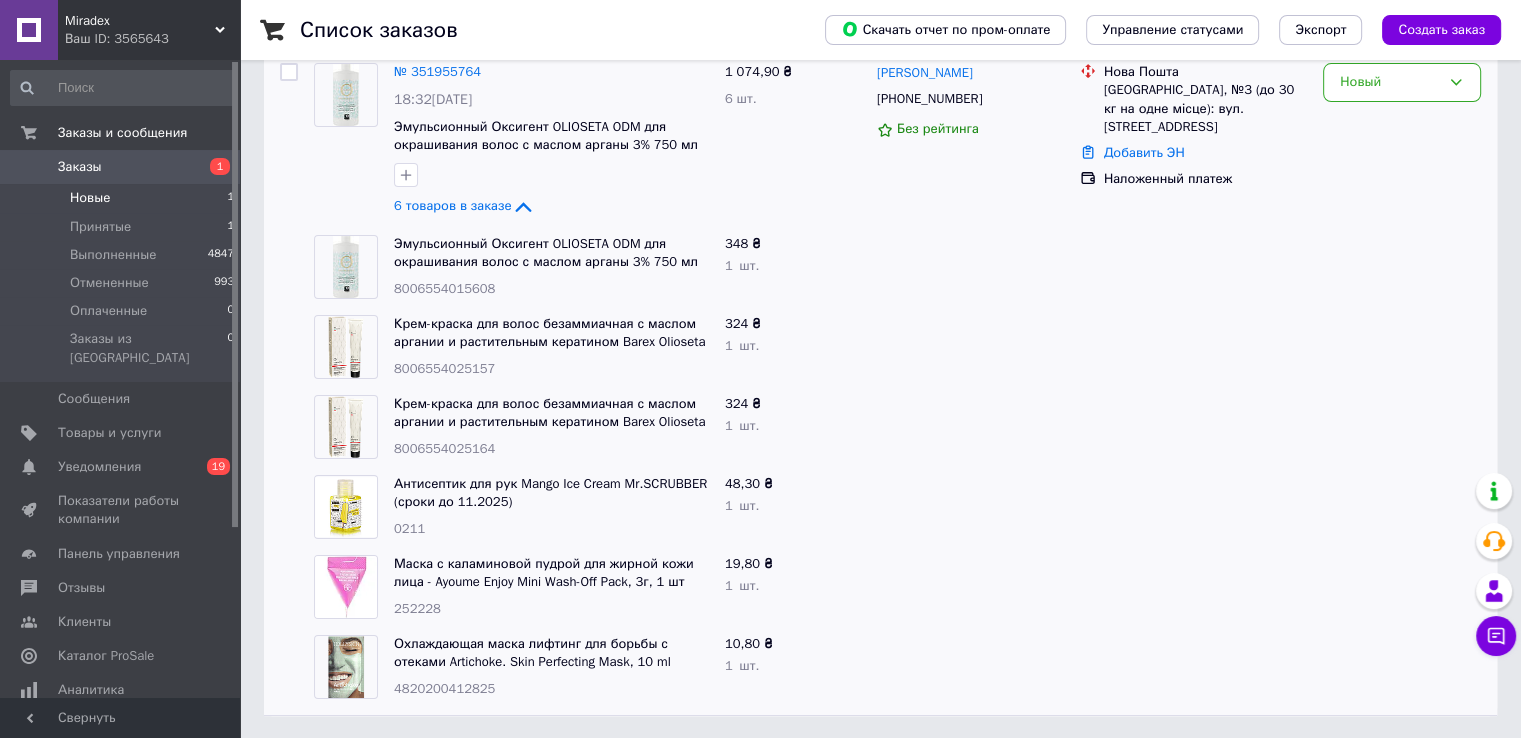 click on "Новые" at bounding box center [90, 198] 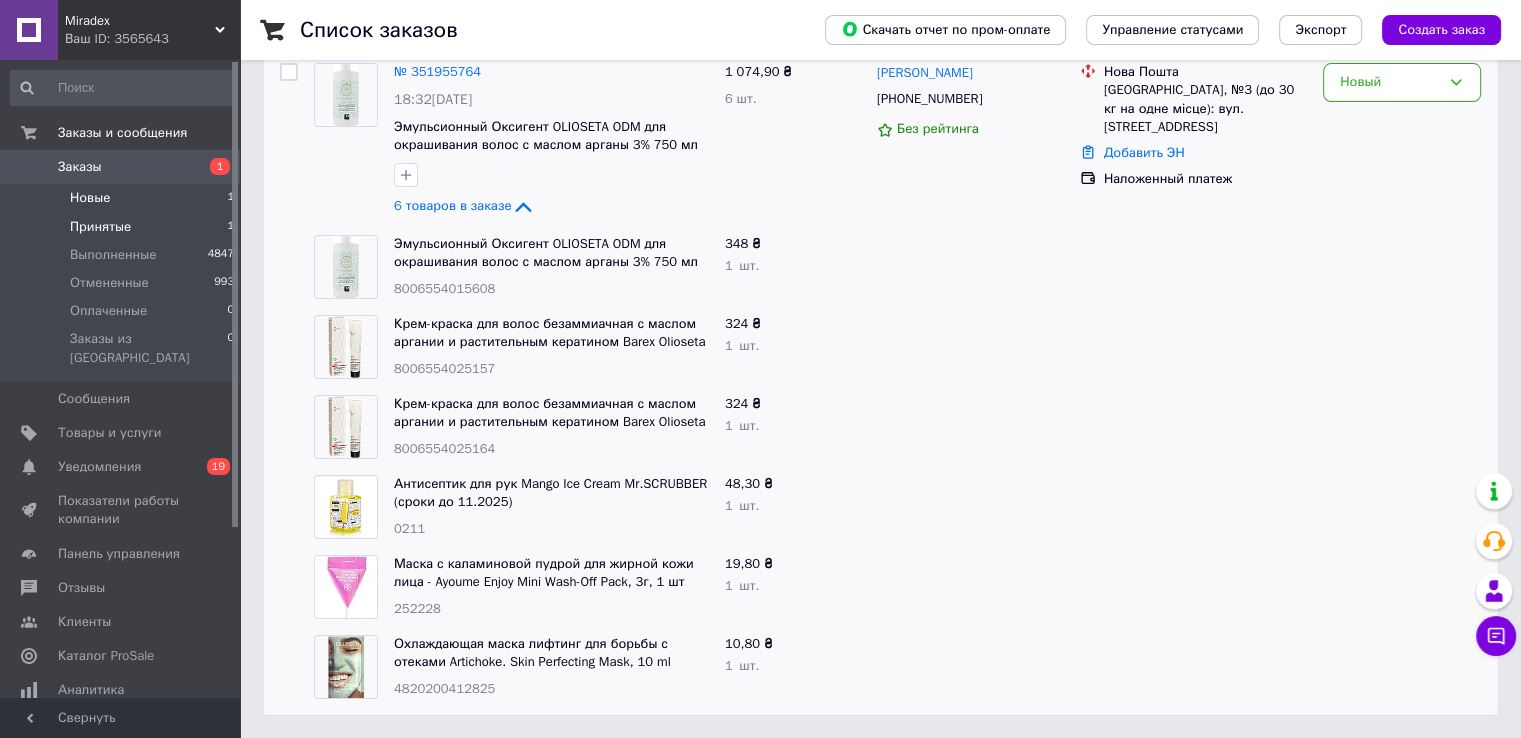click on "Принятые" at bounding box center (100, 227) 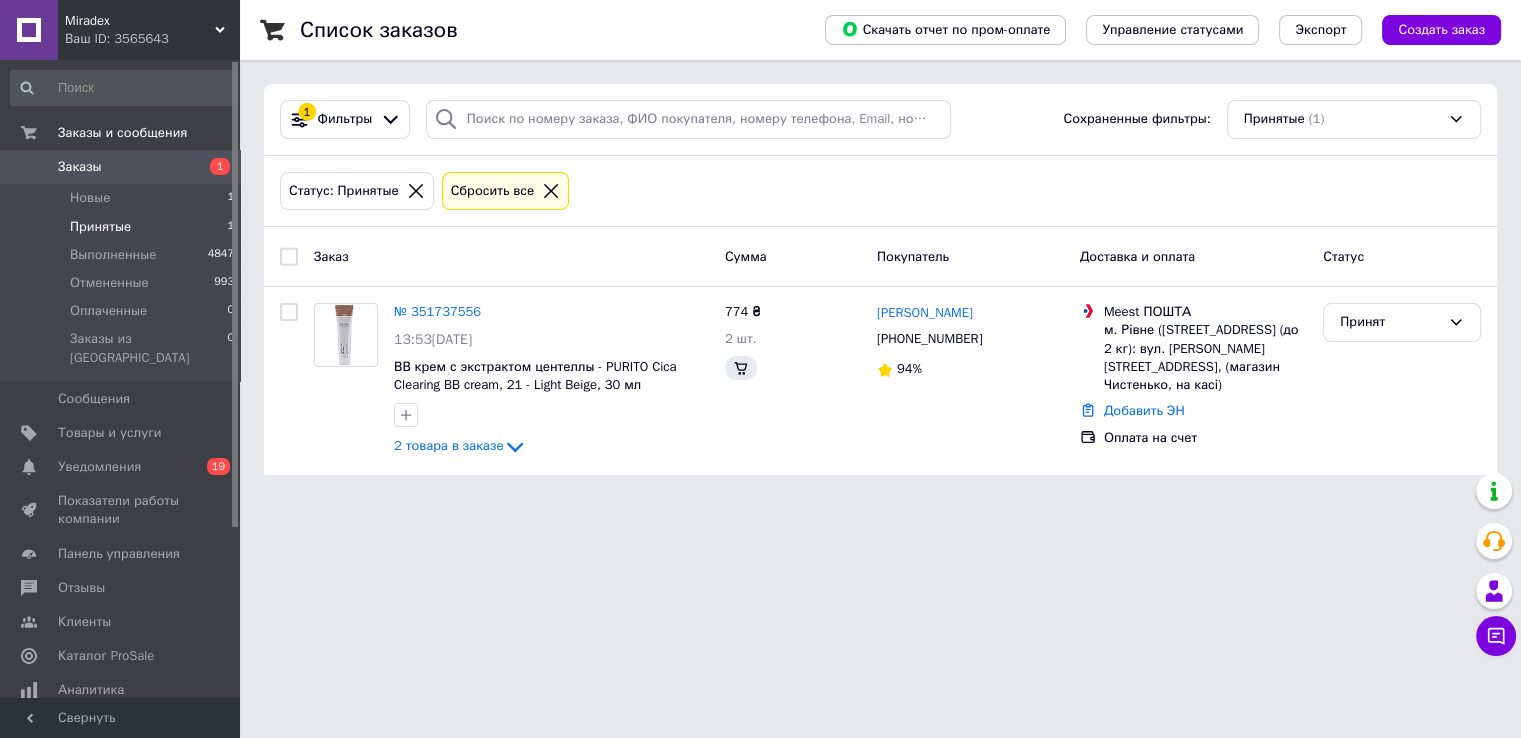 scroll, scrollTop: 0, scrollLeft: 0, axis: both 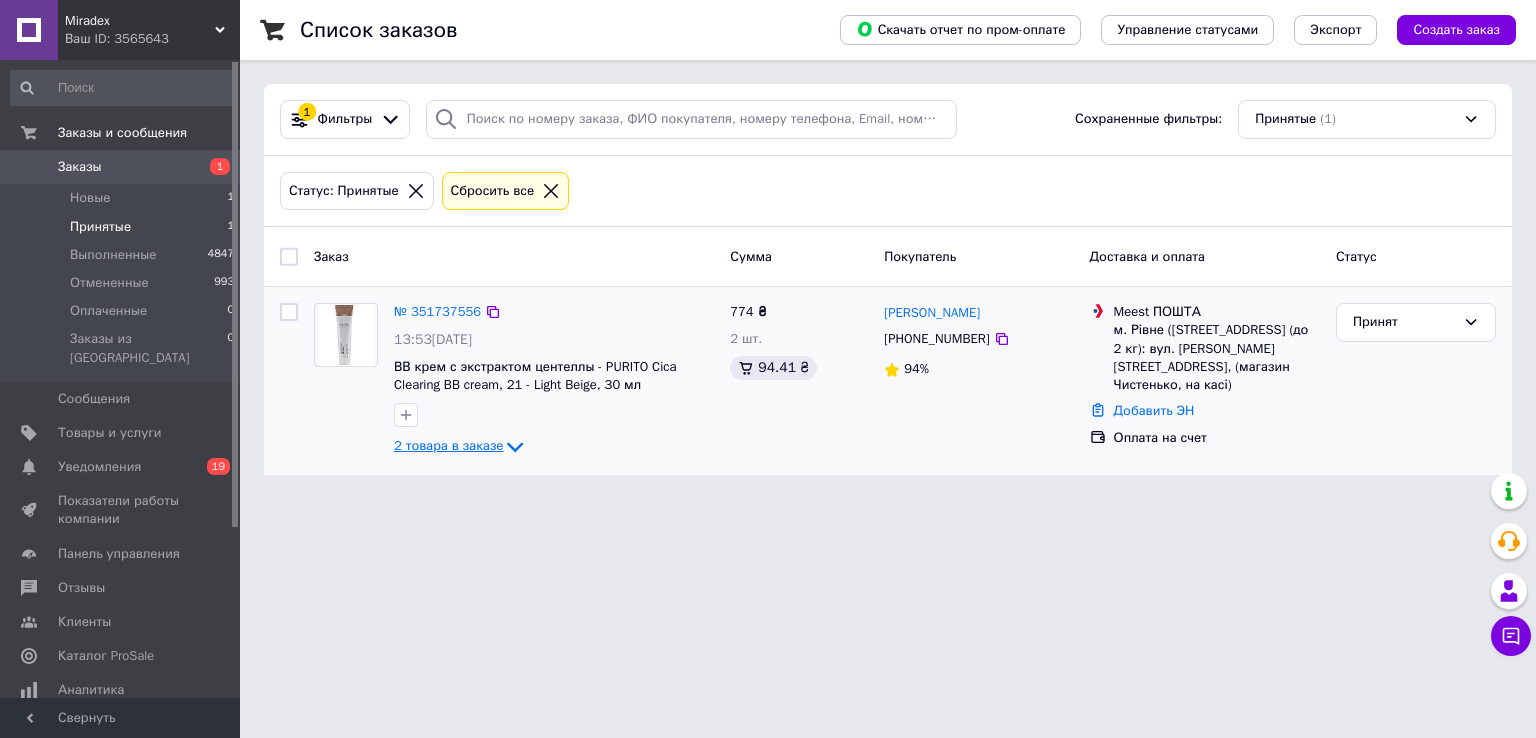 click on "2 товара в заказе" at bounding box center [448, 446] 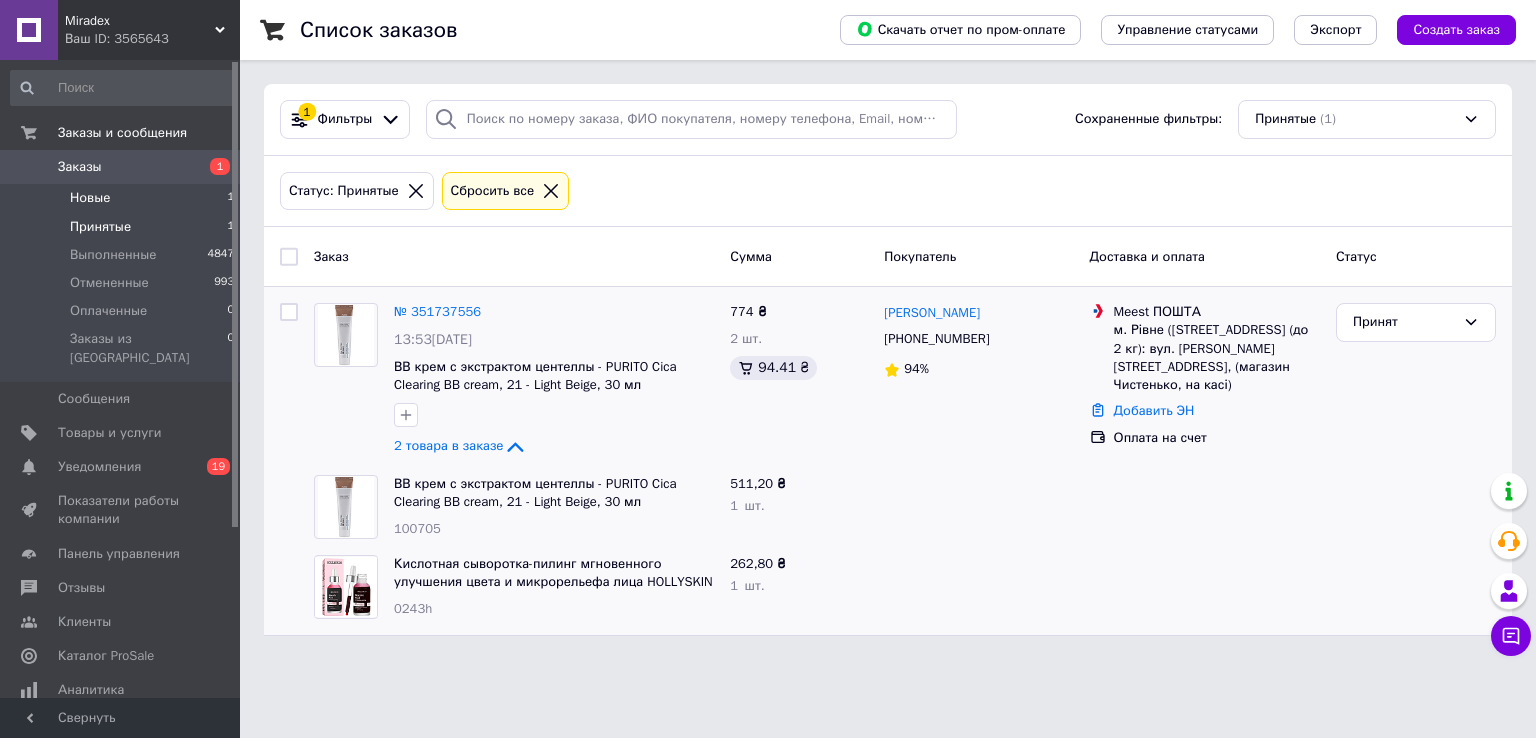 click on "Новые" at bounding box center (90, 198) 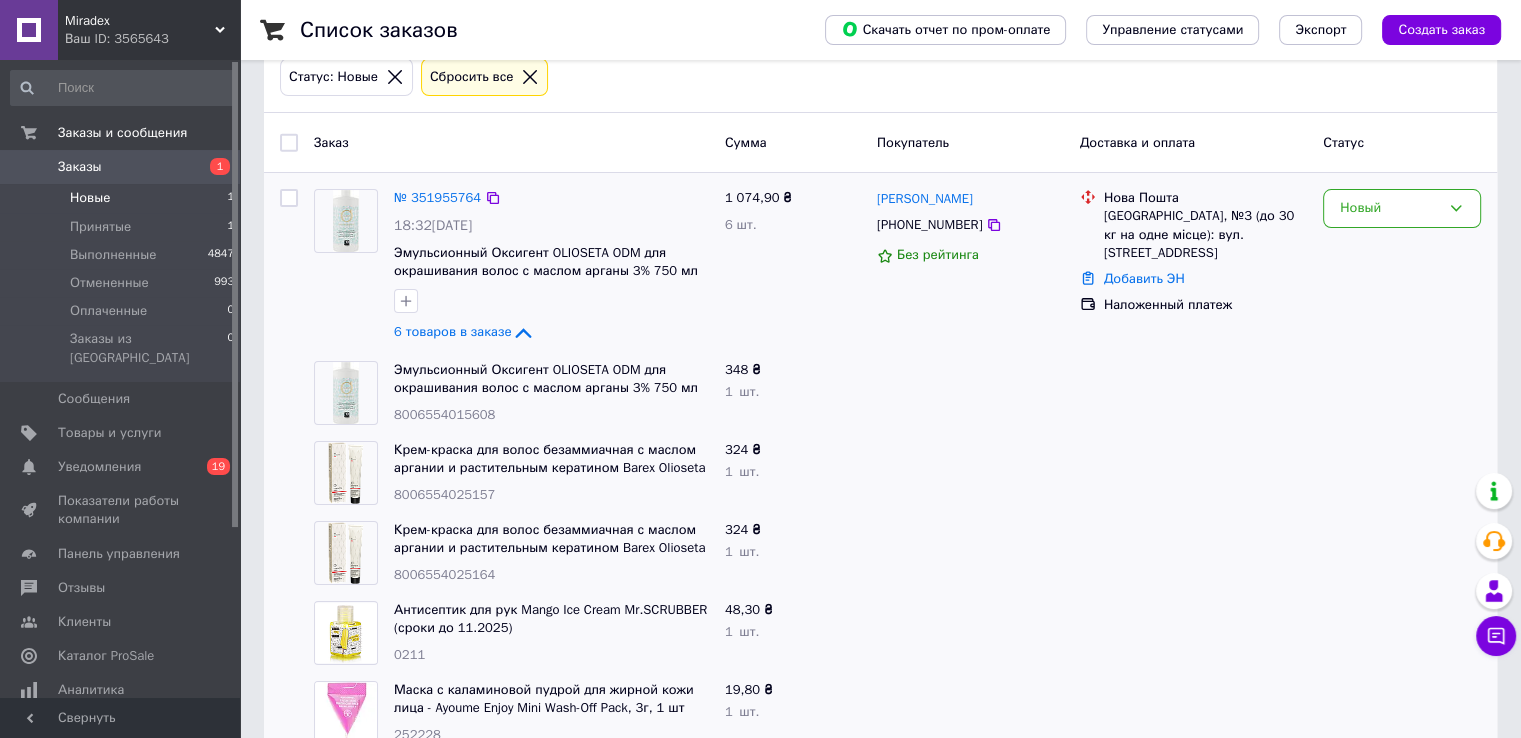 scroll, scrollTop: 240, scrollLeft: 0, axis: vertical 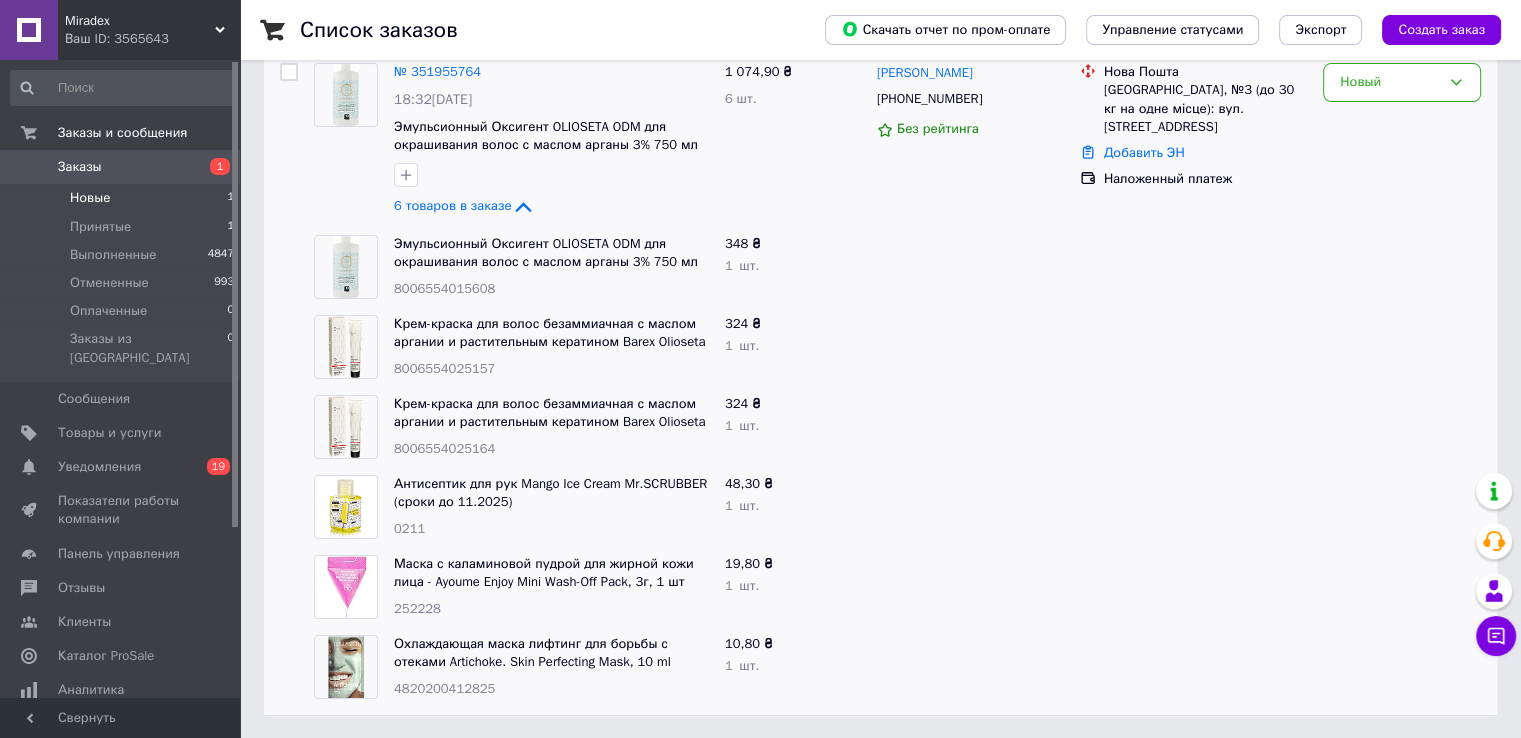 click on "8006554025157" at bounding box center (444, 368) 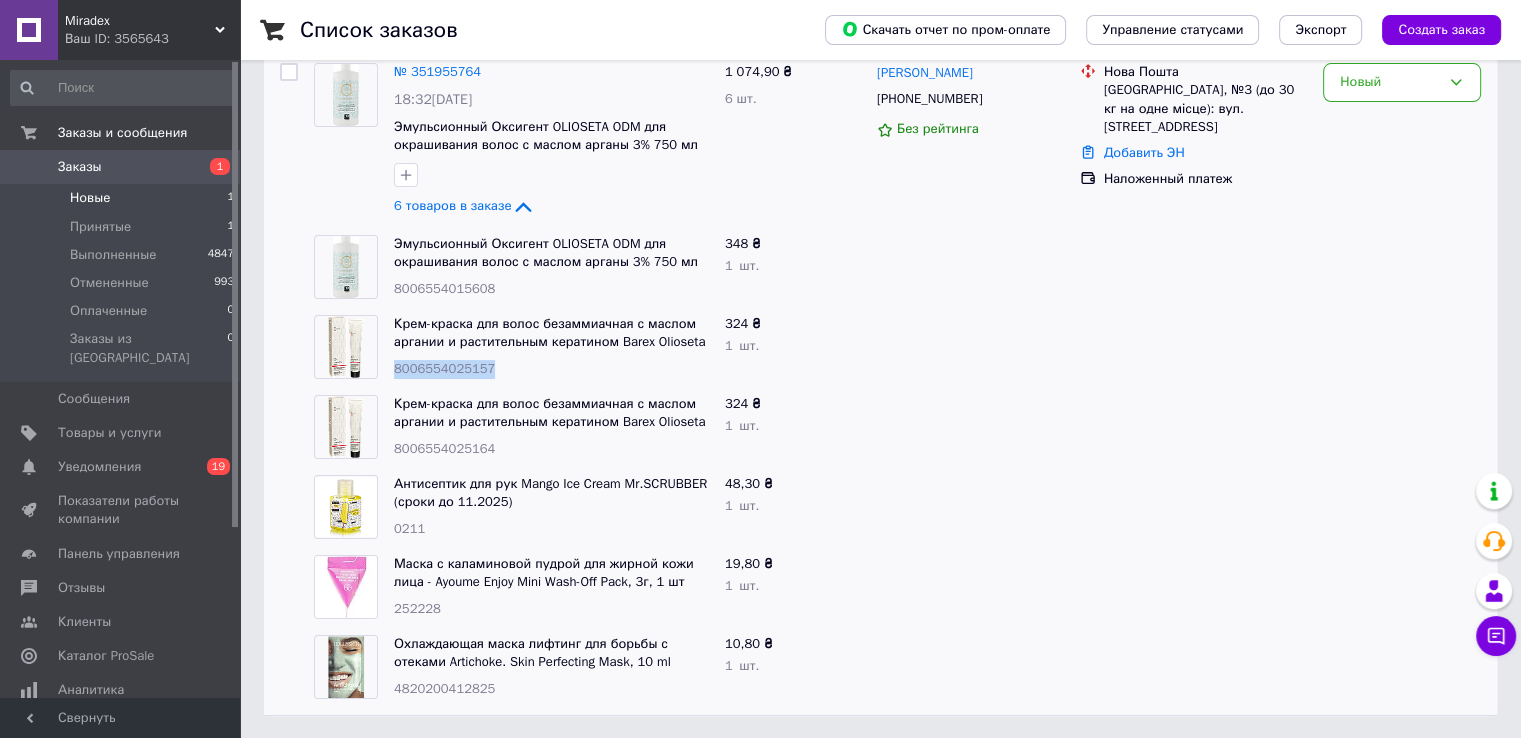 click on "8006554025157" at bounding box center [444, 368] 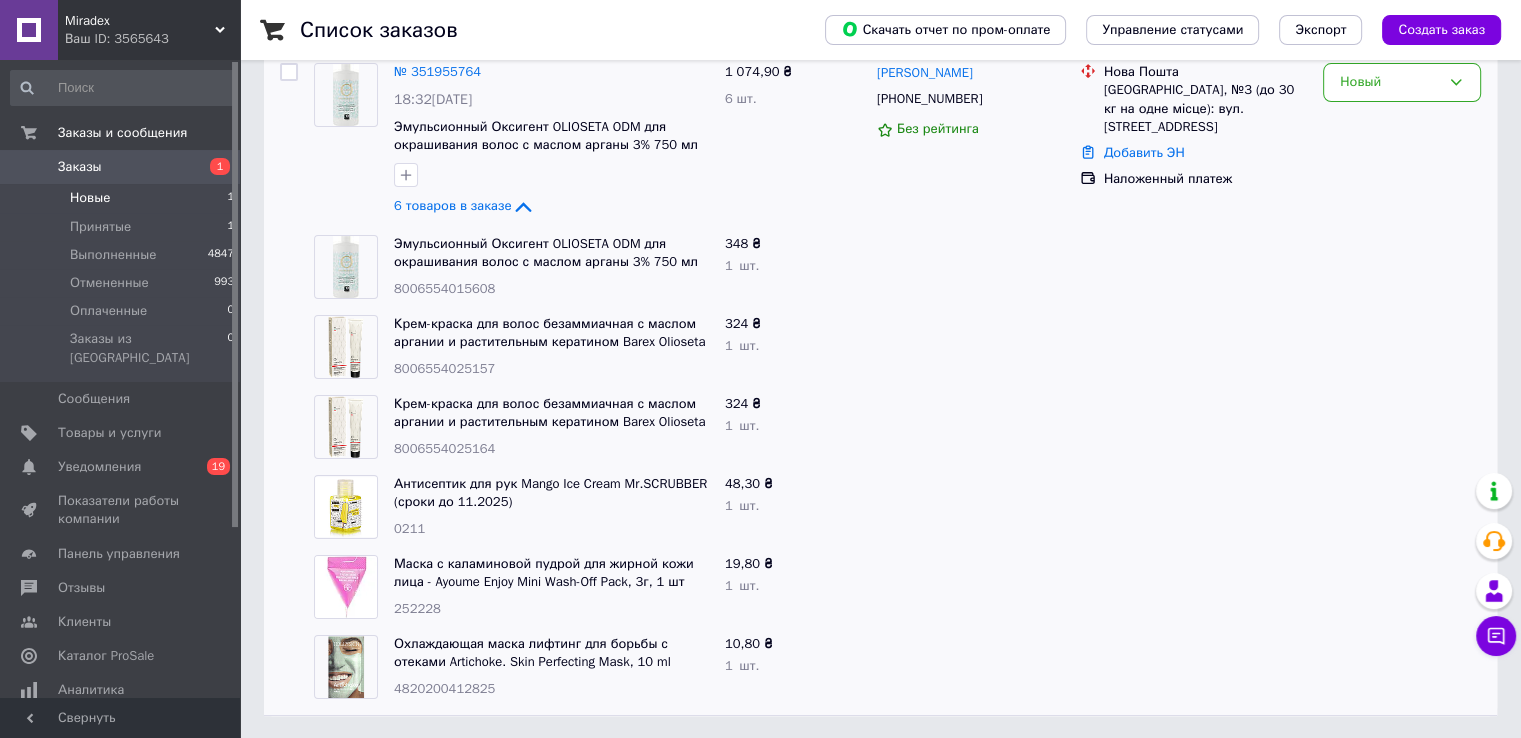 click on "8006554025164" at bounding box center (444, 448) 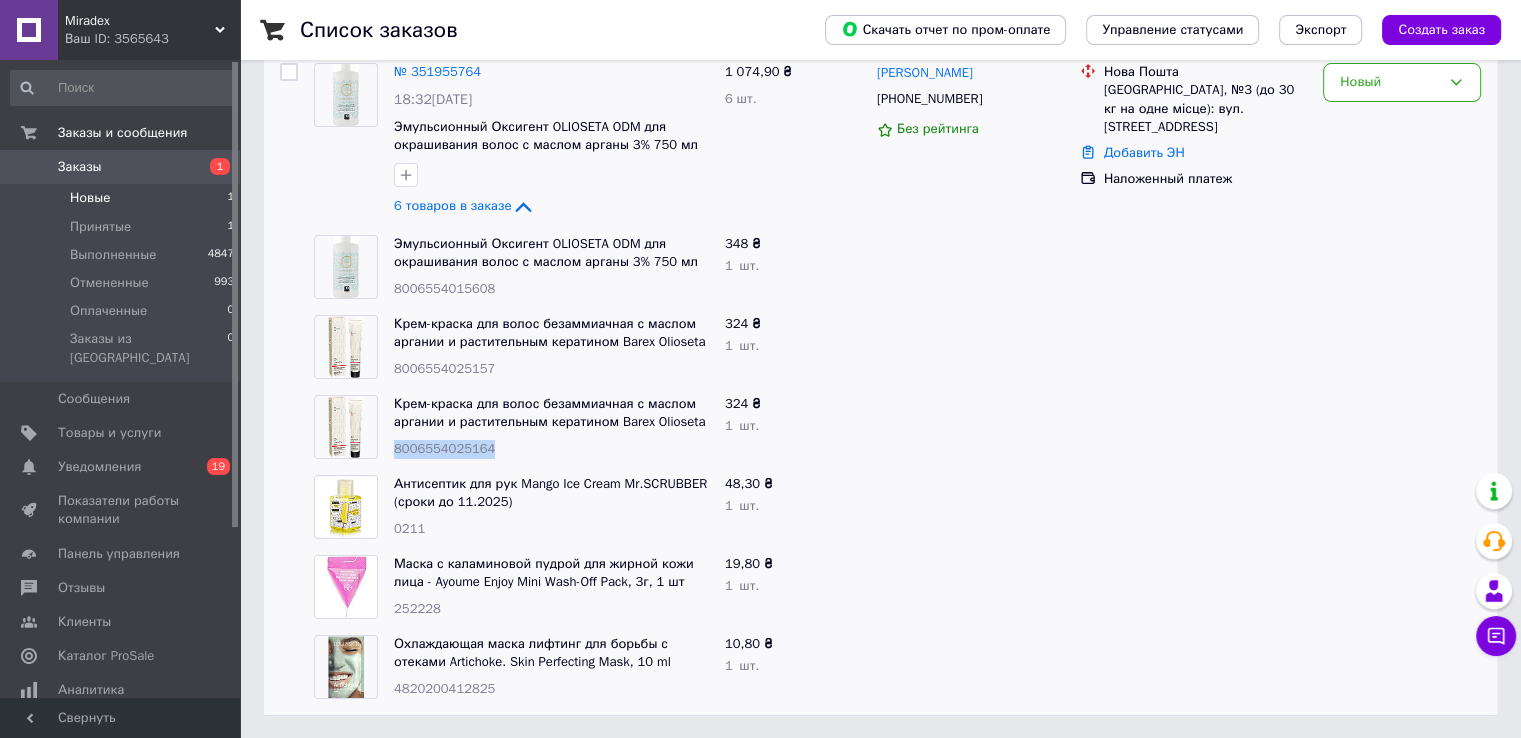 click on "8006554025164" at bounding box center (444, 448) 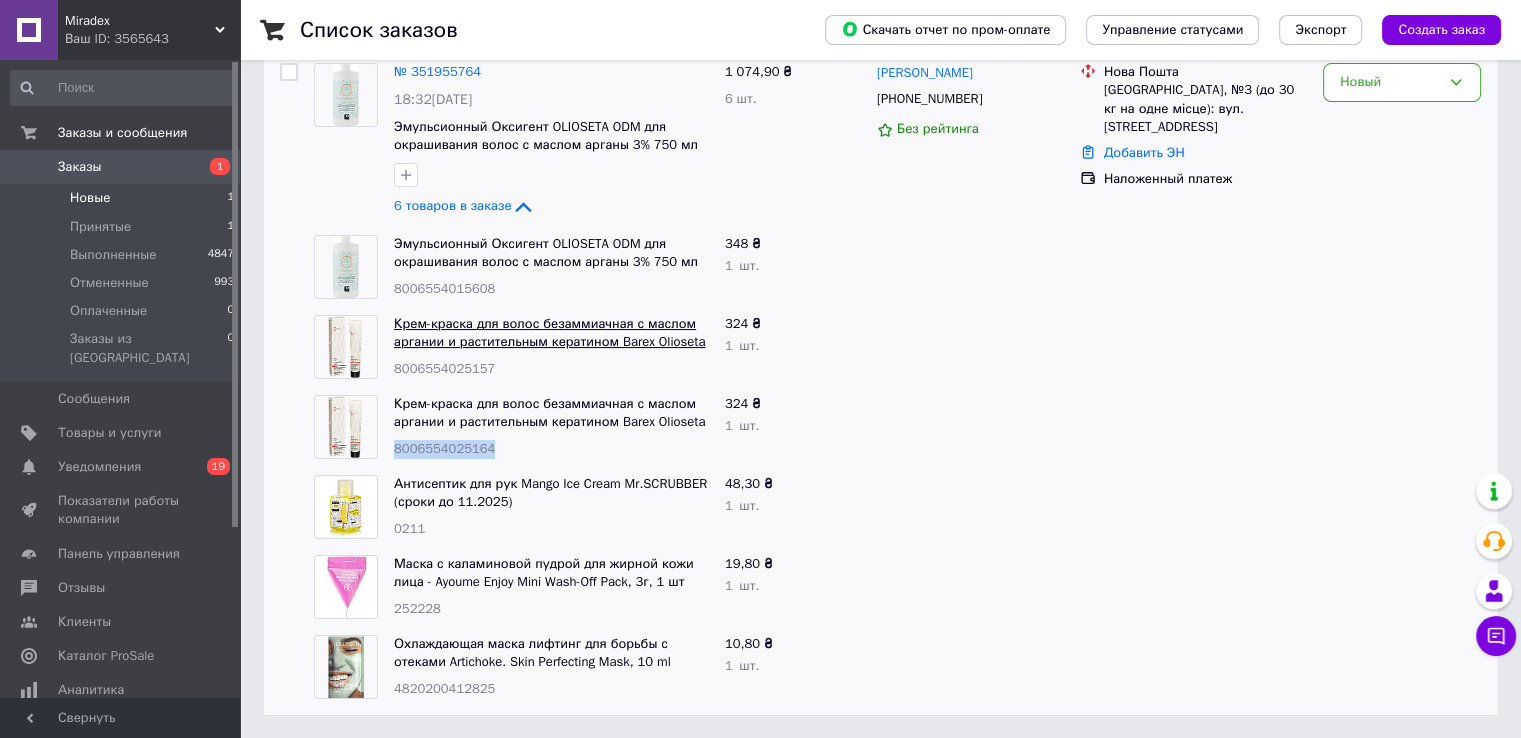click on "Крем-краска для волос  безаммиачная с маслом аргании и растительным кератином Barex Olioseta NEW  6.13 темный" at bounding box center [549, 342] 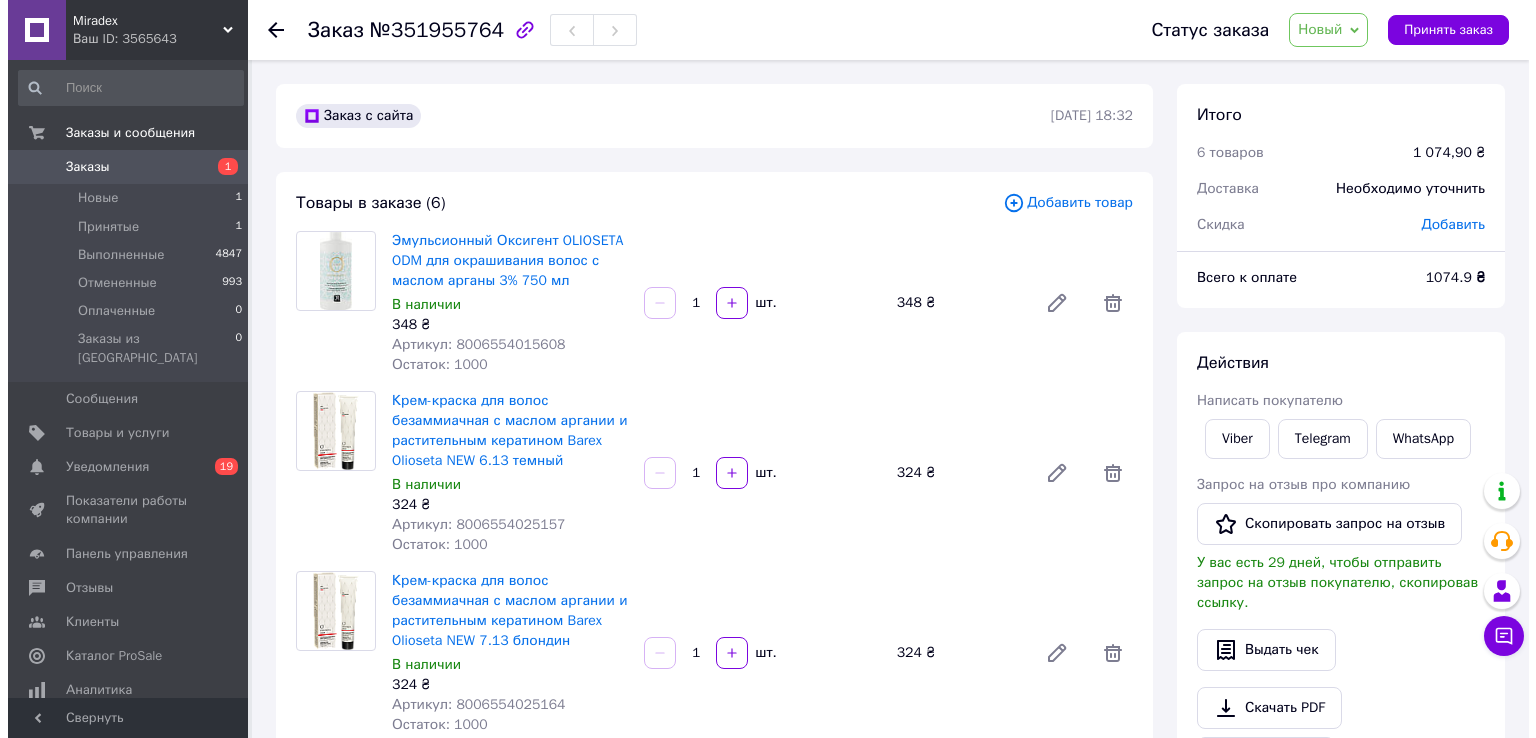 scroll, scrollTop: 0, scrollLeft: 0, axis: both 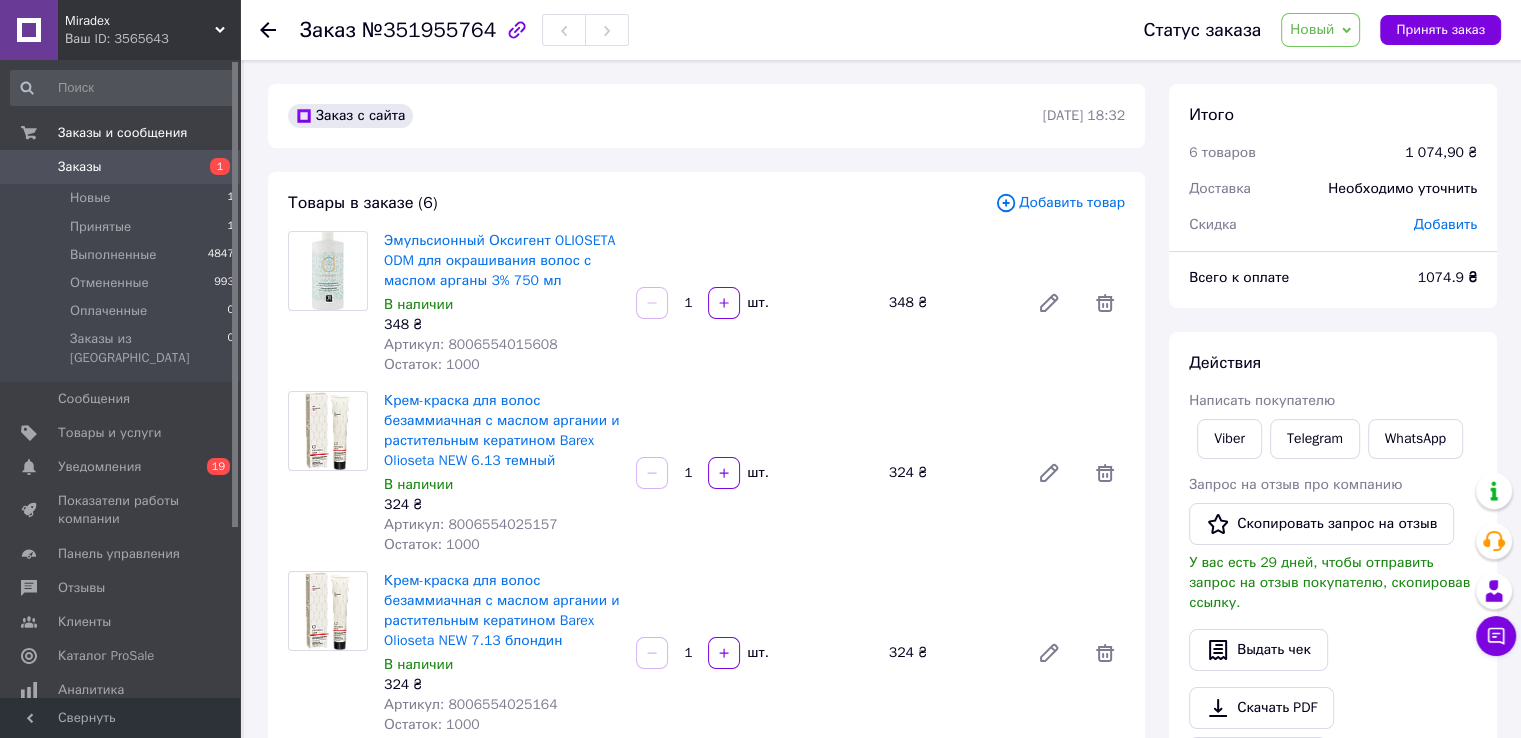click on "Крем-краска для волос  безаммиачная с маслом аргании и растительным кератином Barex Olioseta NEW  6.13 темный" at bounding box center [502, 431] 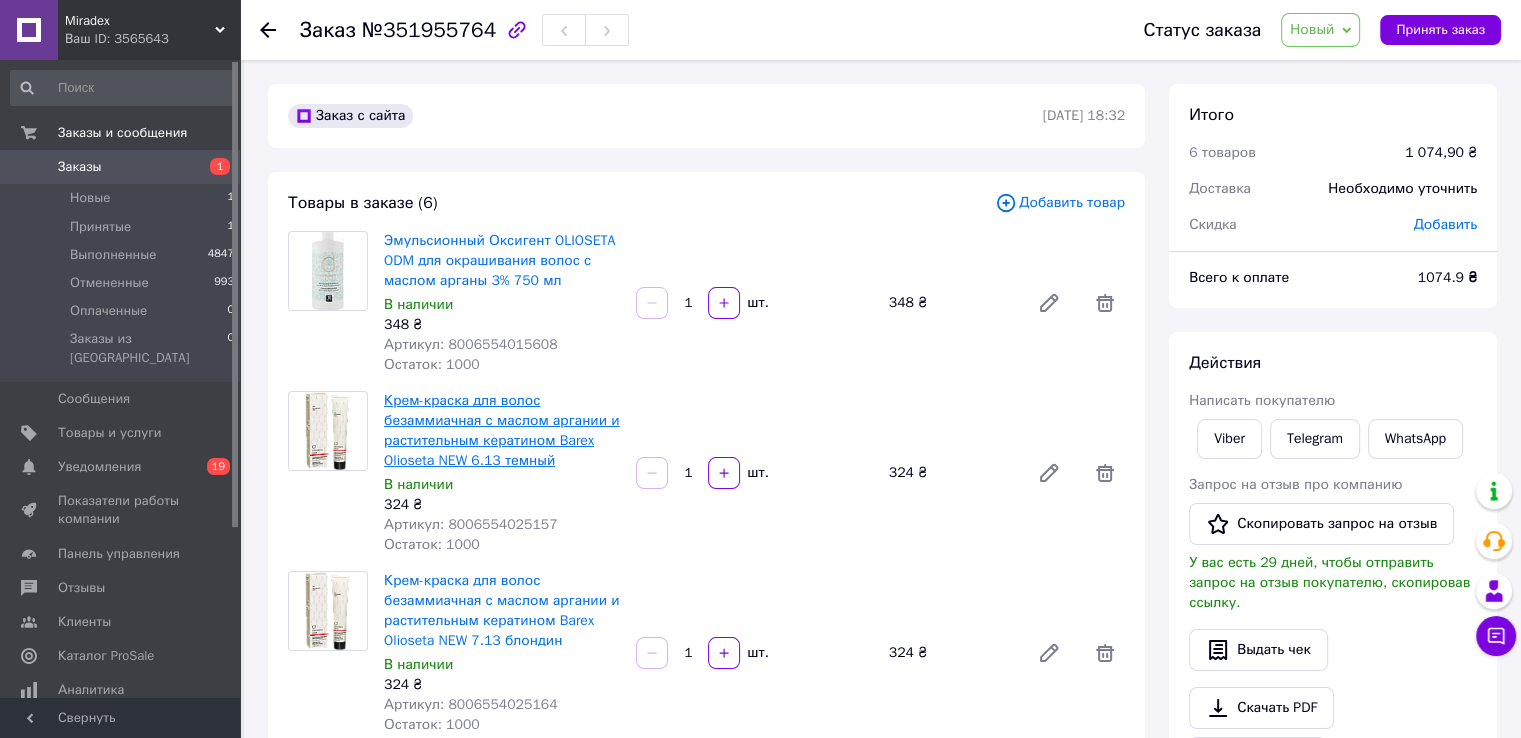 click on "Крем-краска для волос  безаммиачная с маслом аргании и растительным кератином Barex Olioseta NEW  6.13 темный" at bounding box center (502, 430) 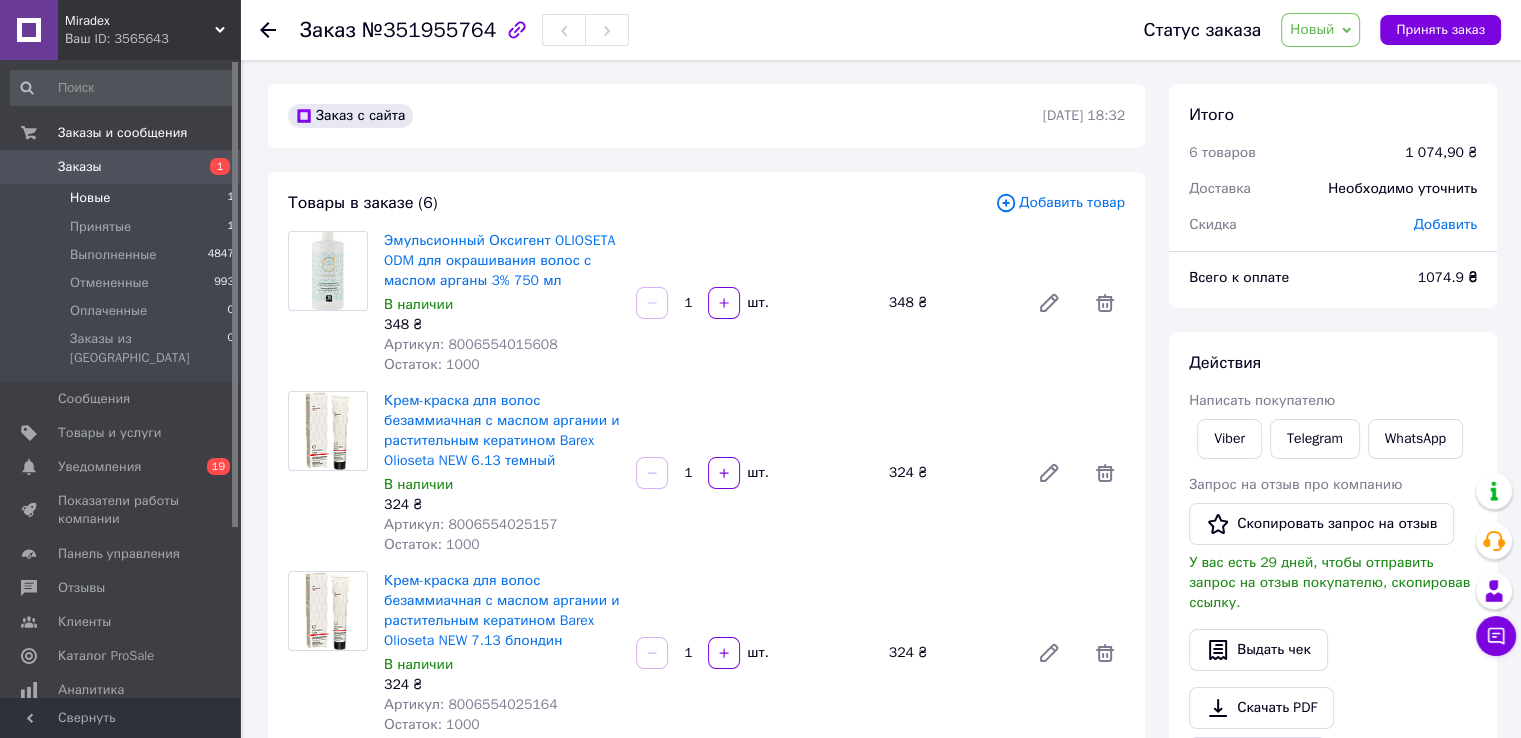 click on "Новые" at bounding box center (90, 198) 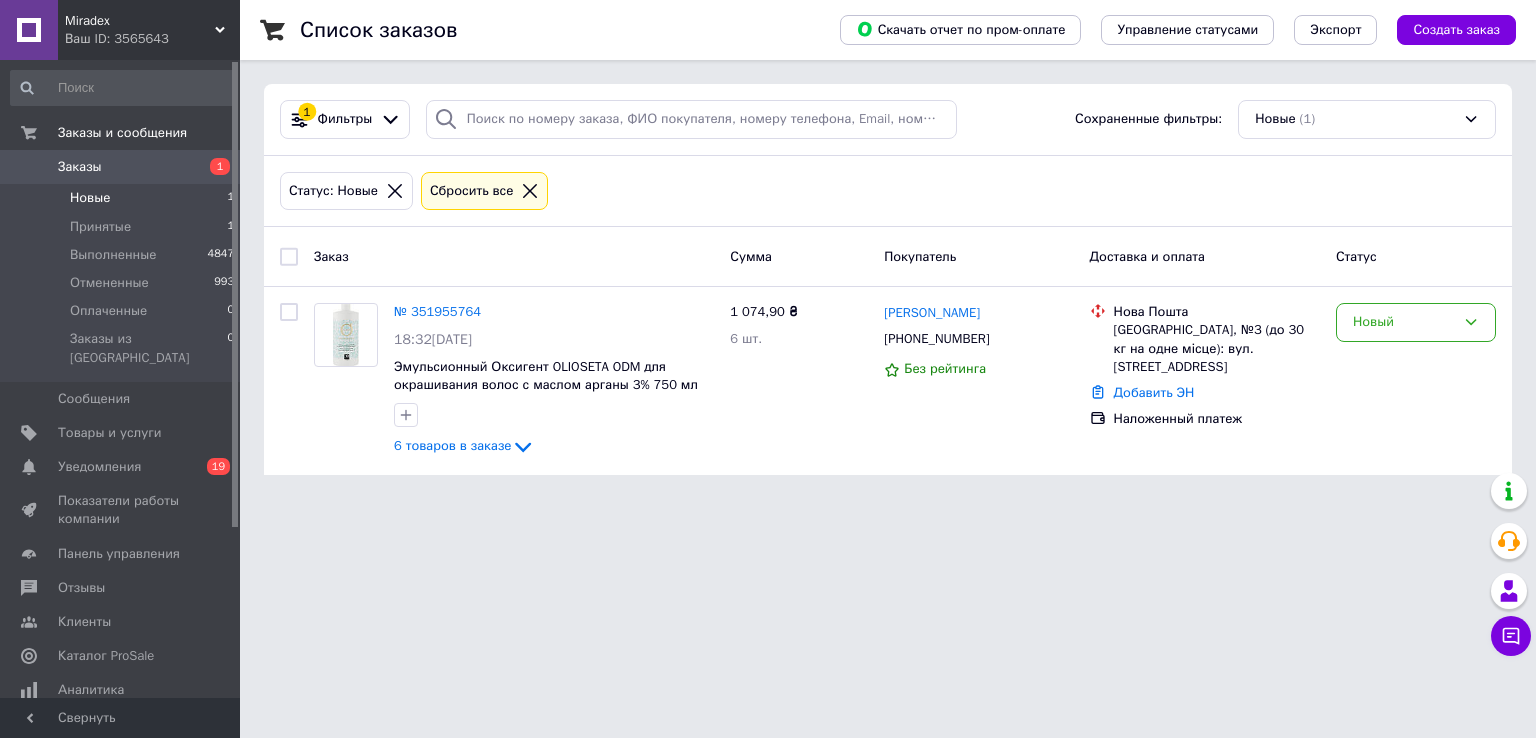 click on "Новые 1" at bounding box center (123, 198) 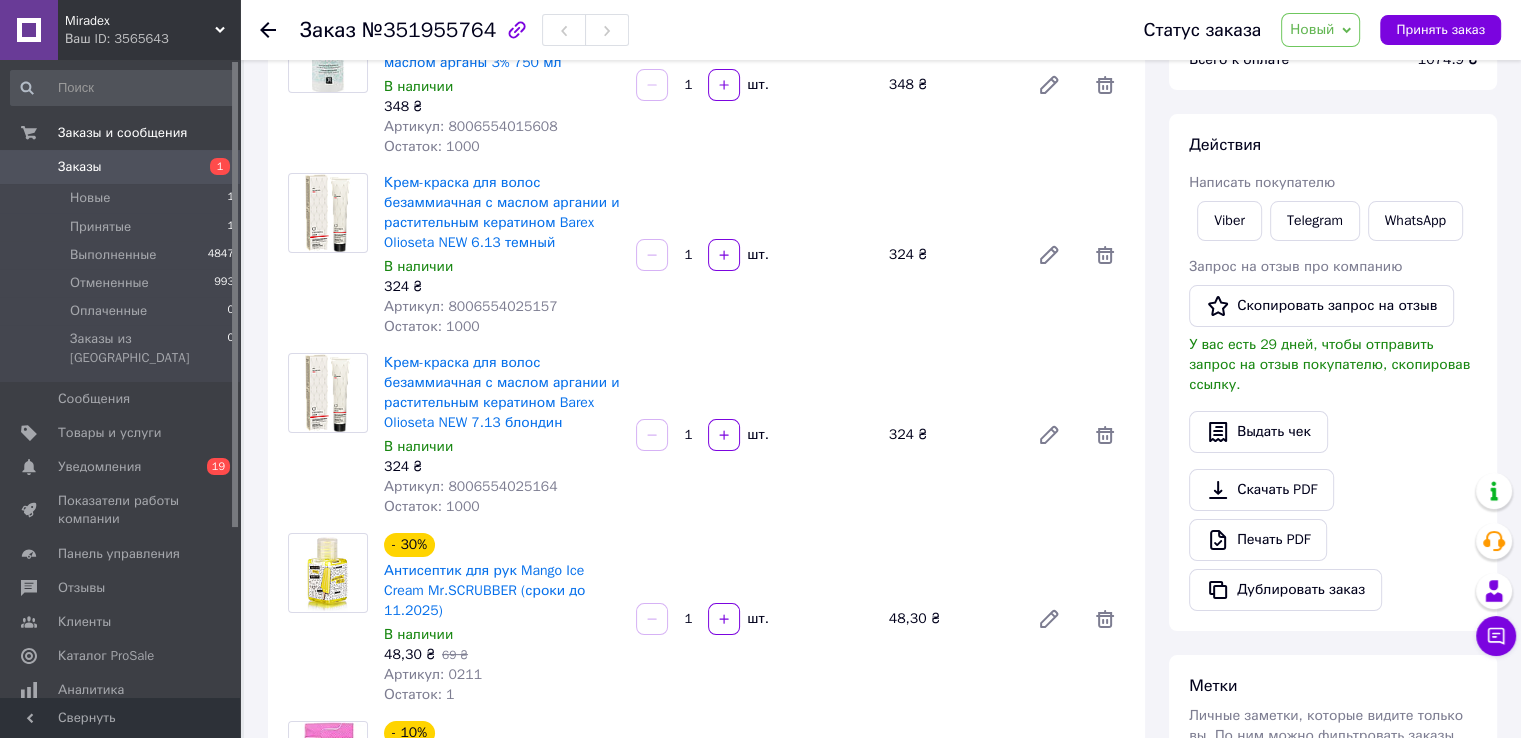 scroll, scrollTop: 400, scrollLeft: 0, axis: vertical 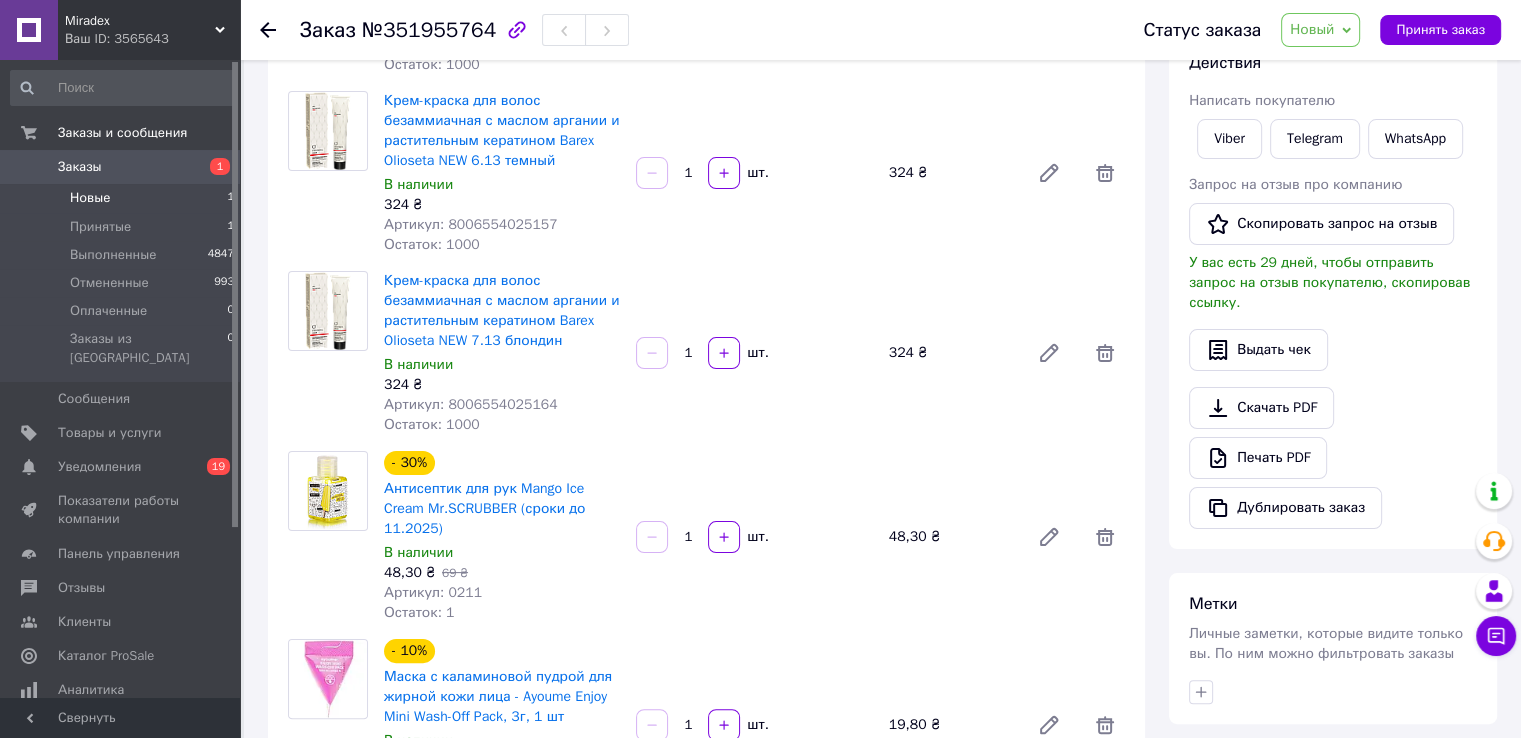 click on "Новые" at bounding box center (90, 198) 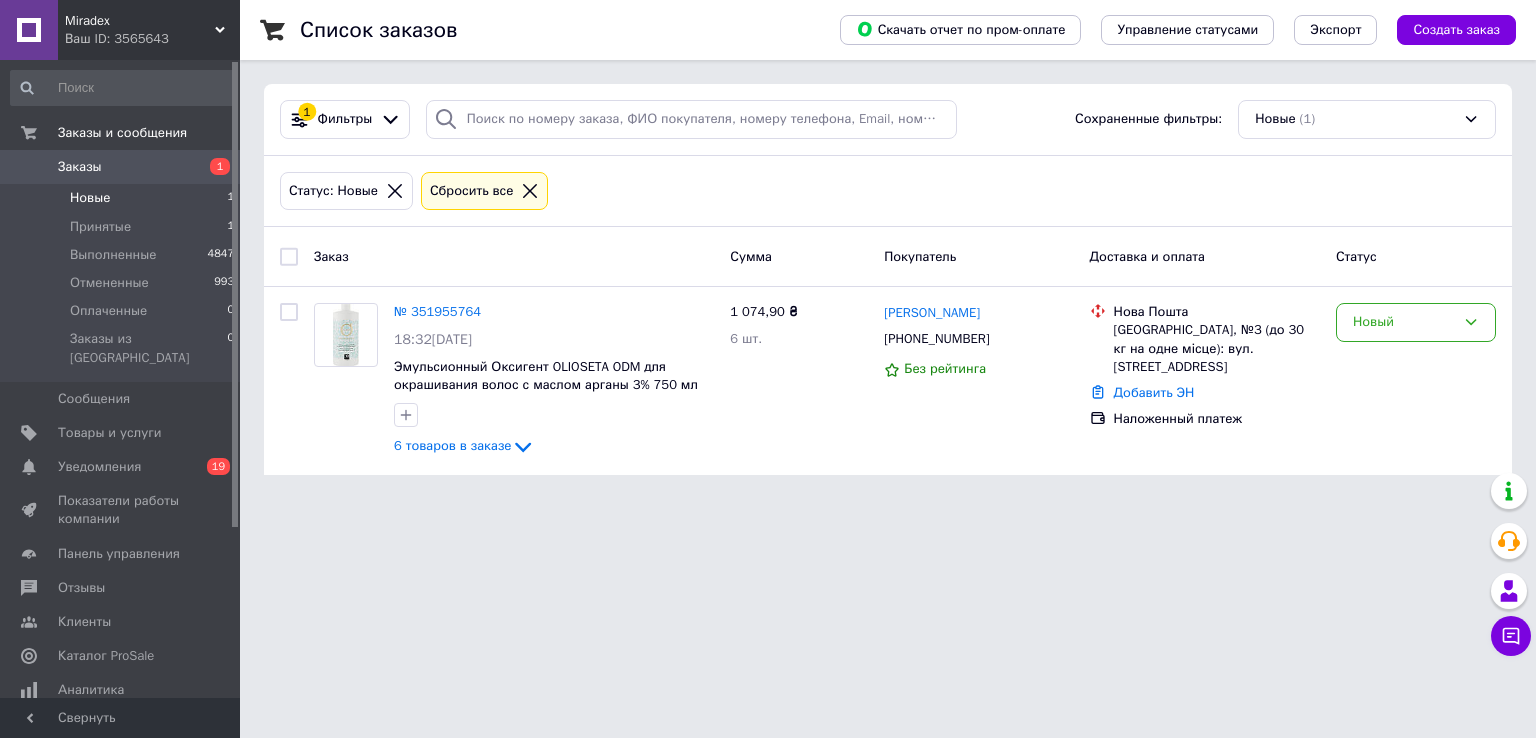 click on "Новые 1" at bounding box center [123, 198] 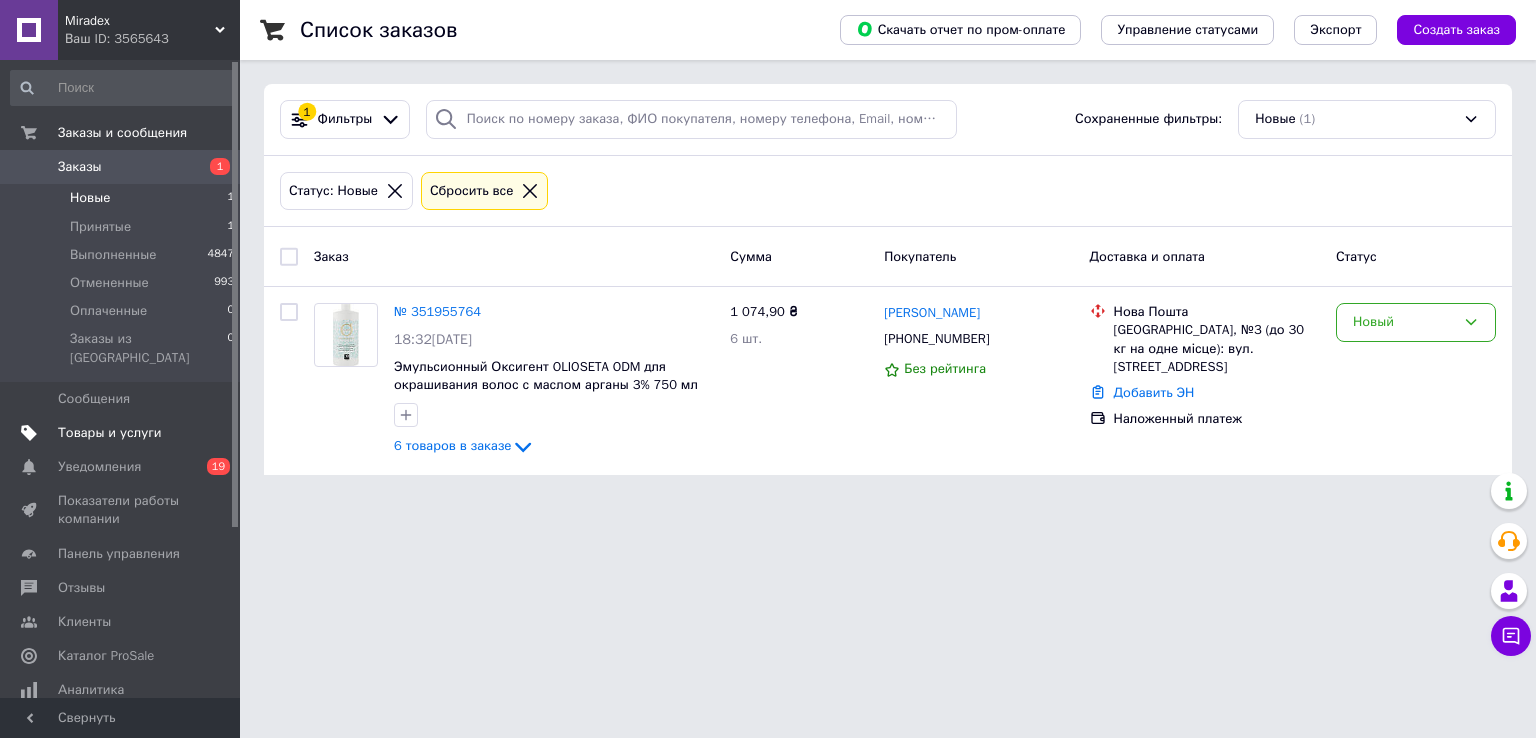click on "Товары и услуги" at bounding box center [123, 433] 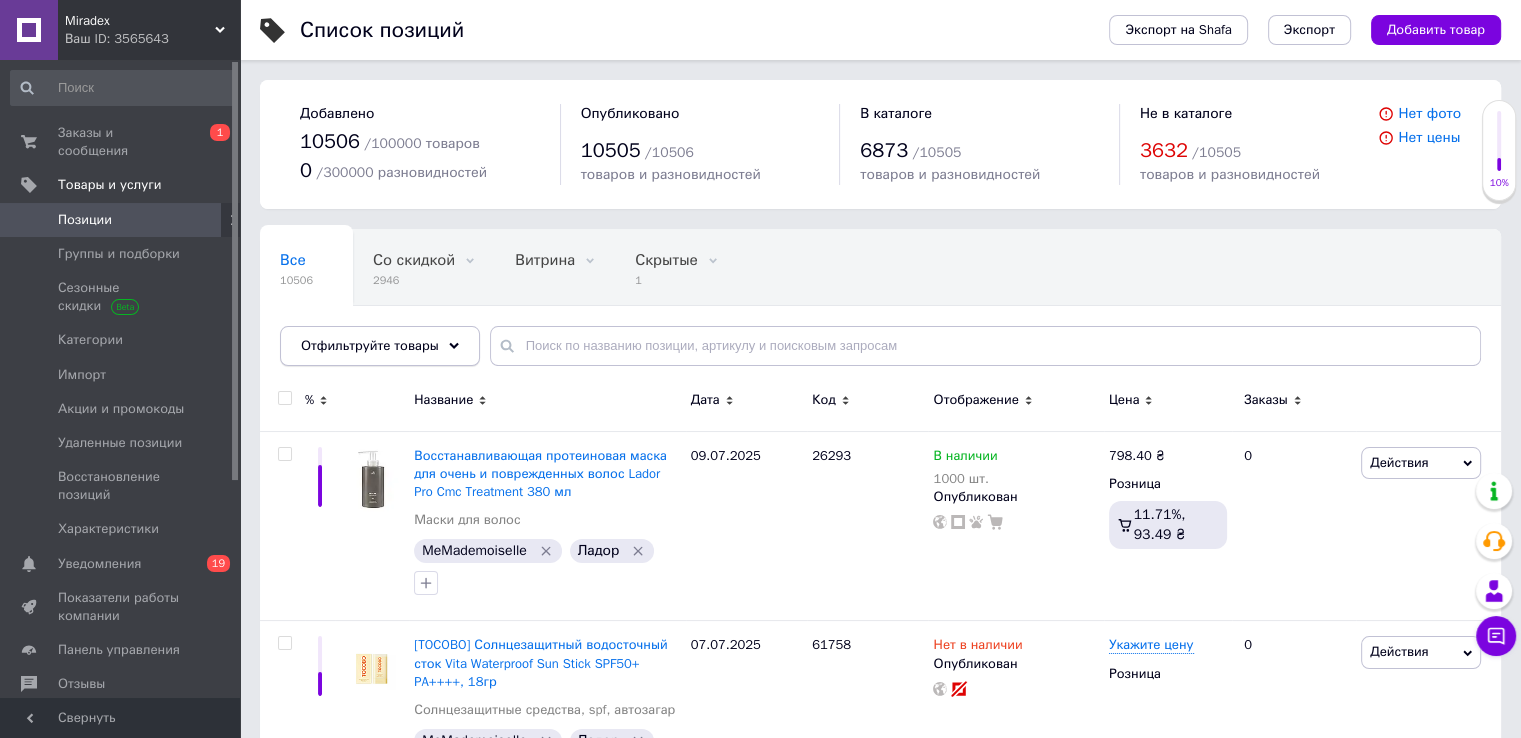 click on "Отфильтруйте товары" at bounding box center [370, 345] 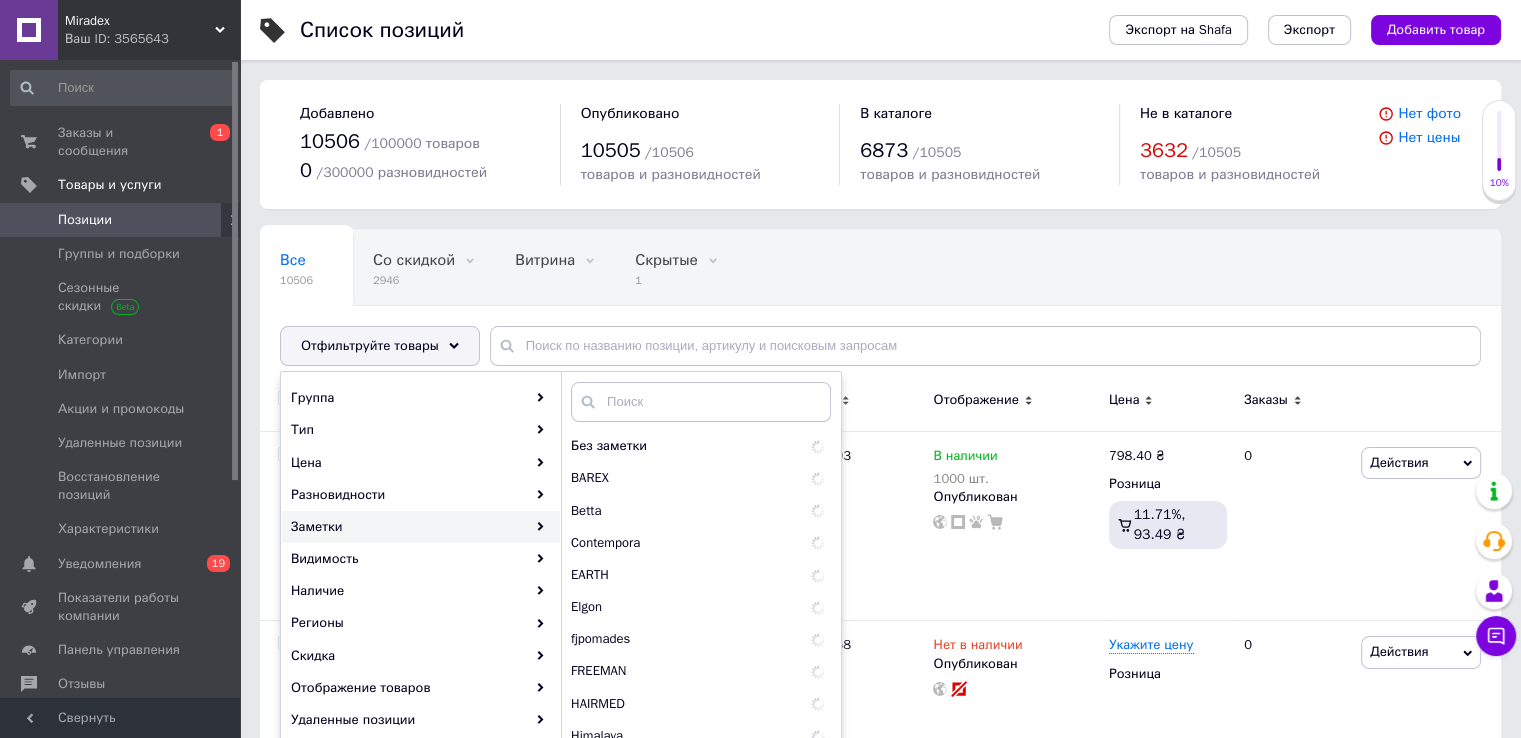 click on "Заметки" at bounding box center [421, 527] 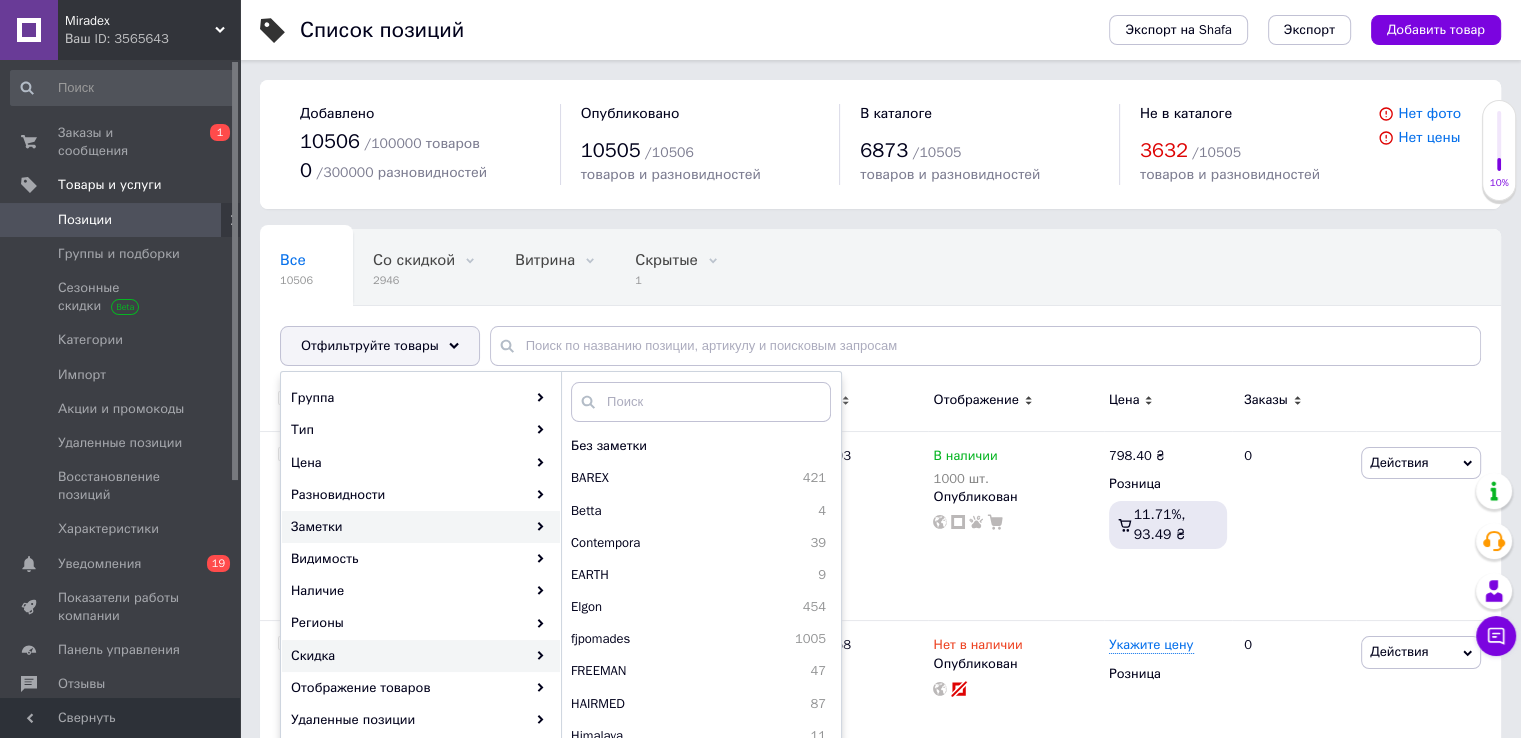click on "Скидка" at bounding box center (421, 656) 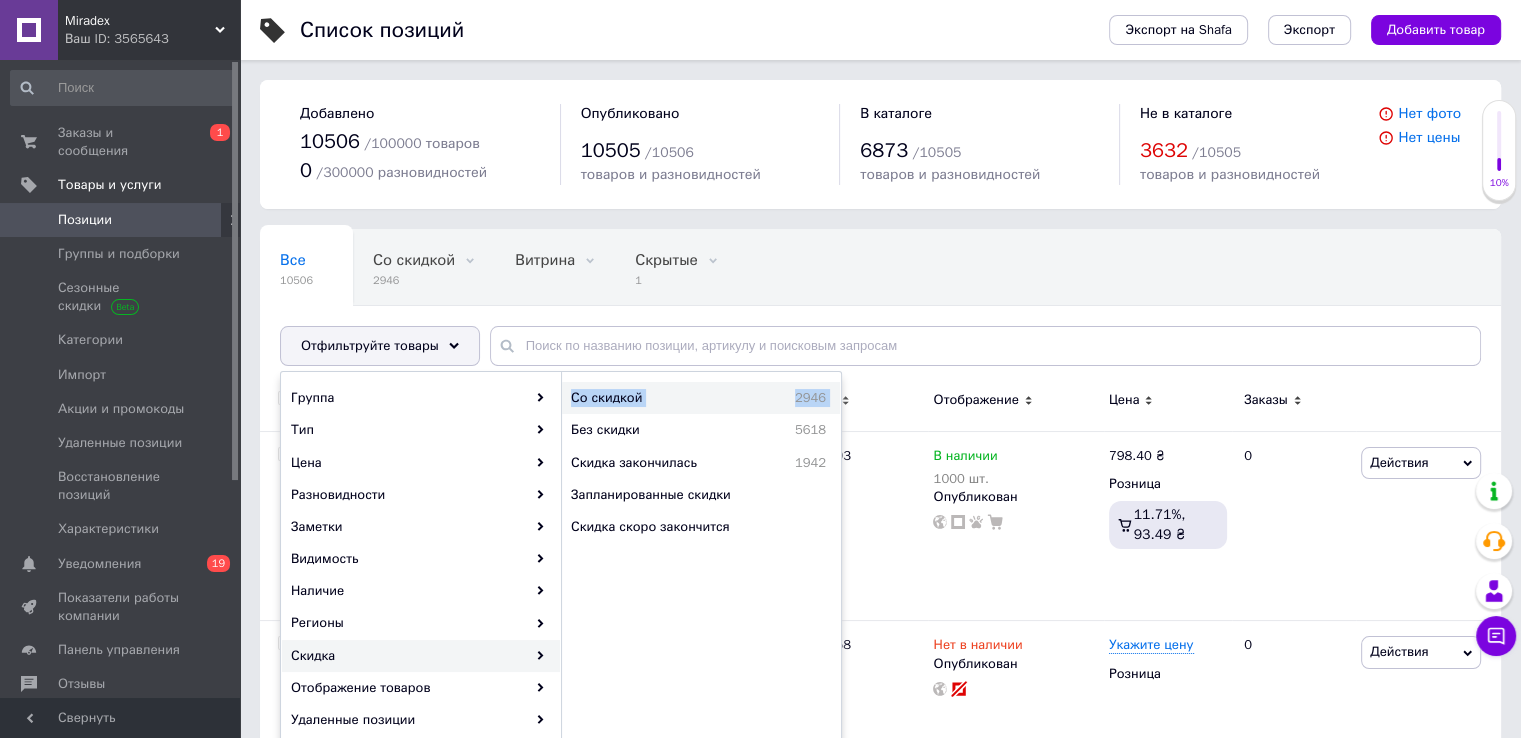 click on "Со скидкой  2946 Без скидки  5618 Скидка закончилась  1942 Запланированные скидки Скидка скоро закончится" at bounding box center [701, 462] 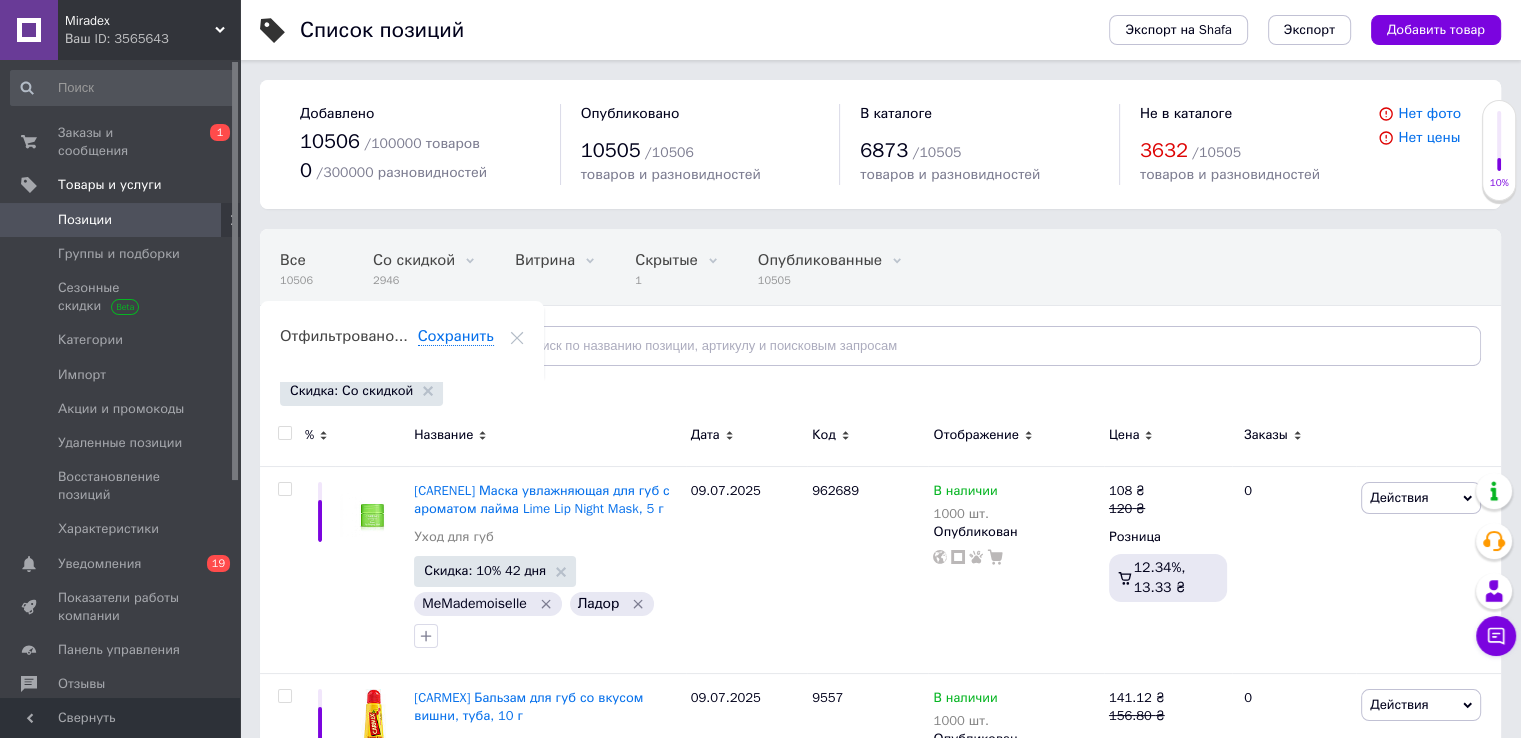 click on "Отфильтруйте товары" at bounding box center (370, 345) 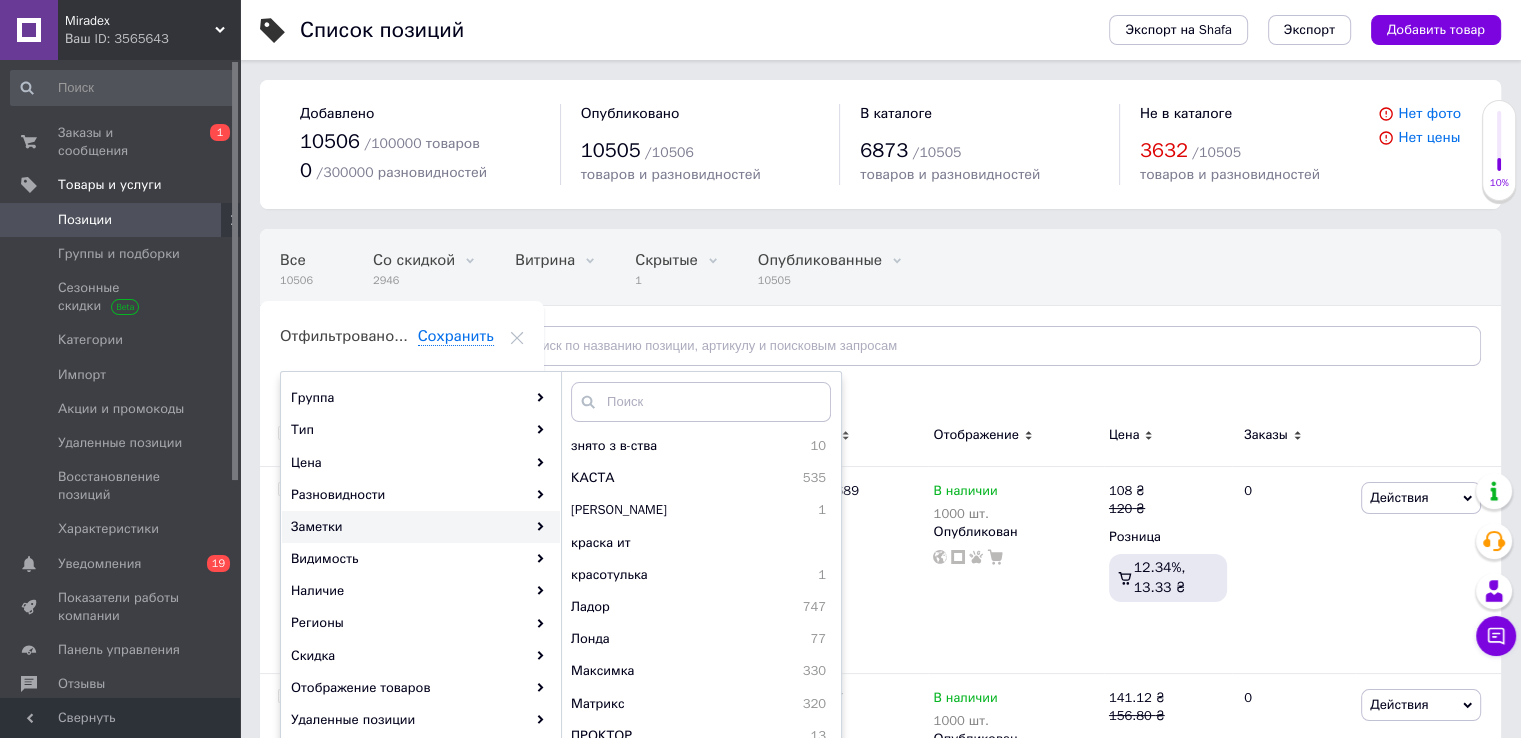 scroll, scrollTop: 1200, scrollLeft: 0, axis: vertical 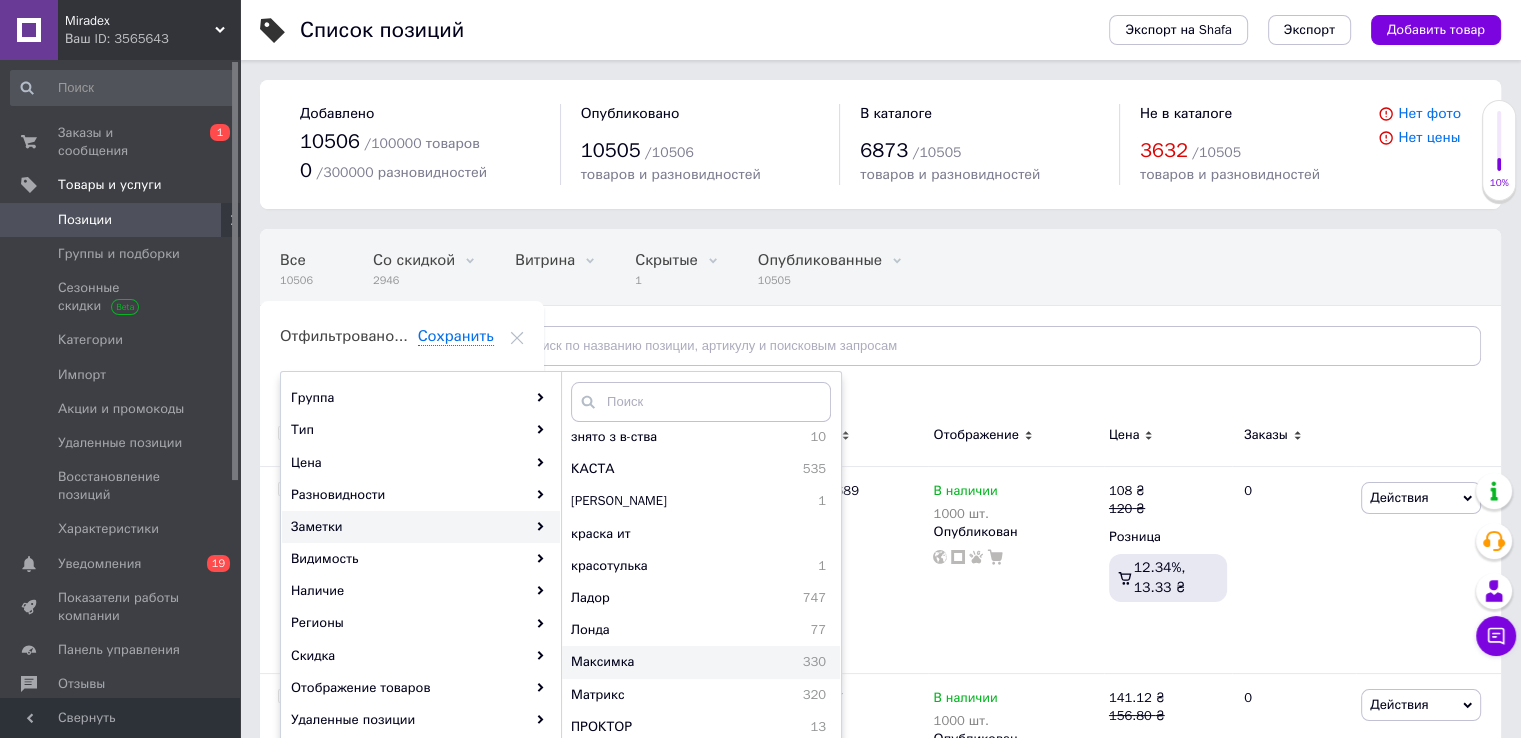 click on "Максимка" at bounding box center [654, 662] 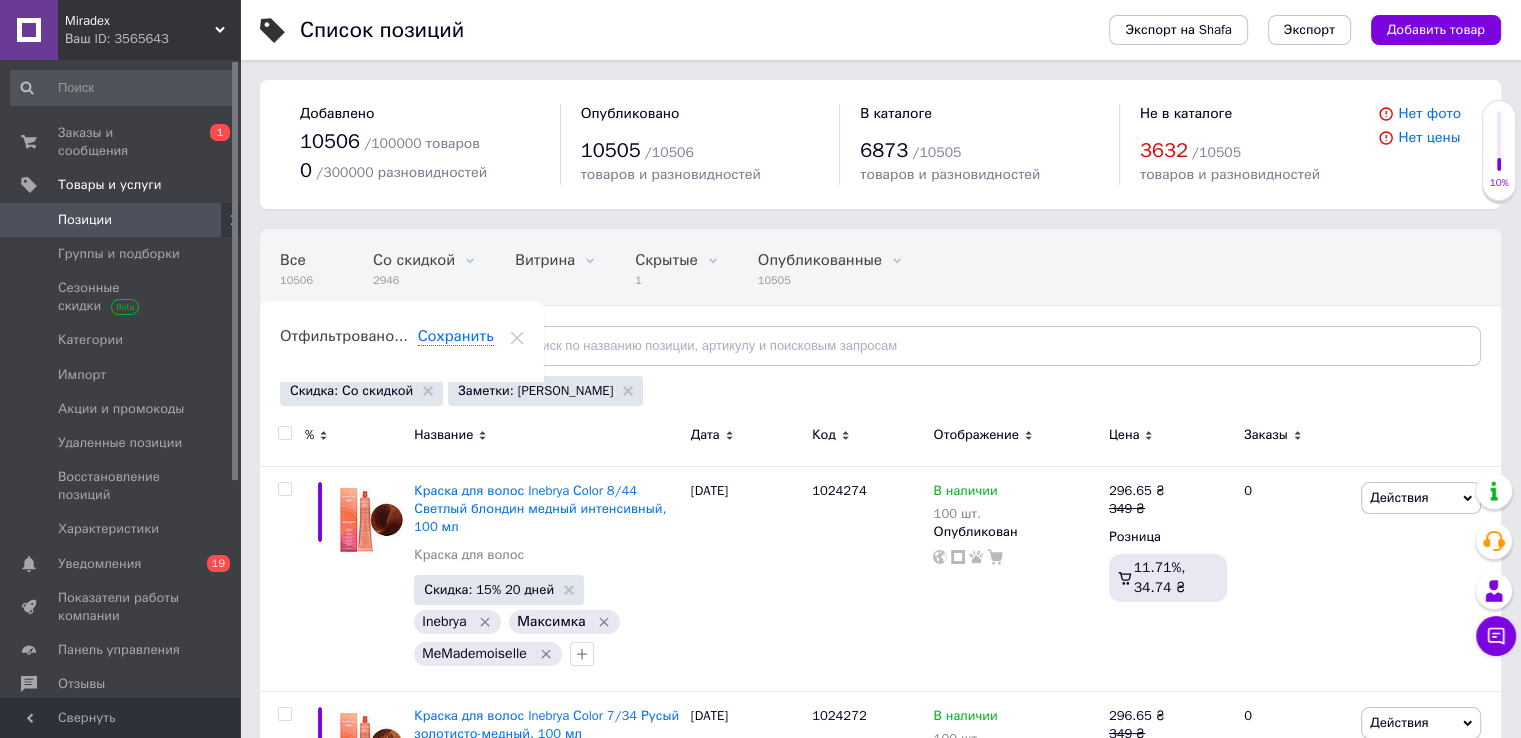 click on "Отфильтруйте товары" at bounding box center [370, 345] 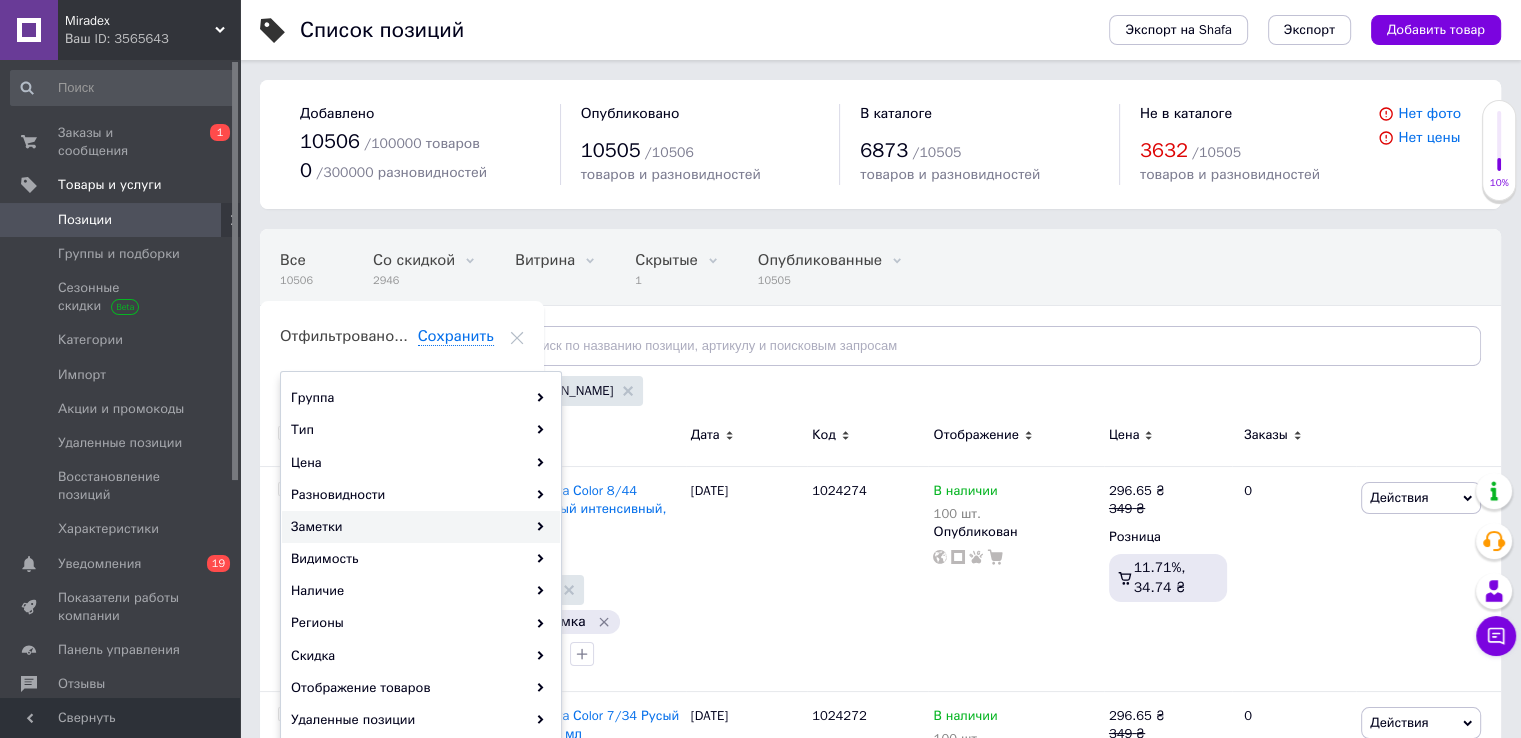 click on "Заметки" at bounding box center [421, 527] 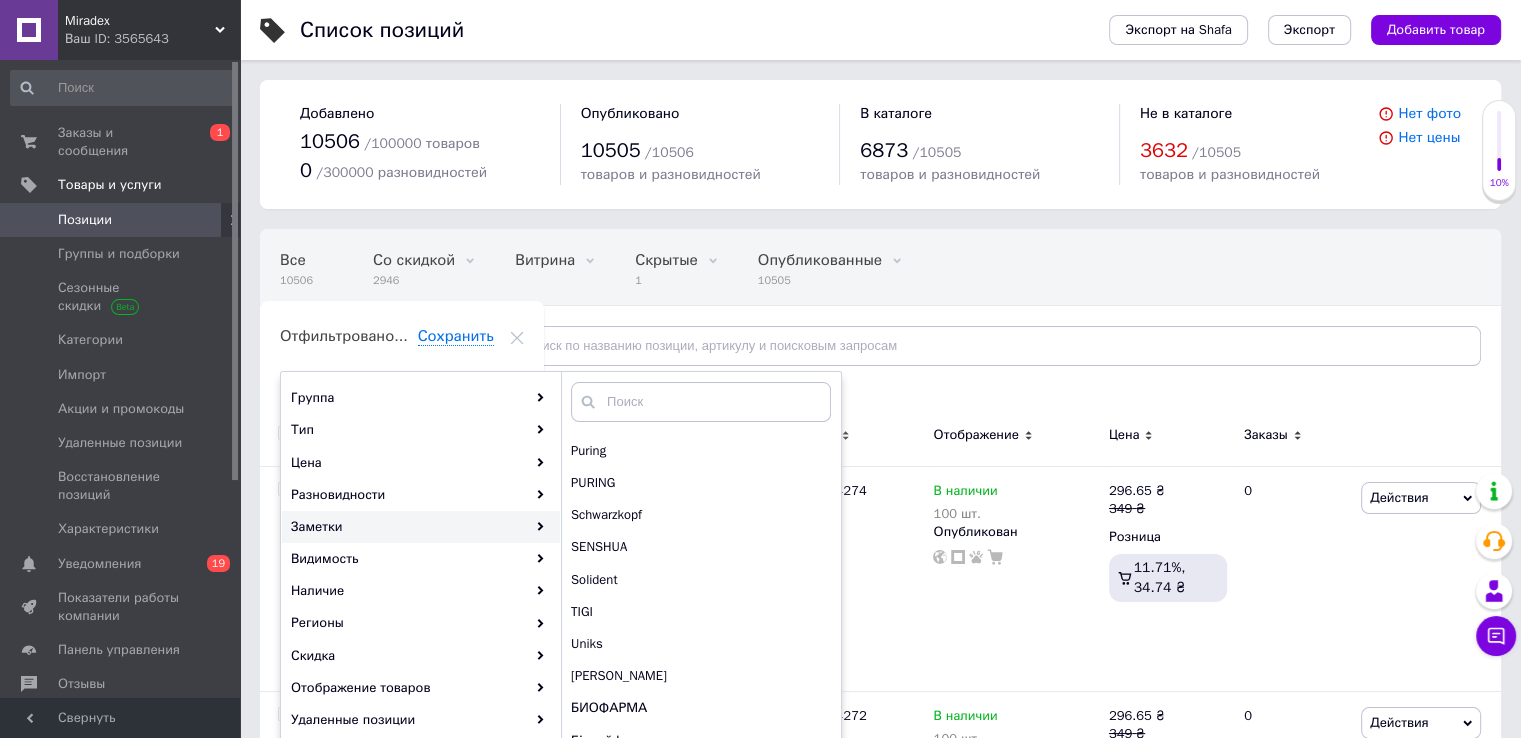 scroll, scrollTop: 1242, scrollLeft: 0, axis: vertical 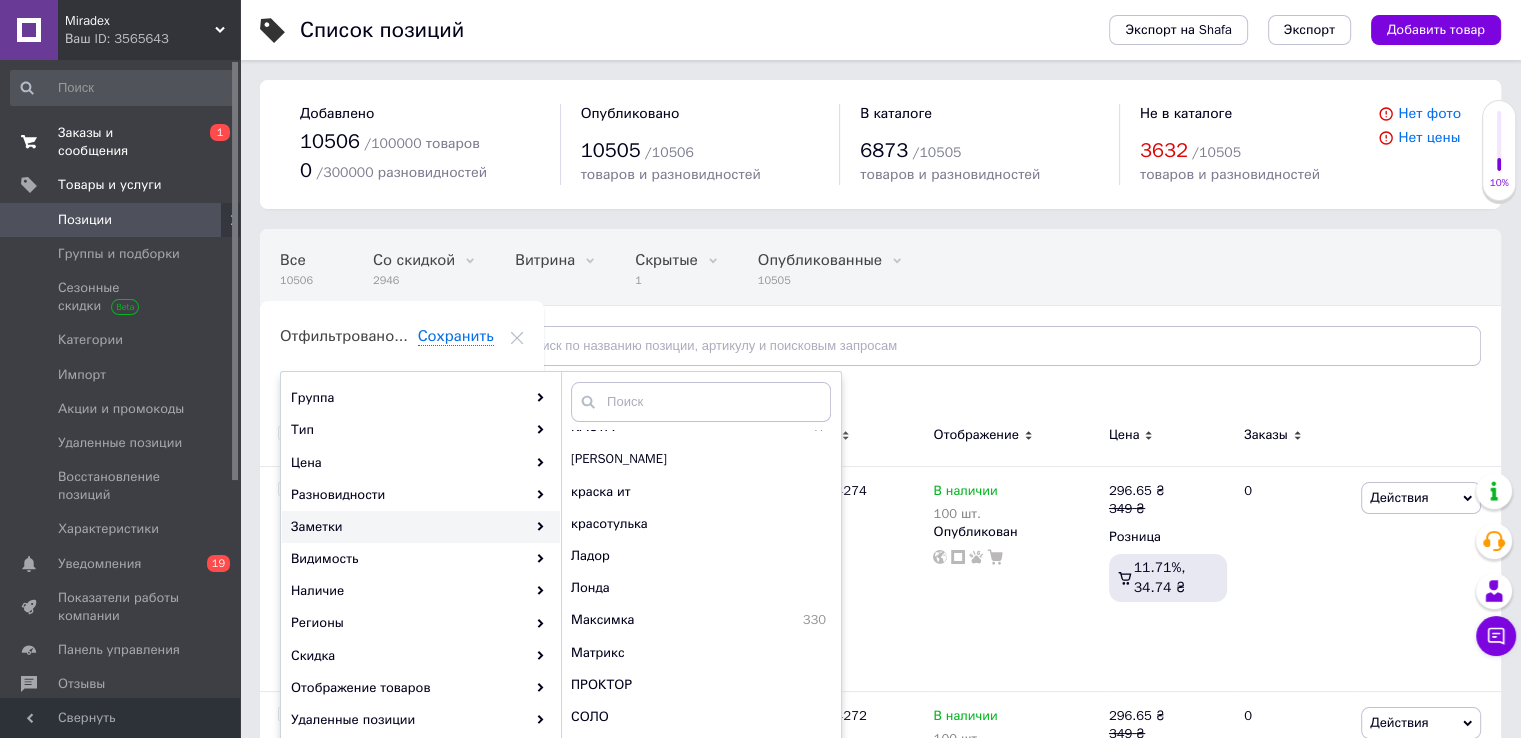 click on "Заказы и сообщения" at bounding box center (121, 142) 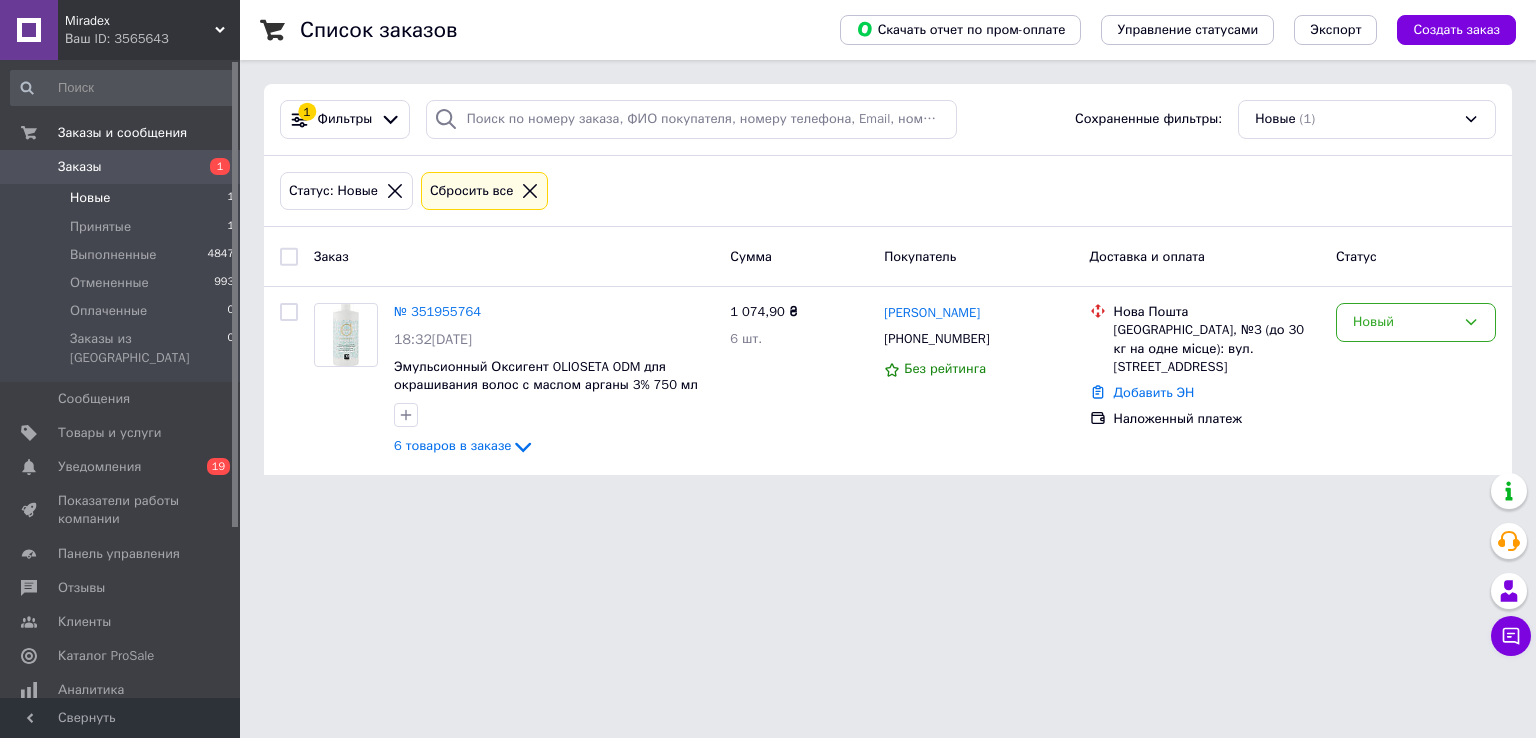 scroll, scrollTop: 0, scrollLeft: 0, axis: both 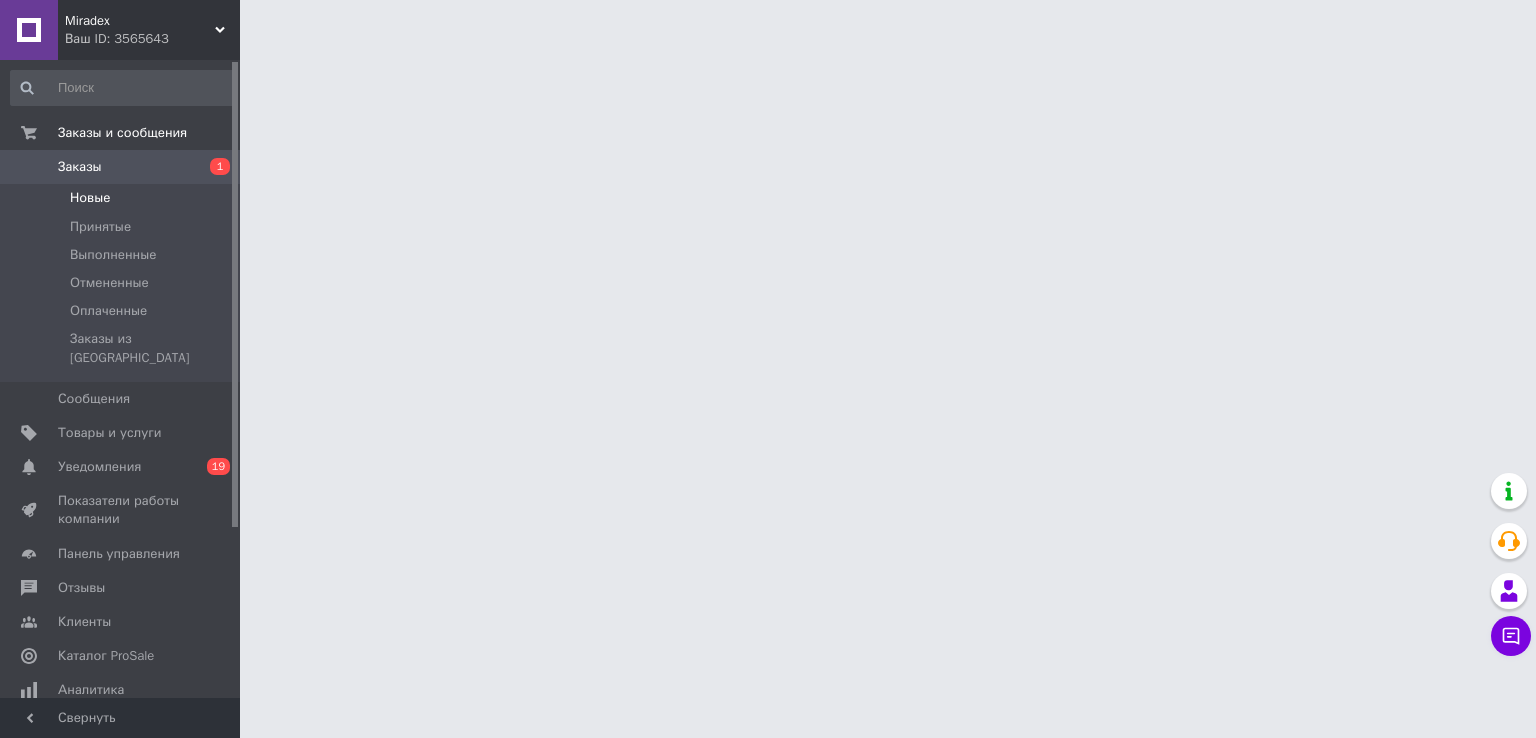 click on "Новые" at bounding box center (90, 198) 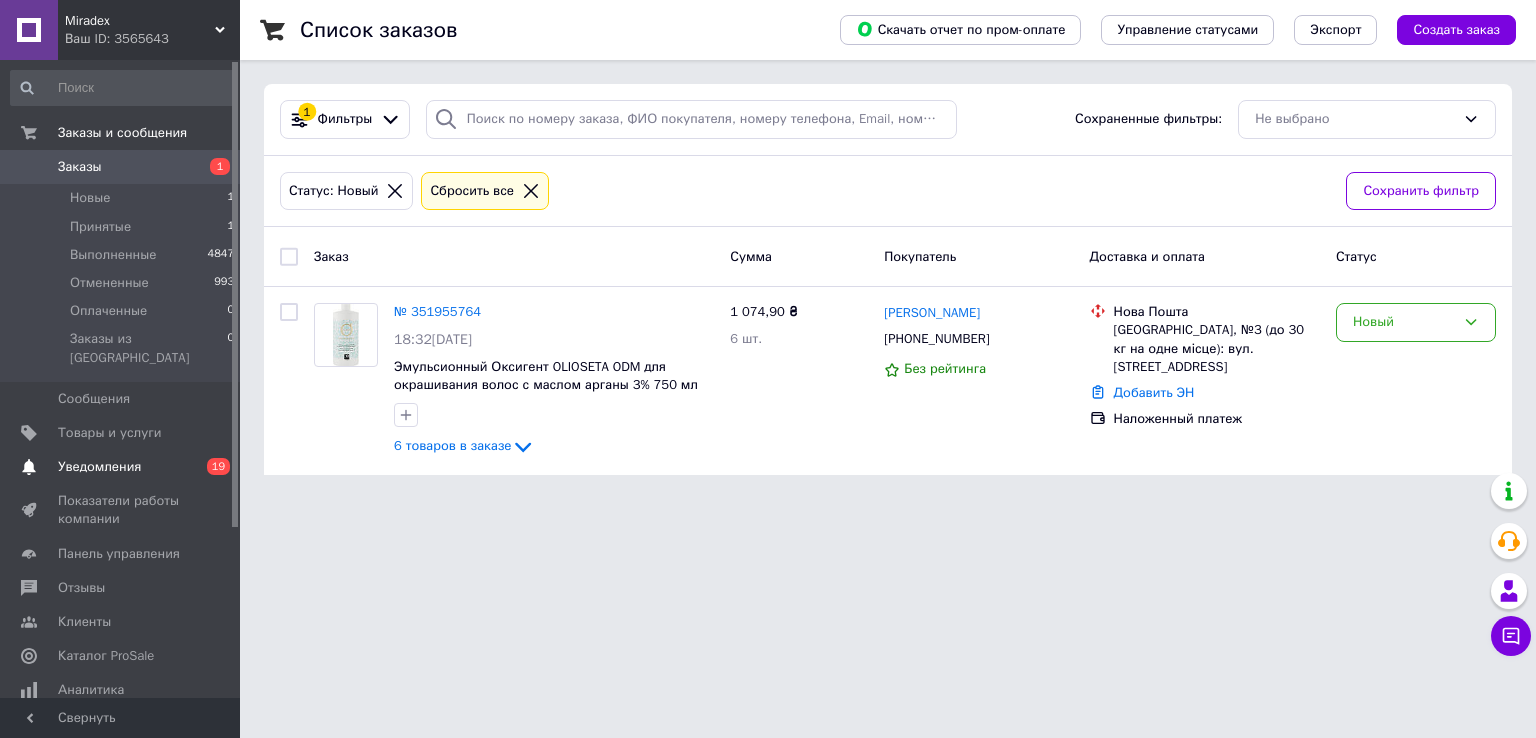 click on "Уведомления" at bounding box center [99, 467] 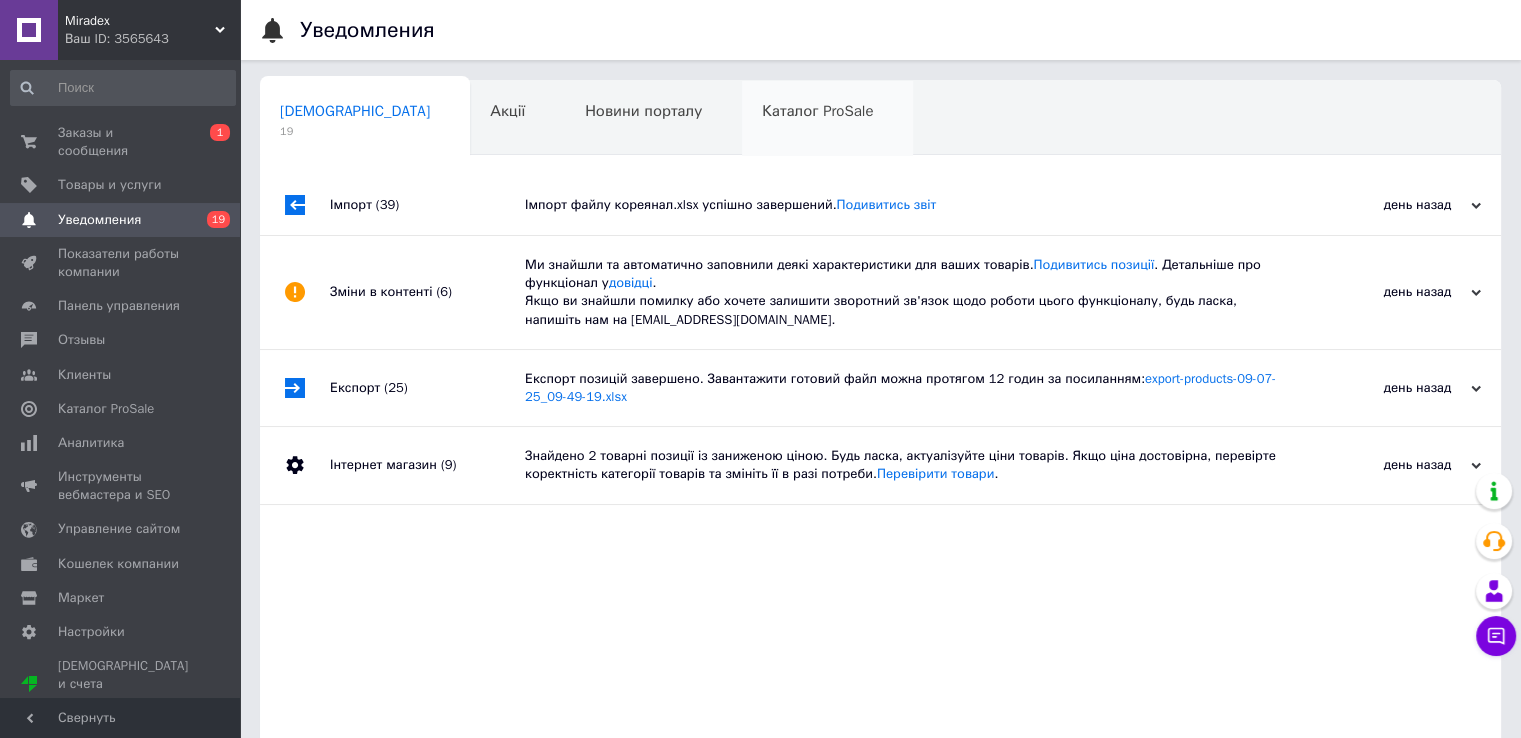 click on "Каталог ProSale" at bounding box center (817, 111) 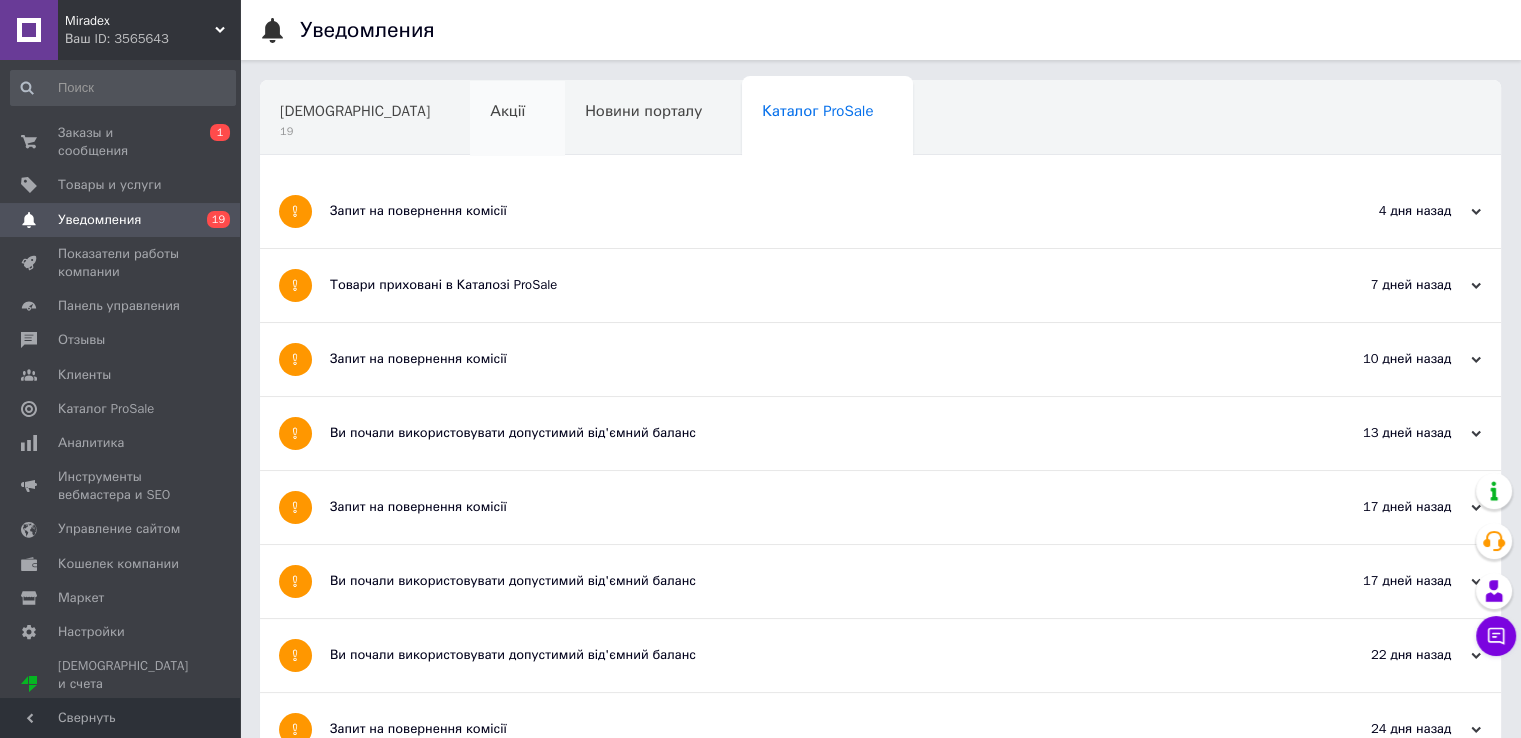 click on "Акції" at bounding box center [507, 111] 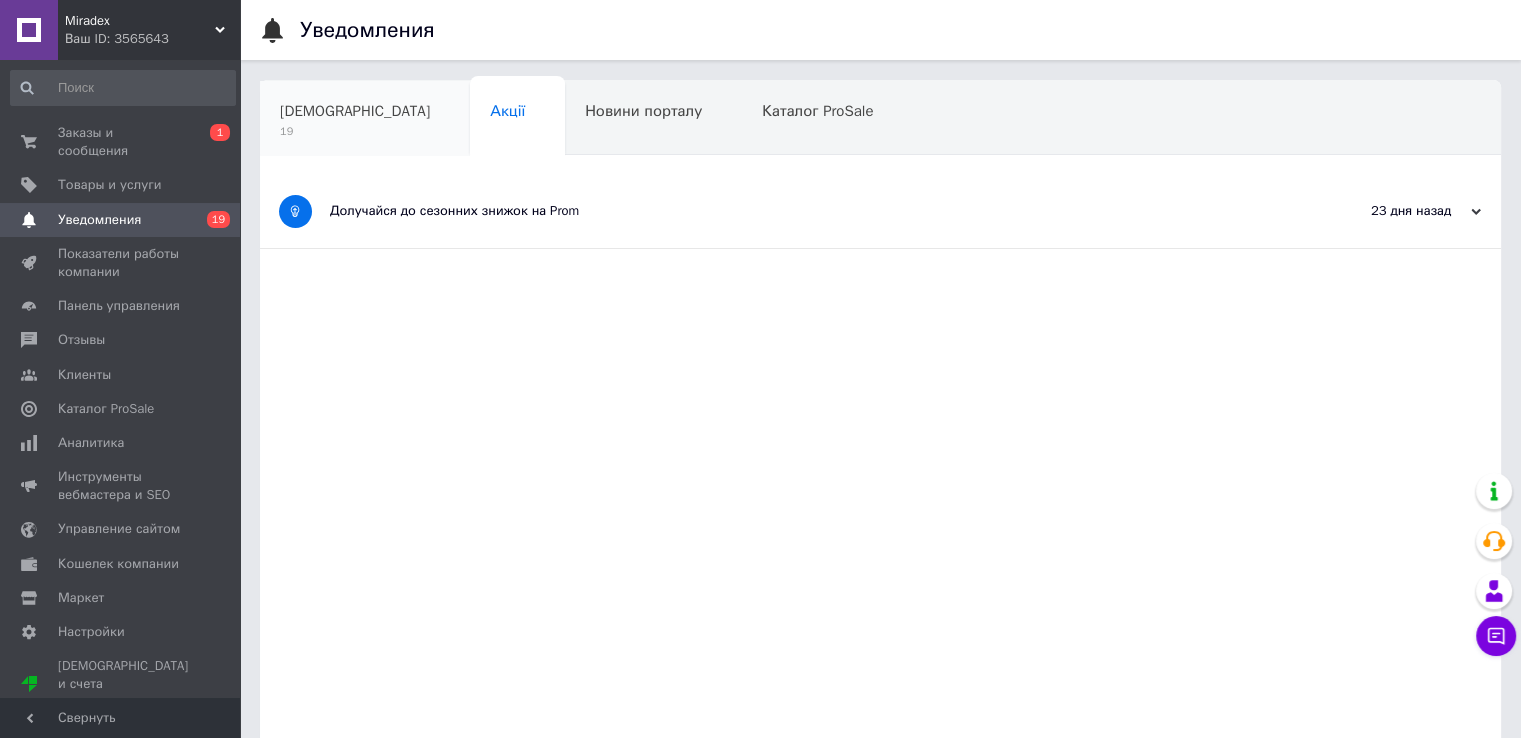 click on "[DEMOGRAPHIC_DATA]" at bounding box center [355, 111] 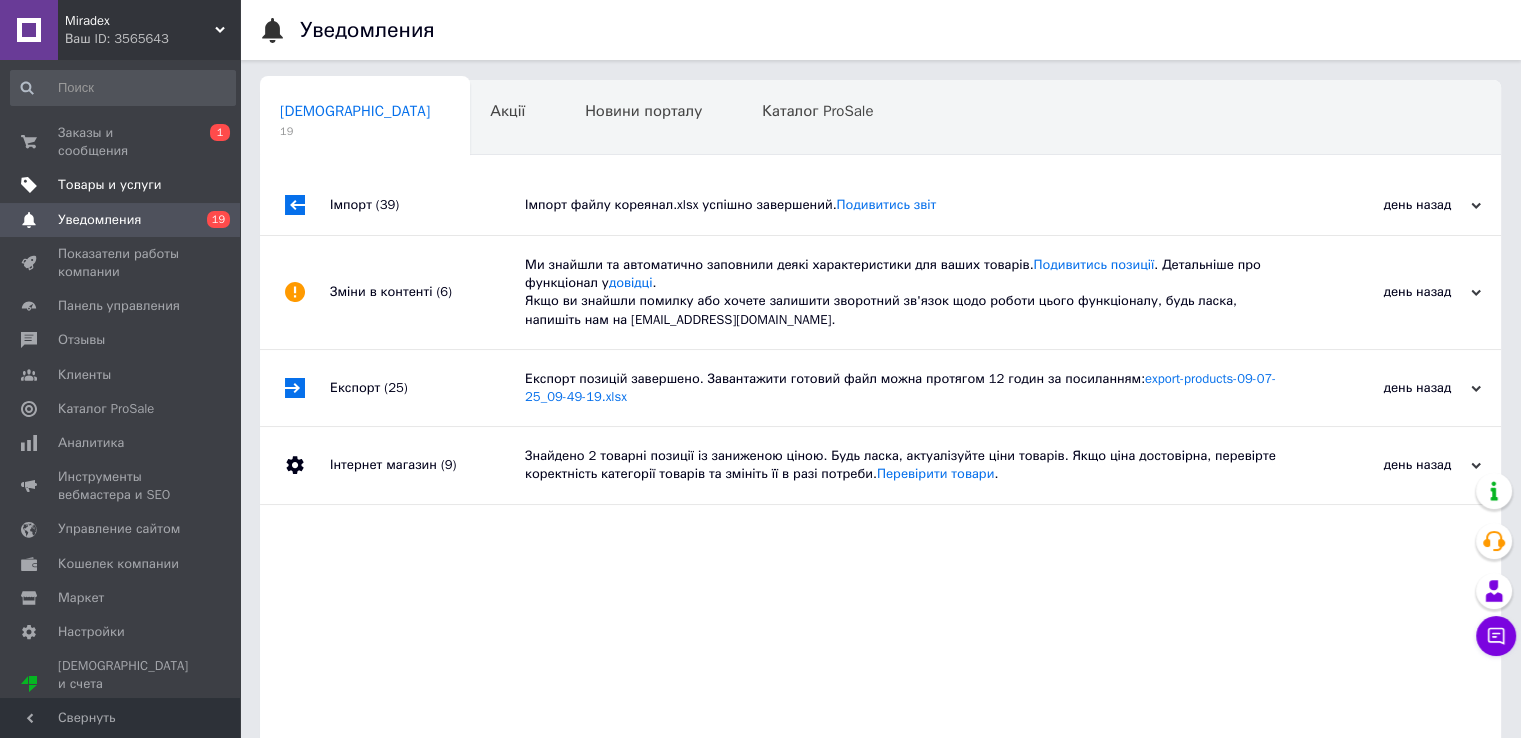 click on "Товары и услуги" at bounding box center (110, 185) 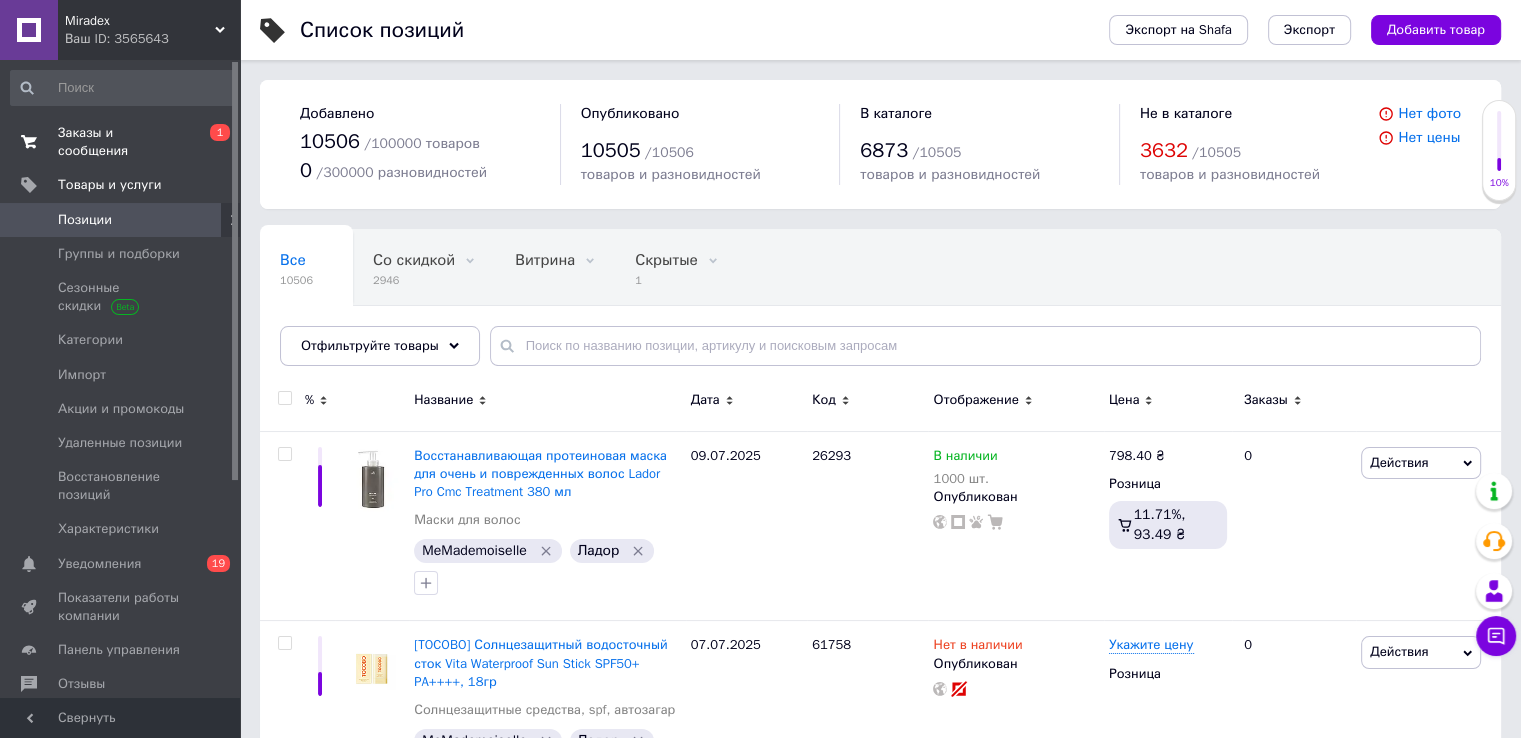 click on "Заказы и сообщения 0 1" at bounding box center (123, 142) 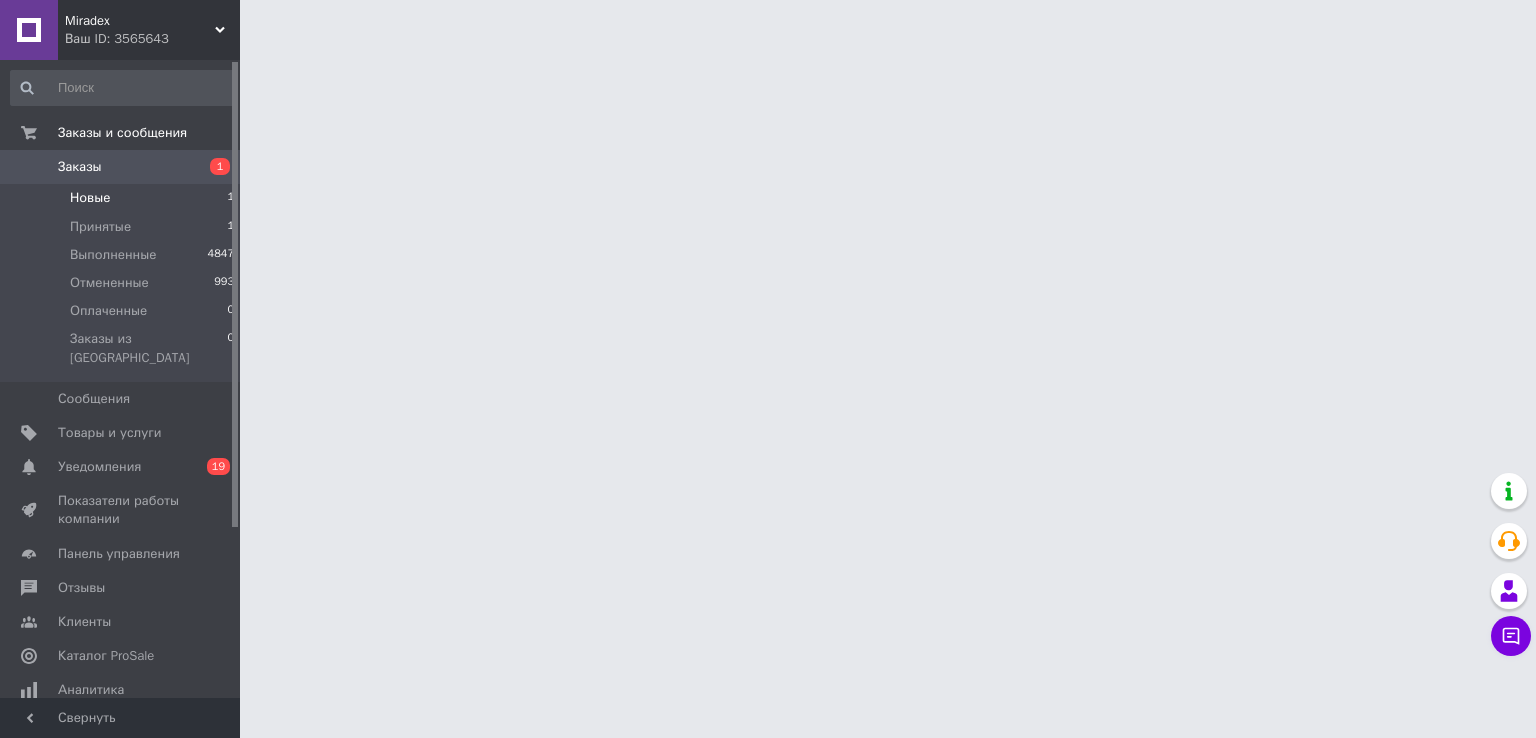 click on "Новые 1" at bounding box center [123, 198] 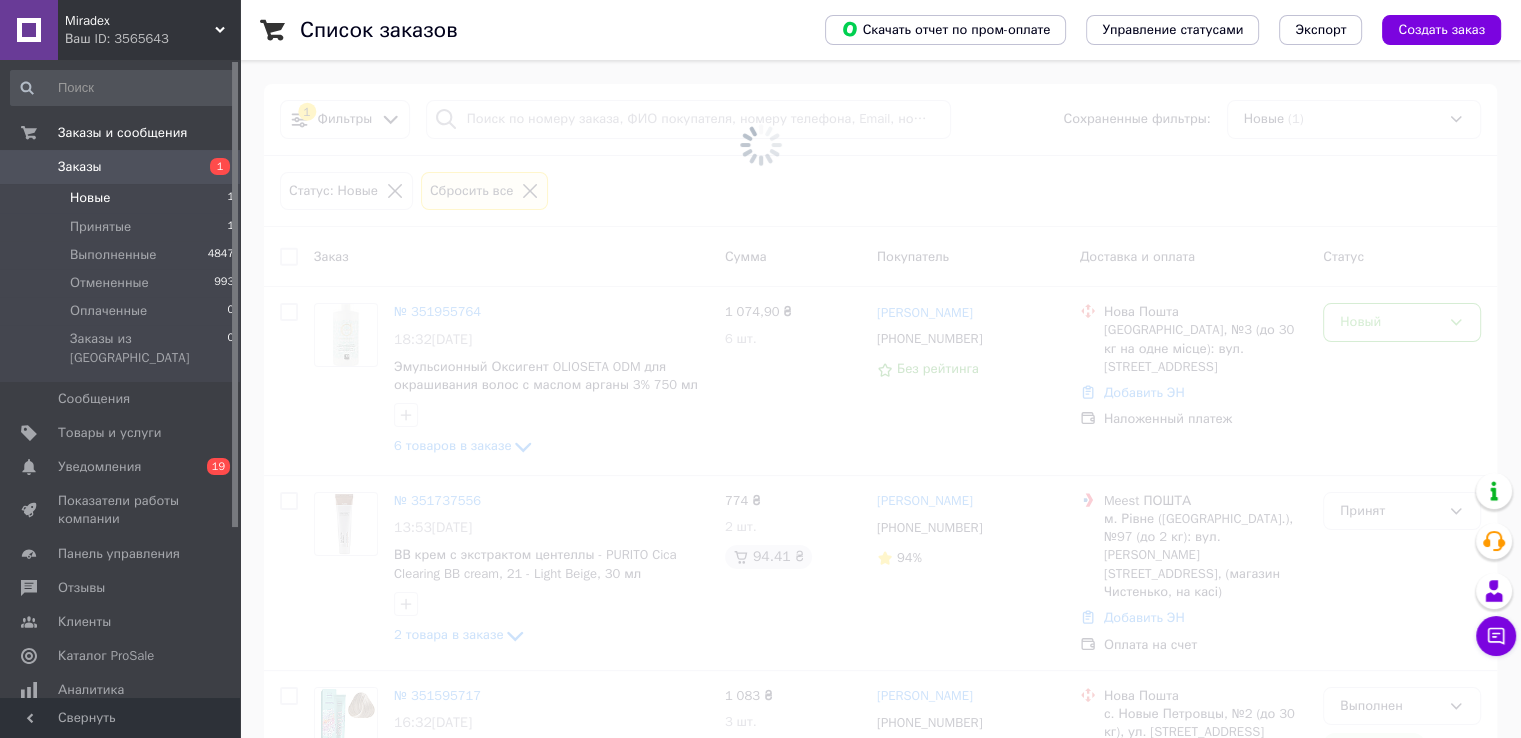 click on "Новые 1" at bounding box center [123, 198] 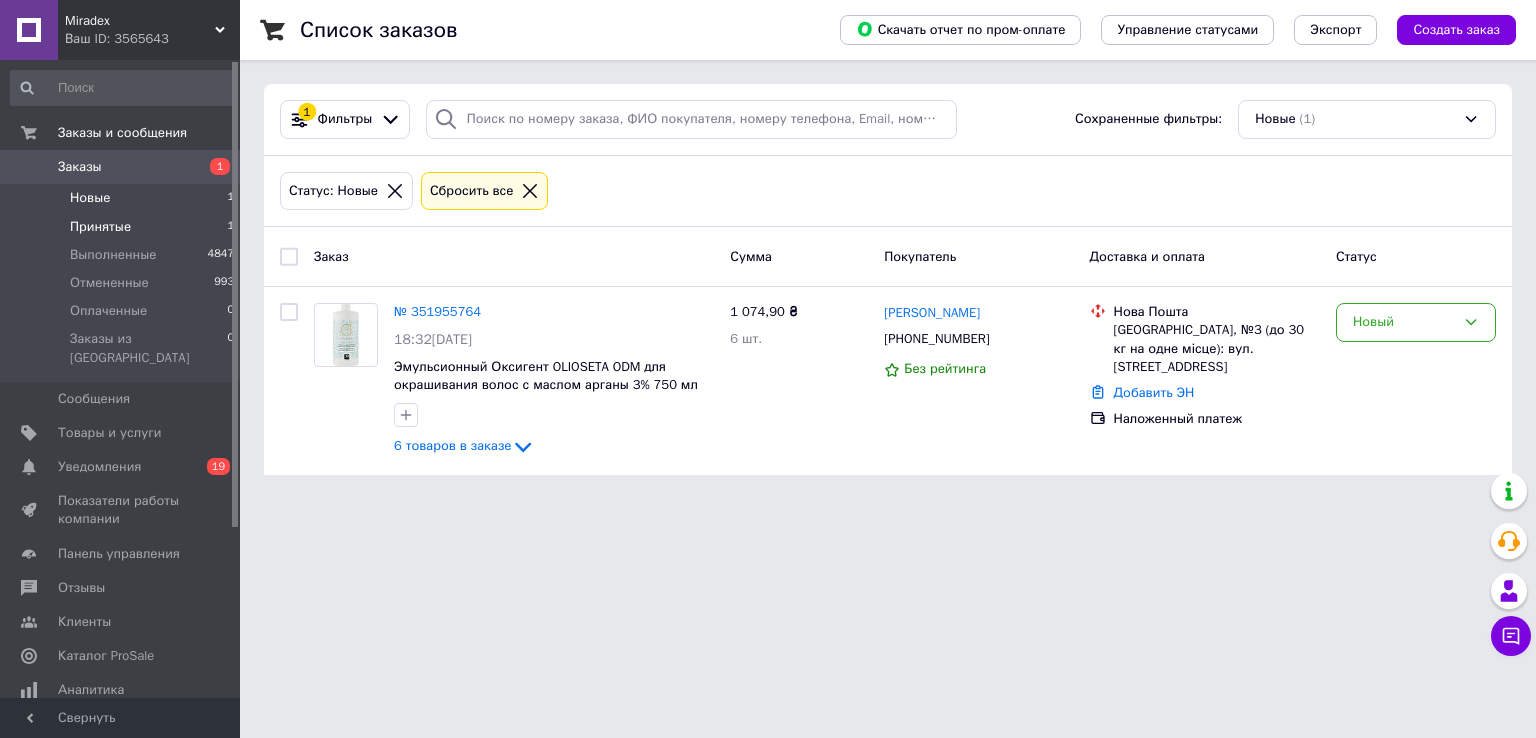 click on "Принятые 1" at bounding box center [123, 227] 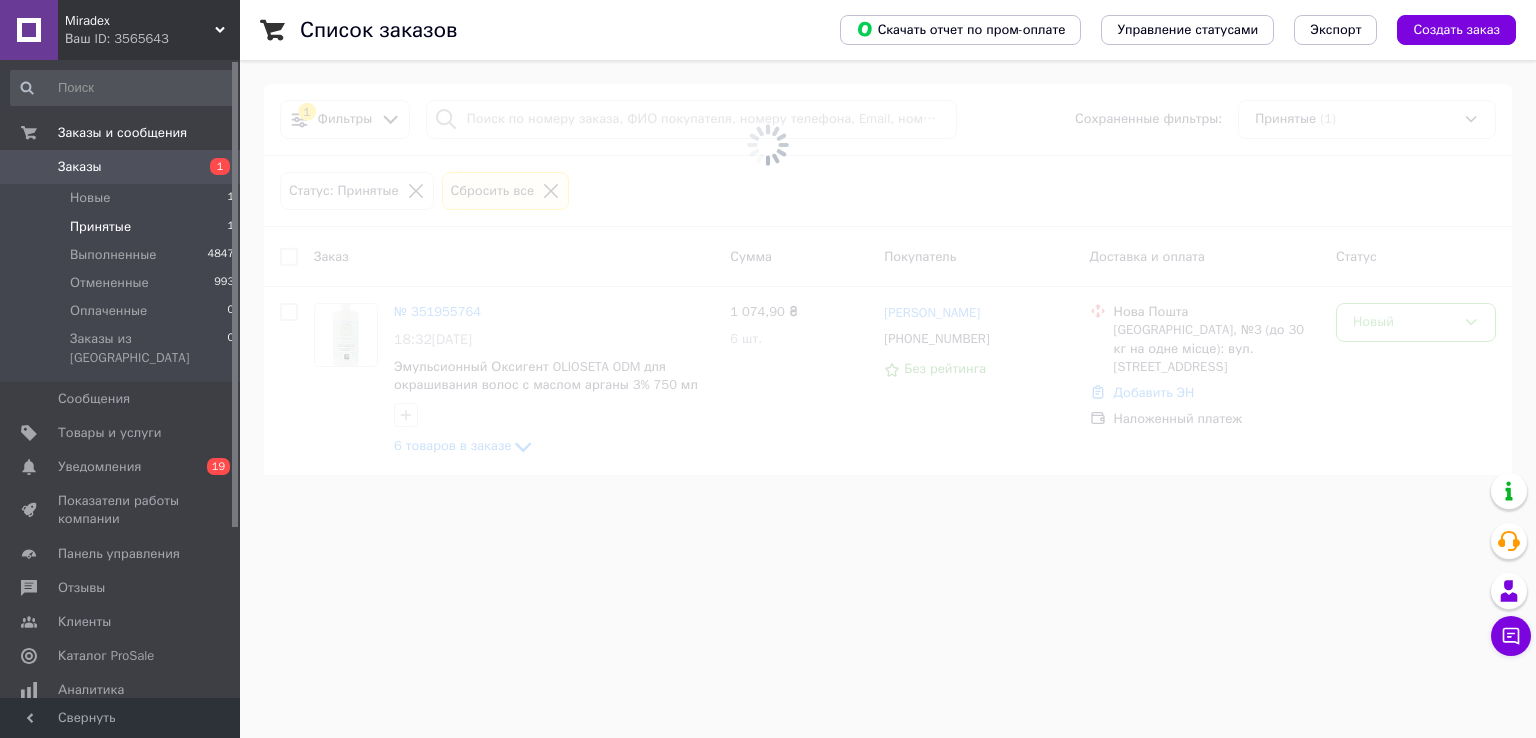 click on "Принятые 1" at bounding box center (123, 227) 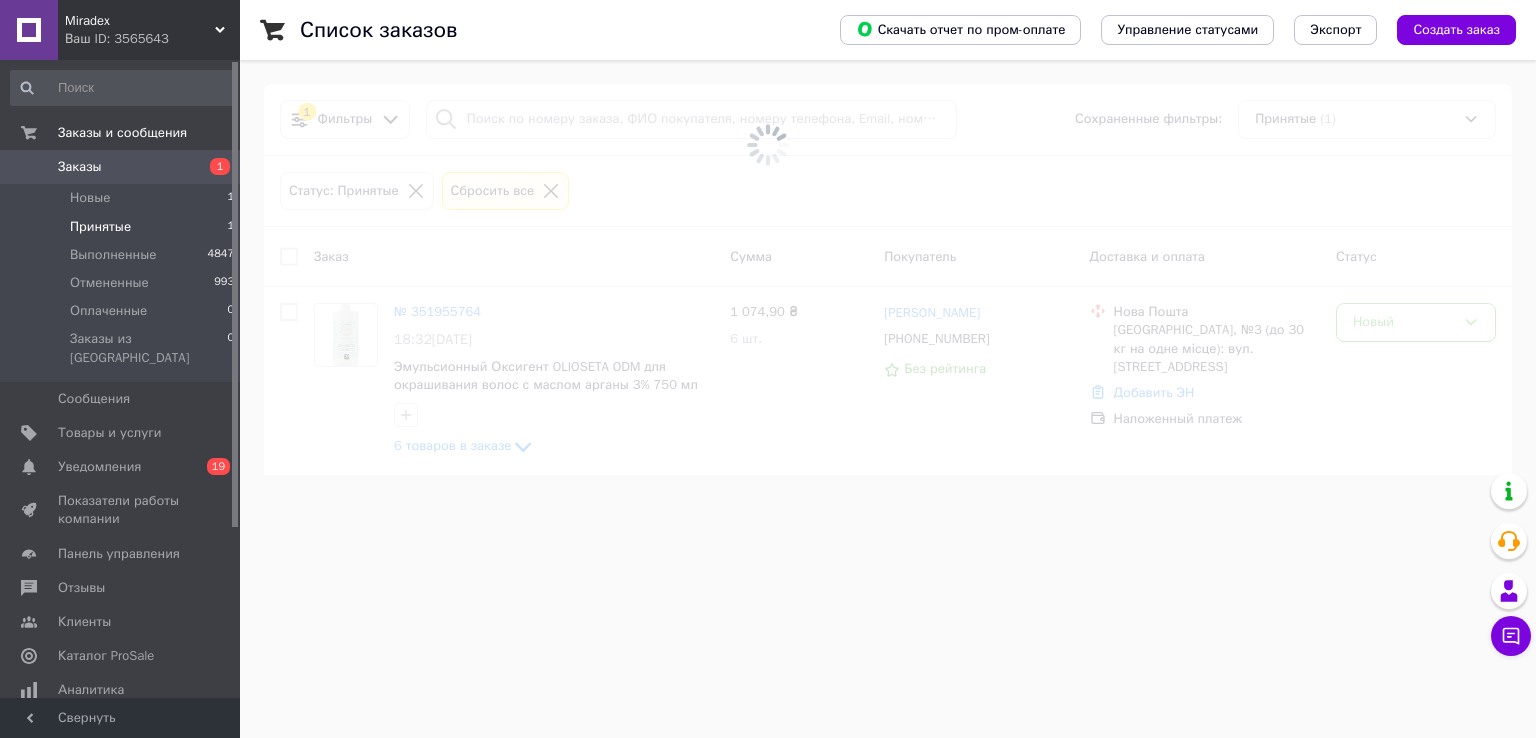 click on "Принятые 1" at bounding box center [123, 227] 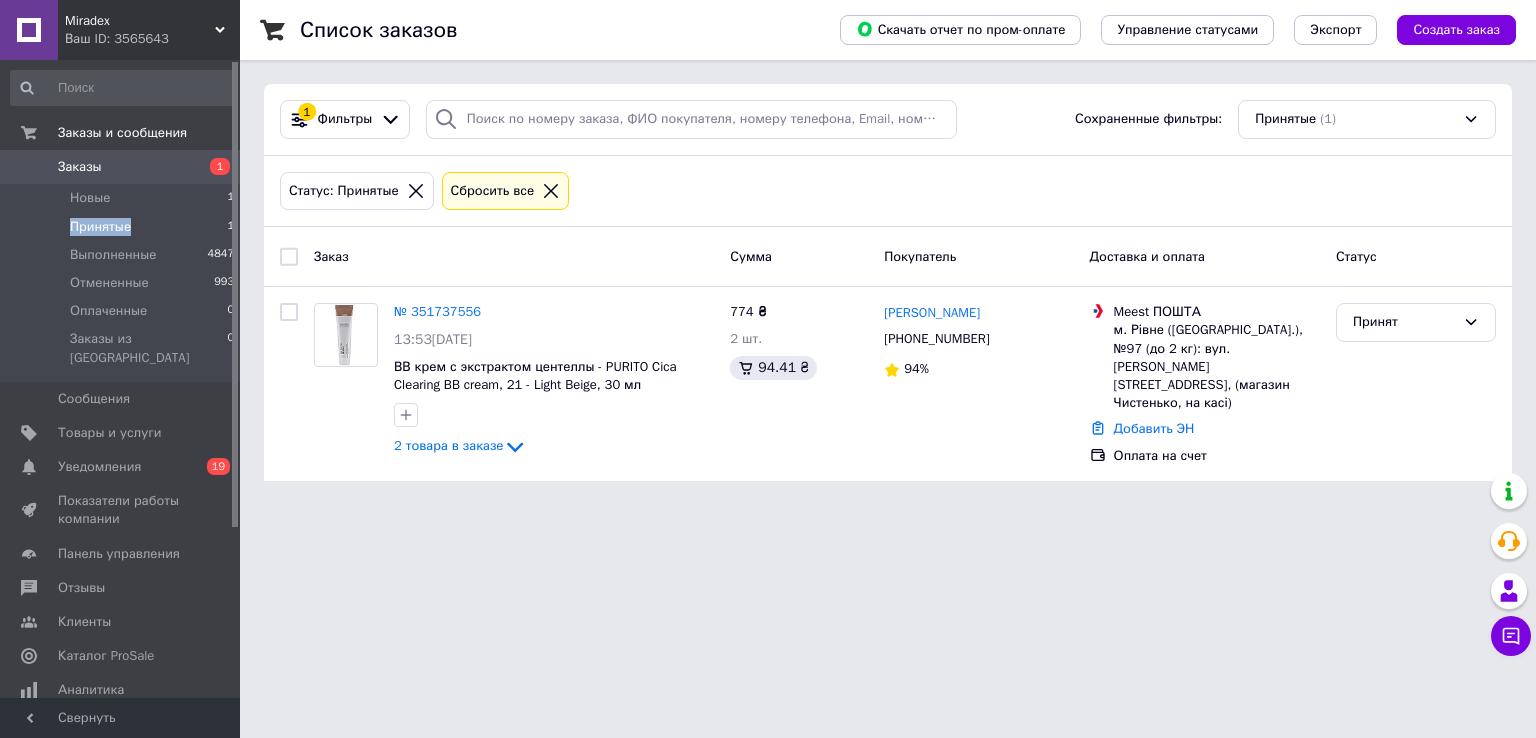 click on "Принятые 1" at bounding box center (123, 227) 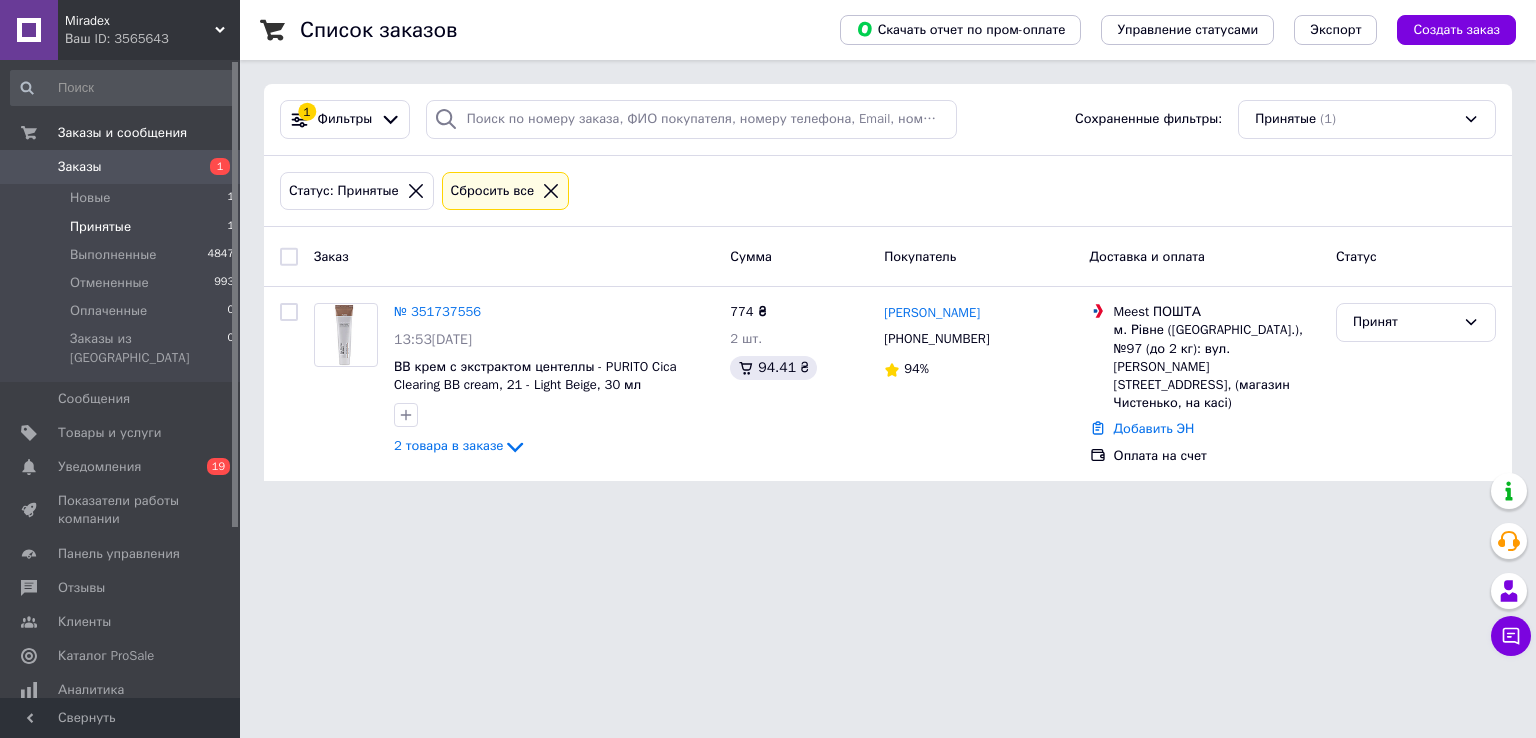 click on "Miradex" at bounding box center [140, 21] 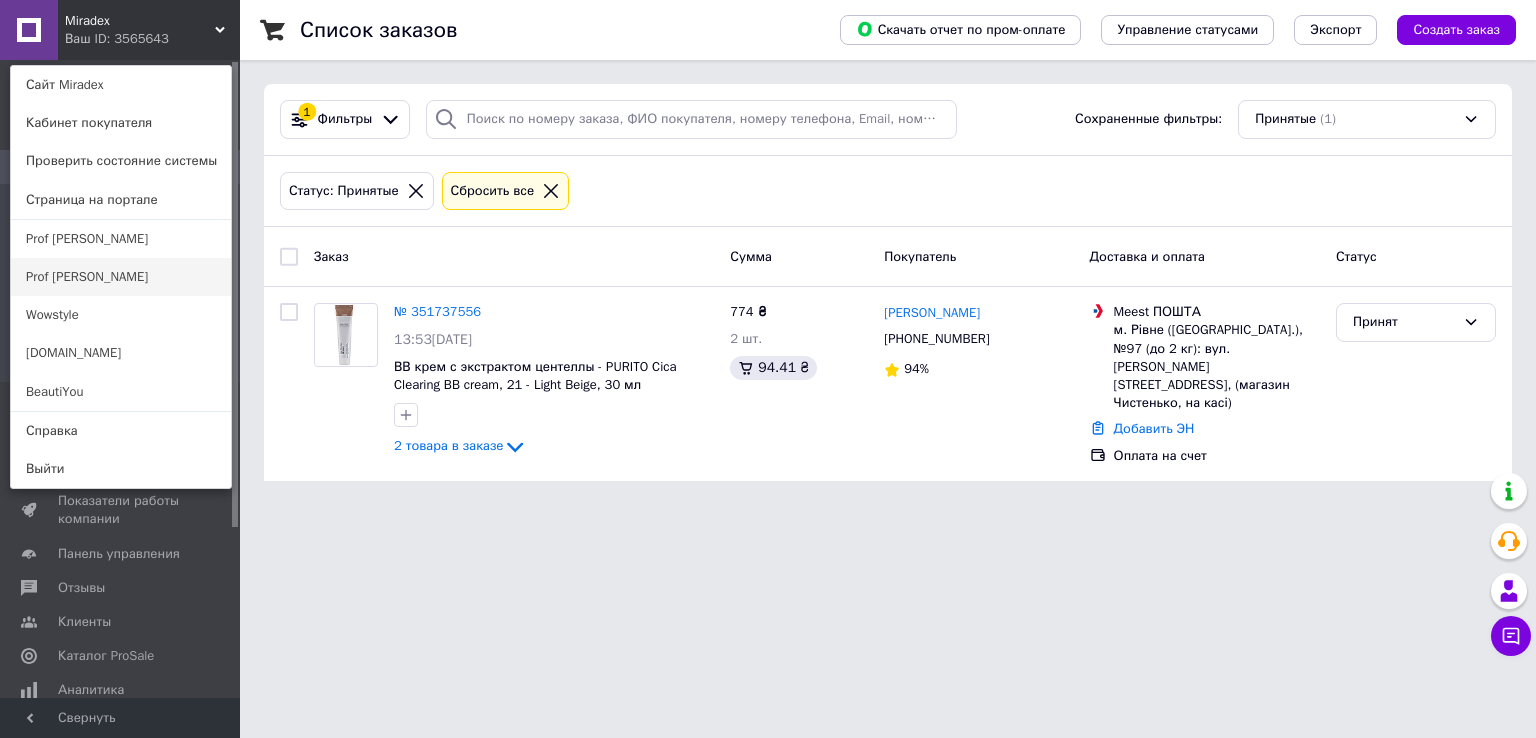 click on "Prof [PERSON_NAME]" at bounding box center (121, 277) 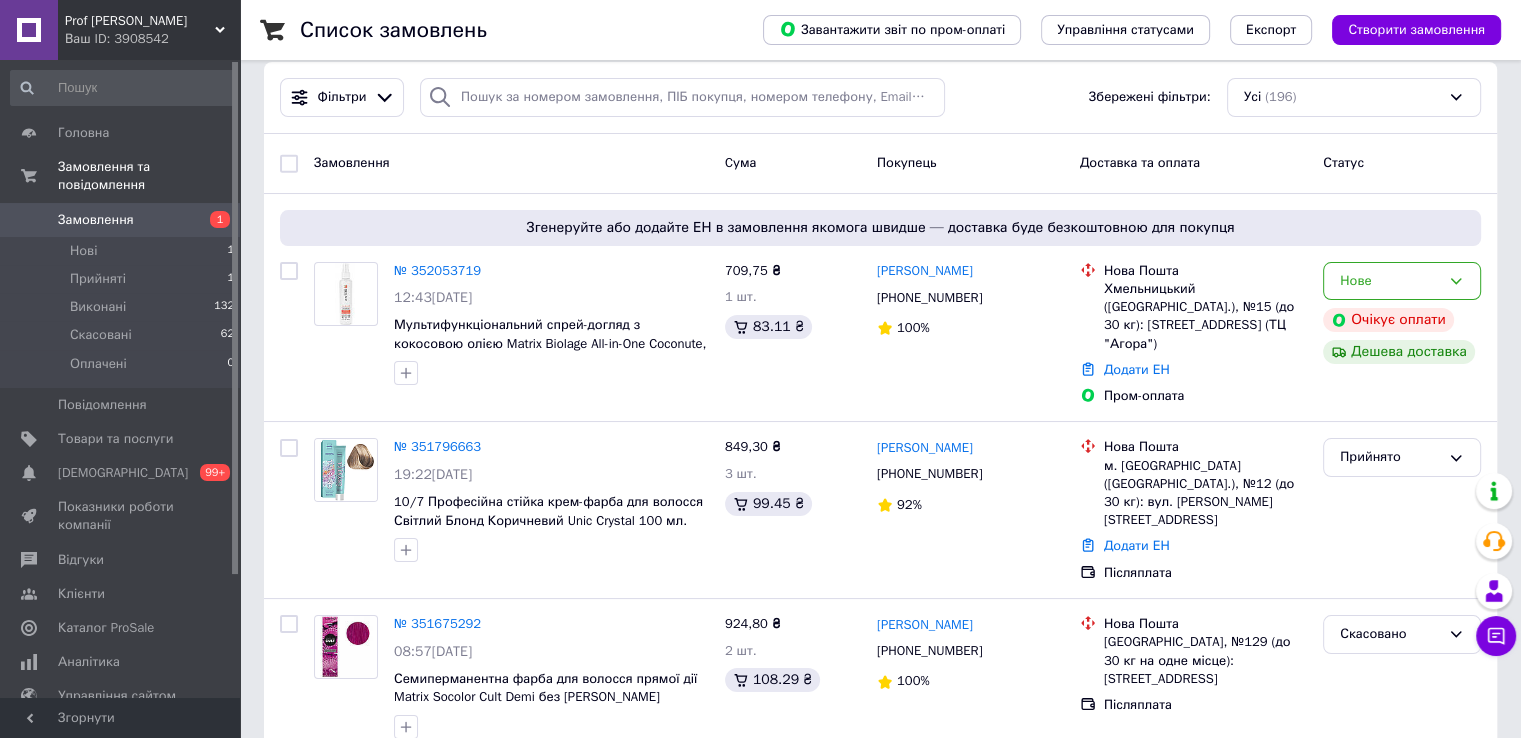 scroll, scrollTop: 200, scrollLeft: 0, axis: vertical 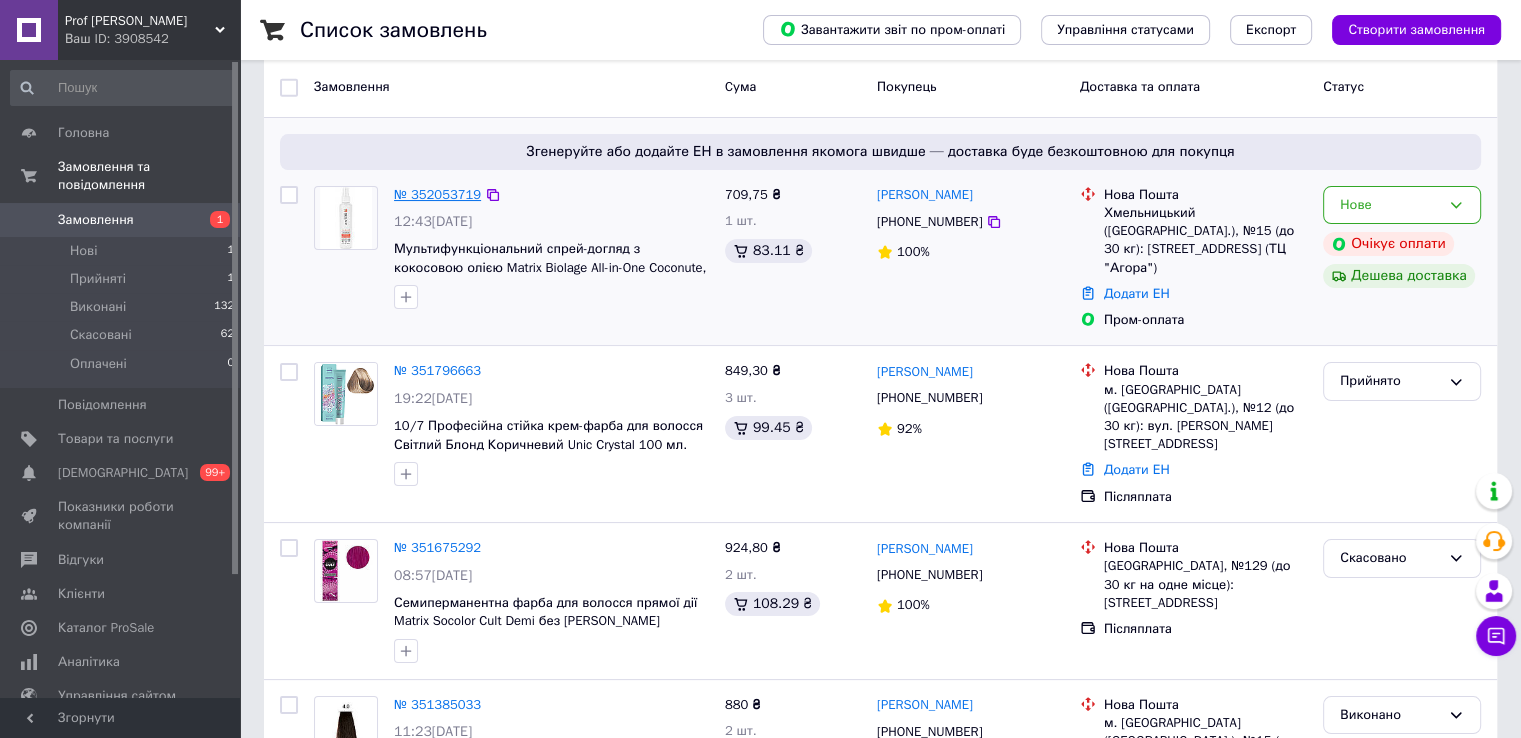 click on "№ 352053719" at bounding box center [437, 194] 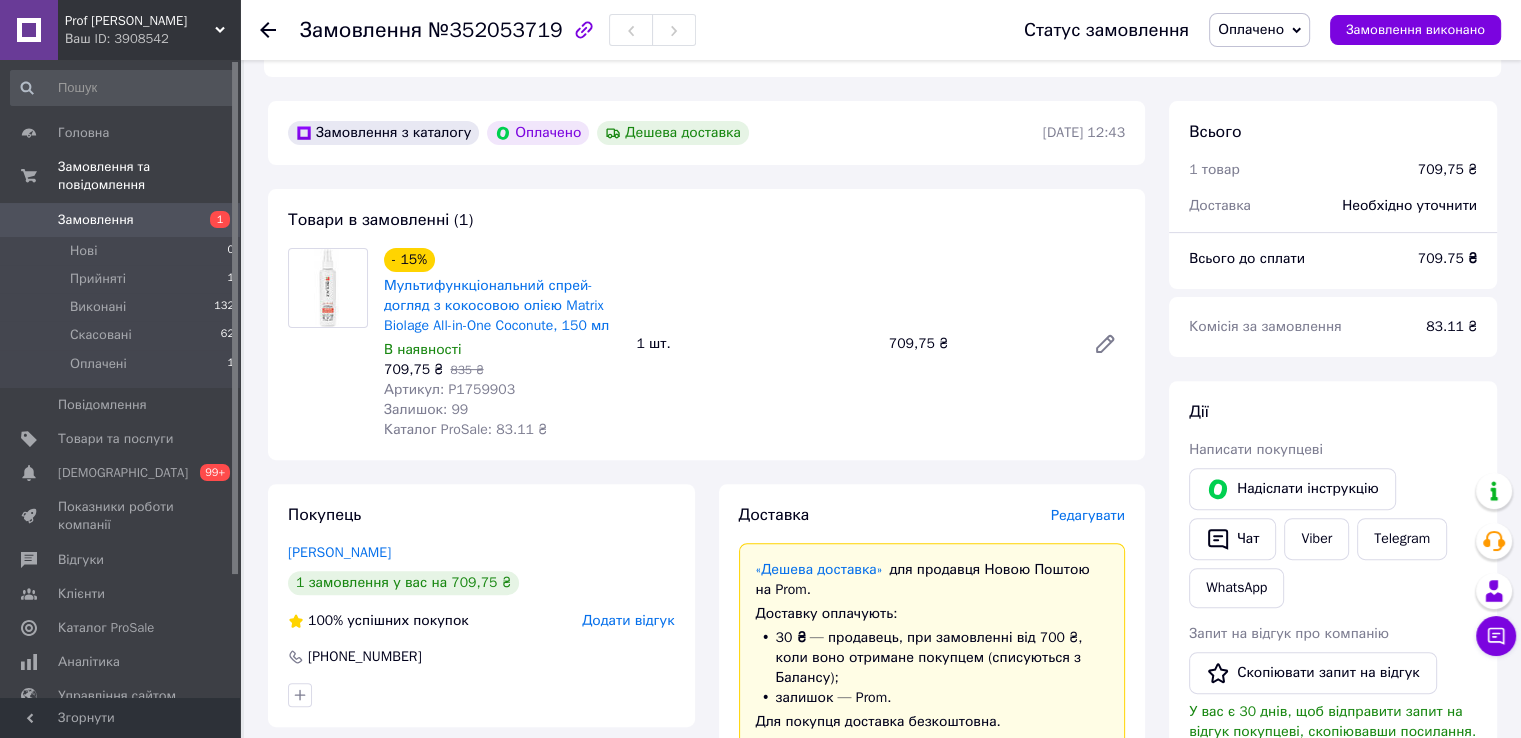 scroll, scrollTop: 600, scrollLeft: 0, axis: vertical 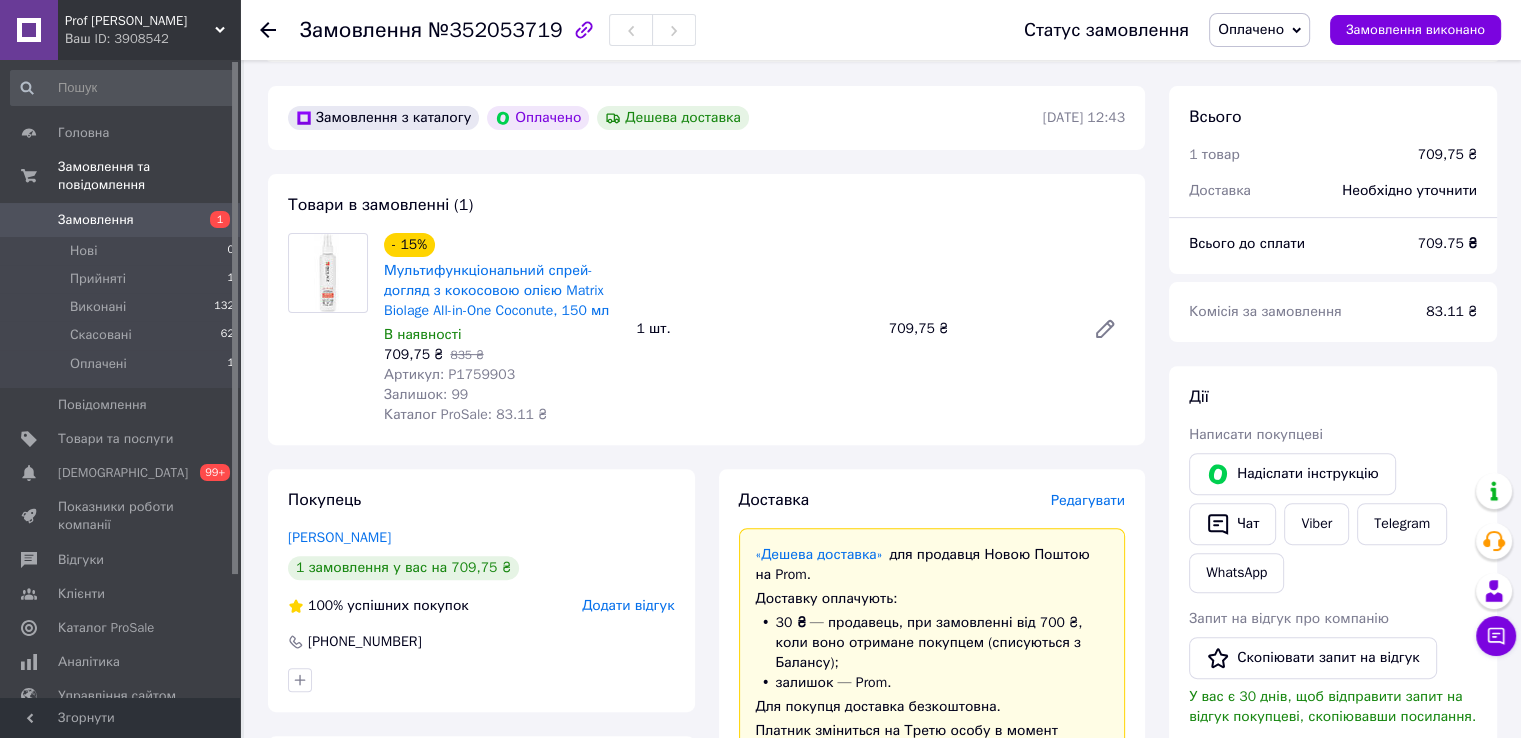 click on "Артикул: P1759903" at bounding box center (449, 374) 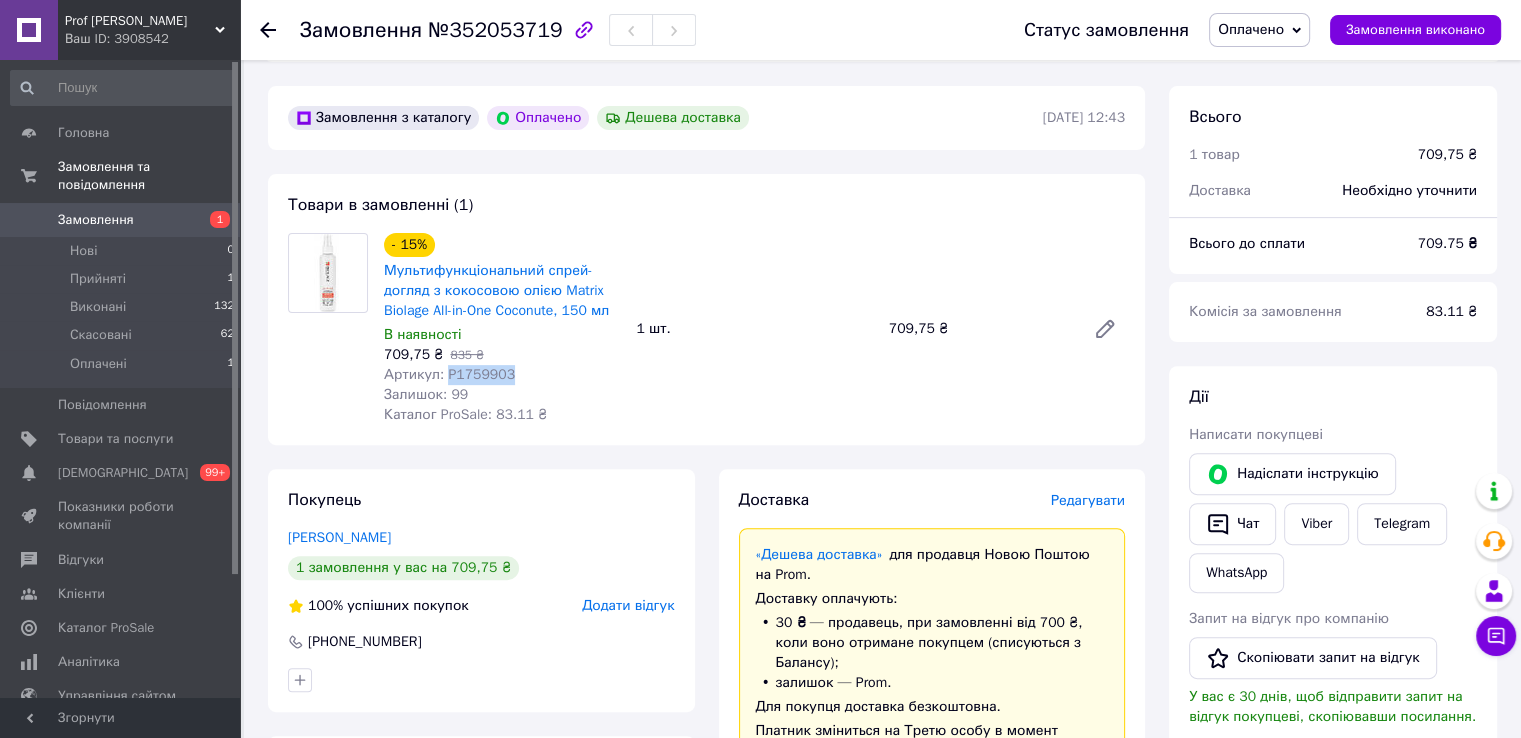 click on "Артикул: P1759903" at bounding box center (449, 374) 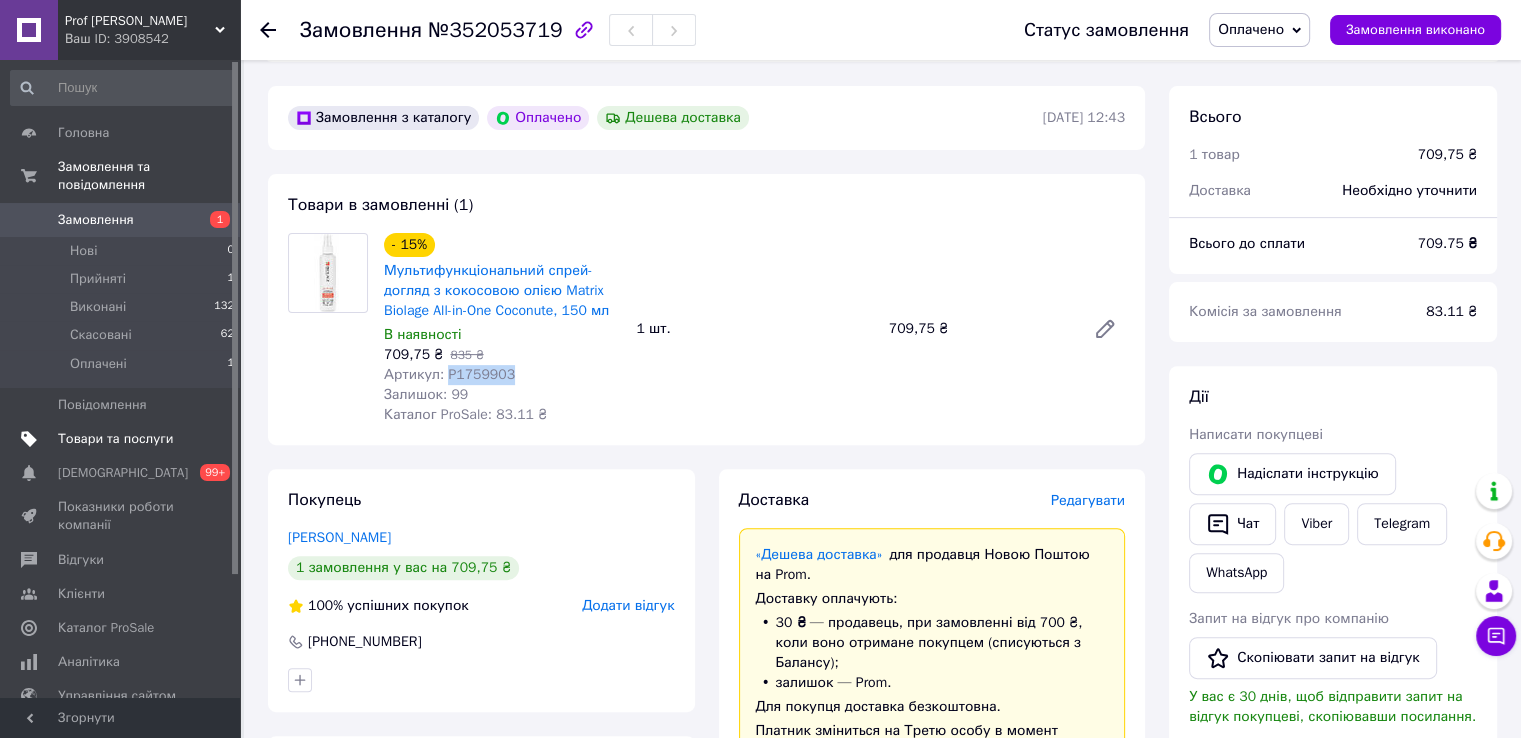 click on "Товари та послуги" at bounding box center (115, 439) 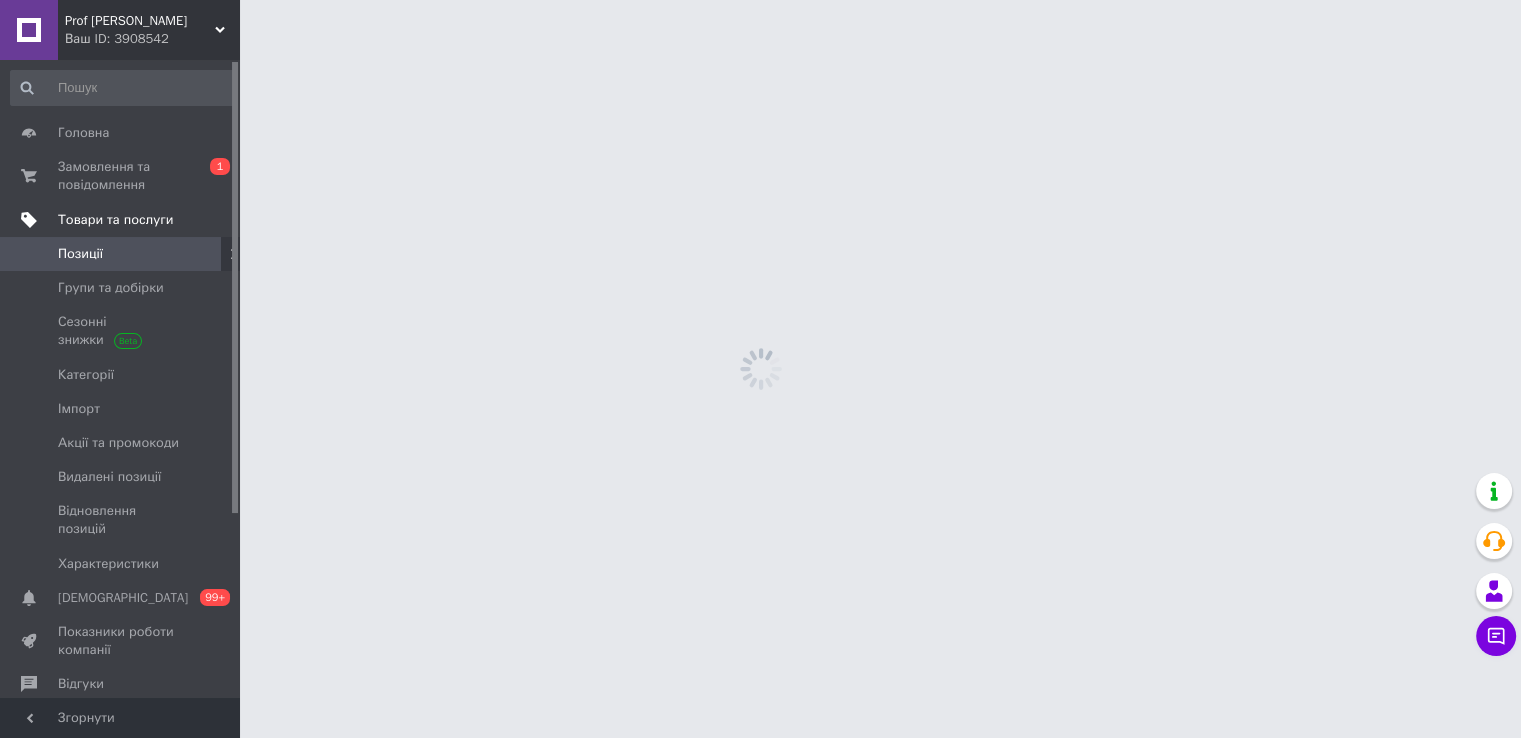 scroll, scrollTop: 0, scrollLeft: 0, axis: both 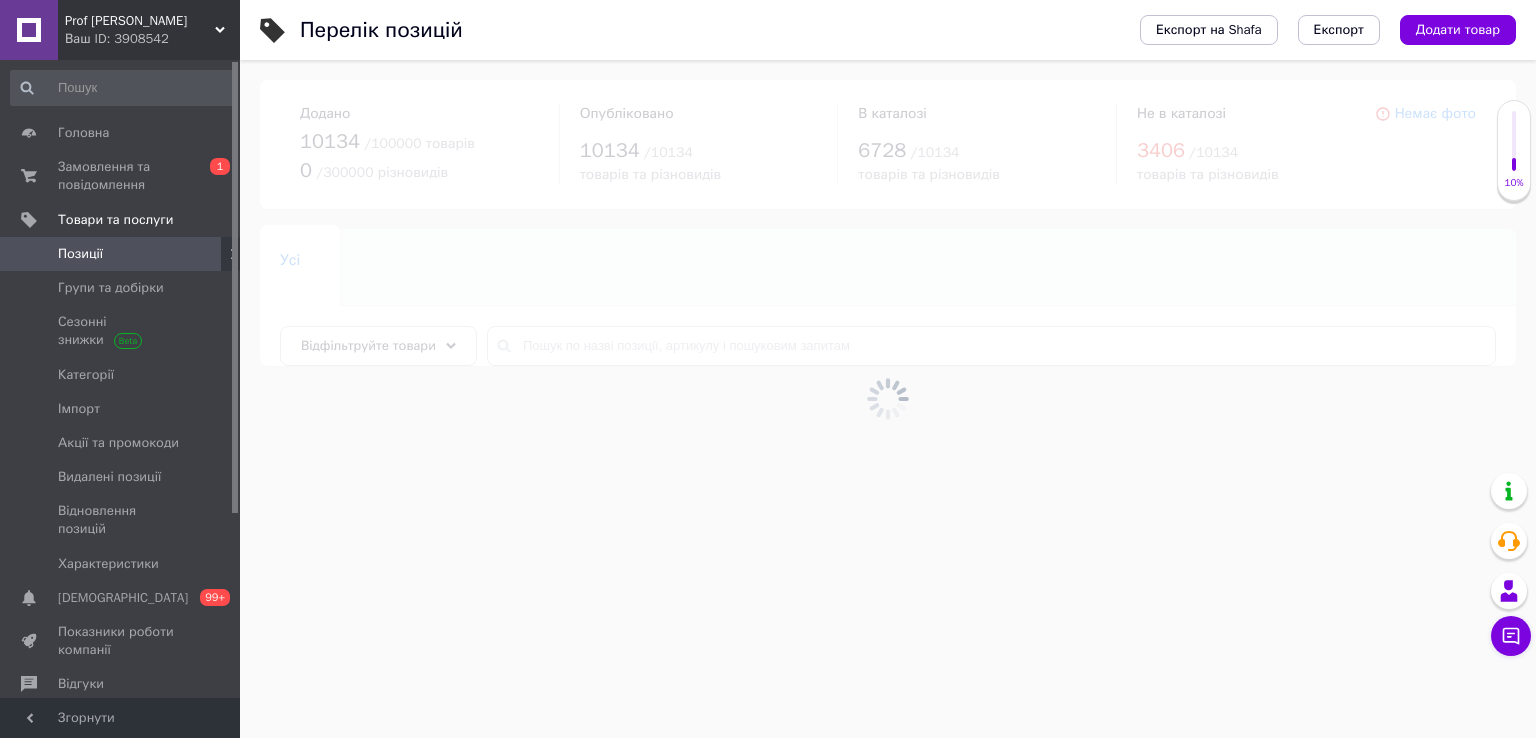 click on "Експорт" at bounding box center (1339, 30) 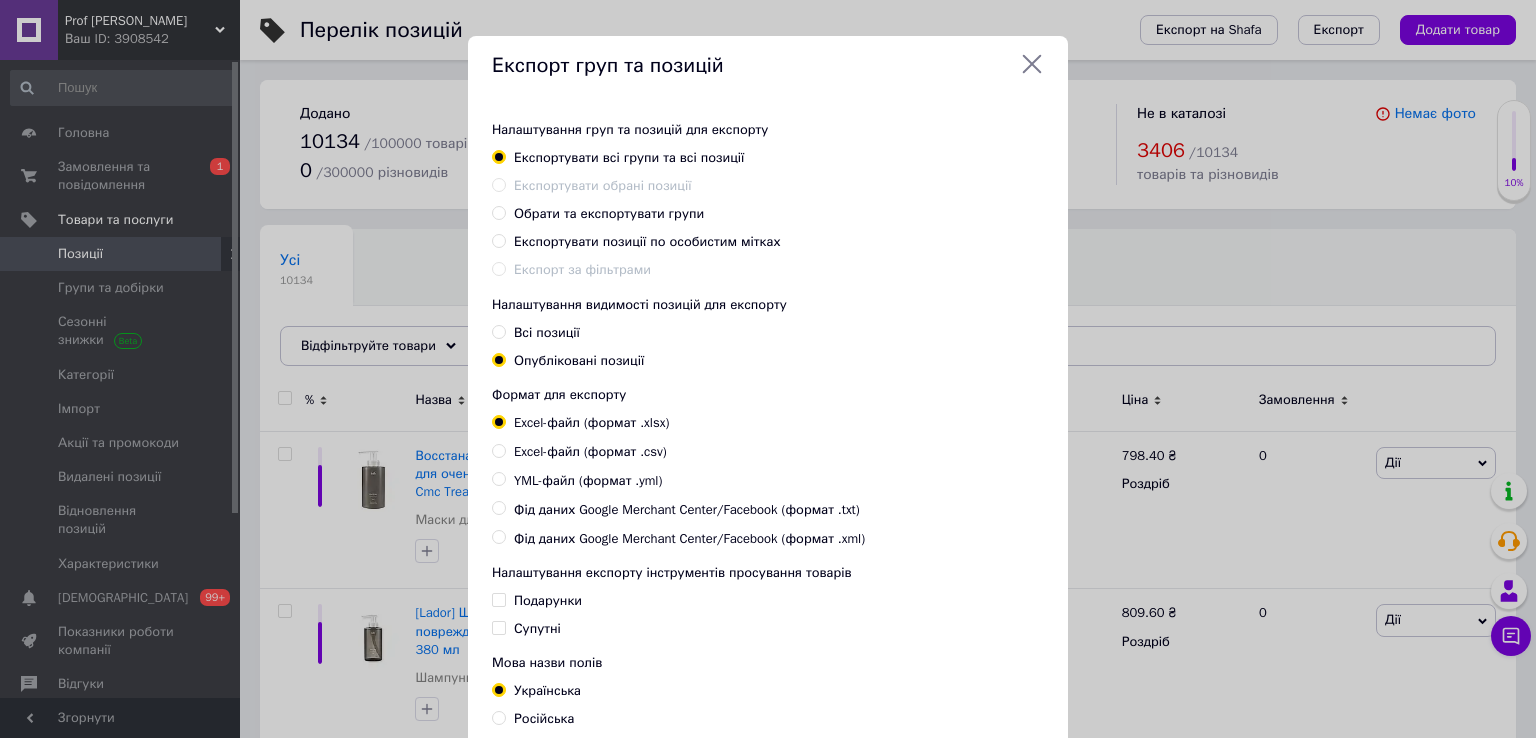 click on "Експортувати позиції по особистим мітках" at bounding box center [647, 241] 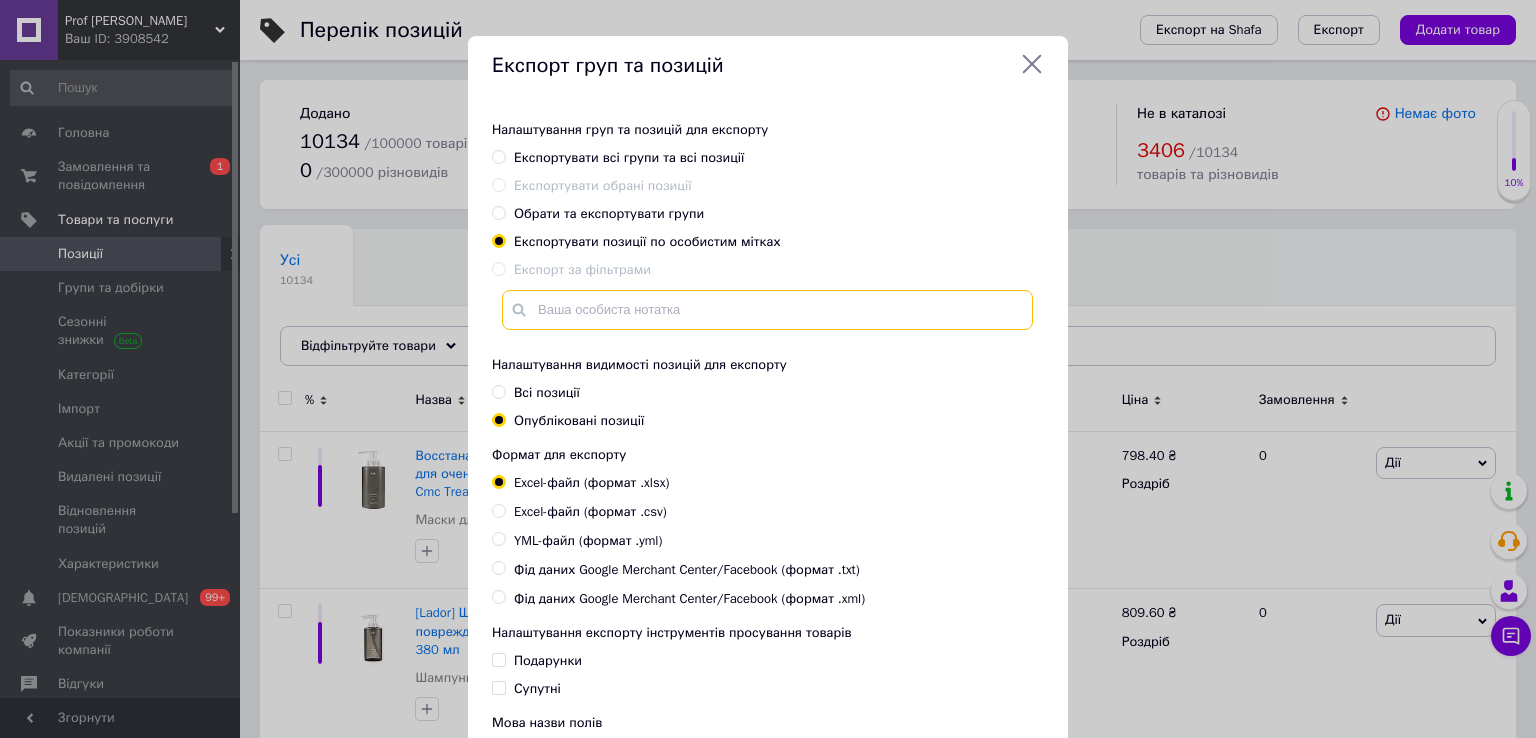 click at bounding box center [767, 310] 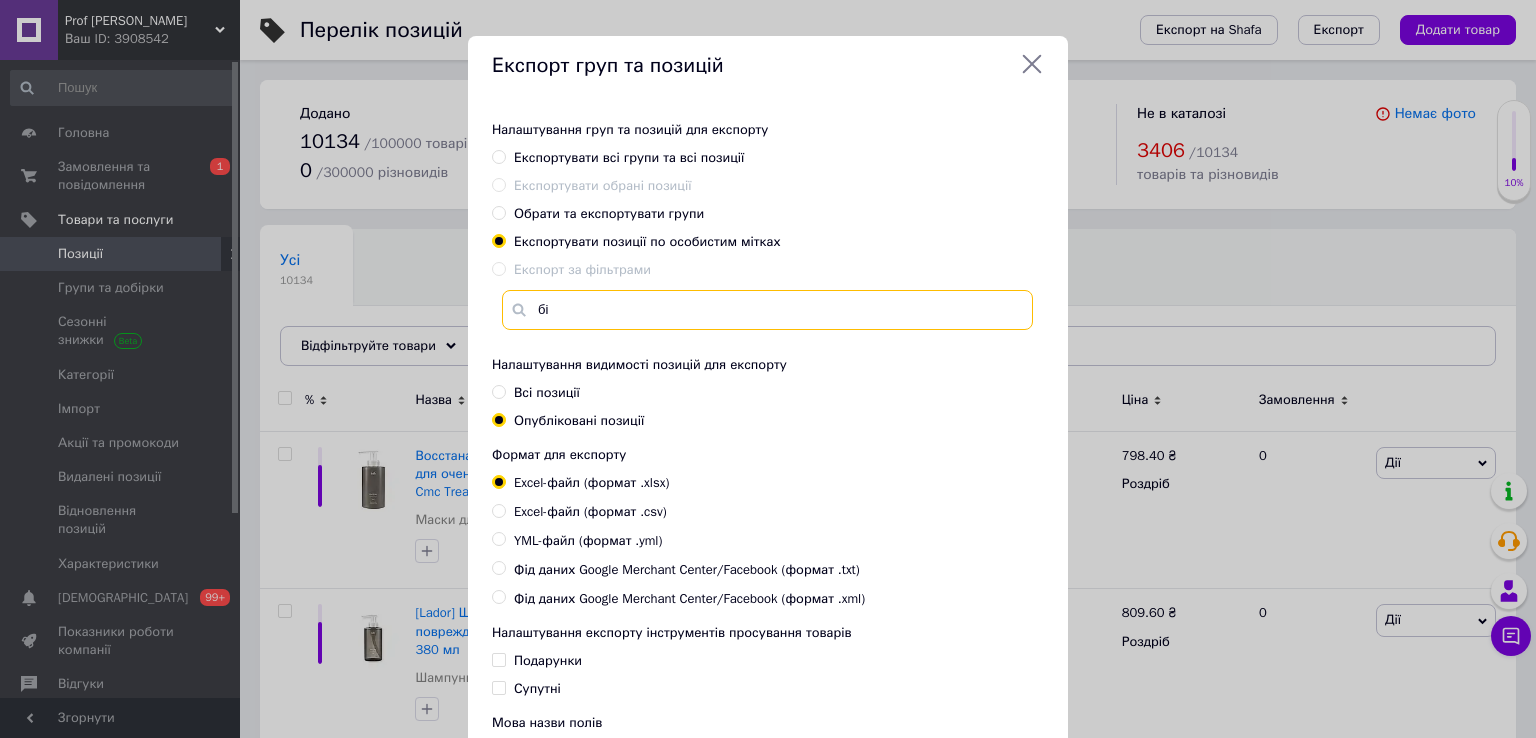type on "бі" 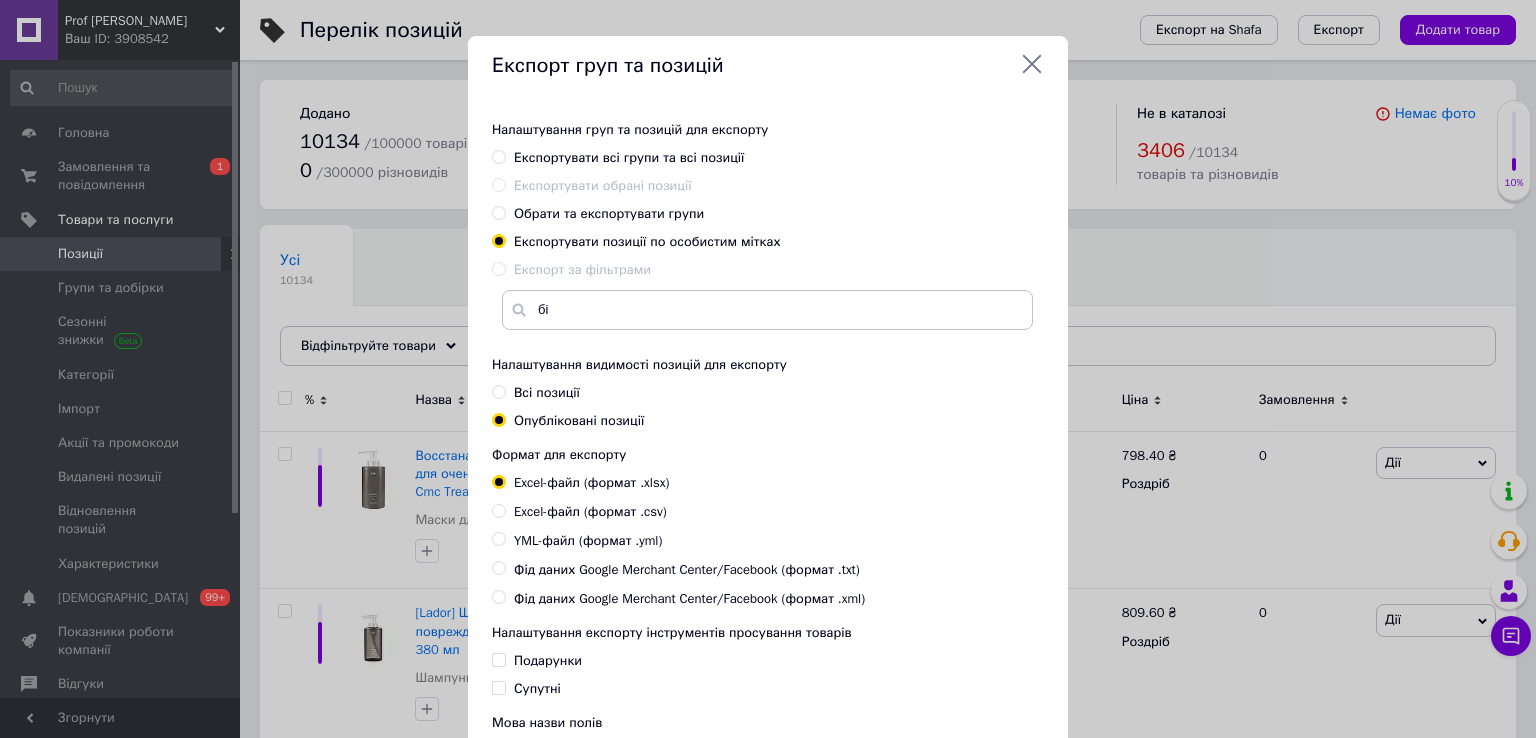 click 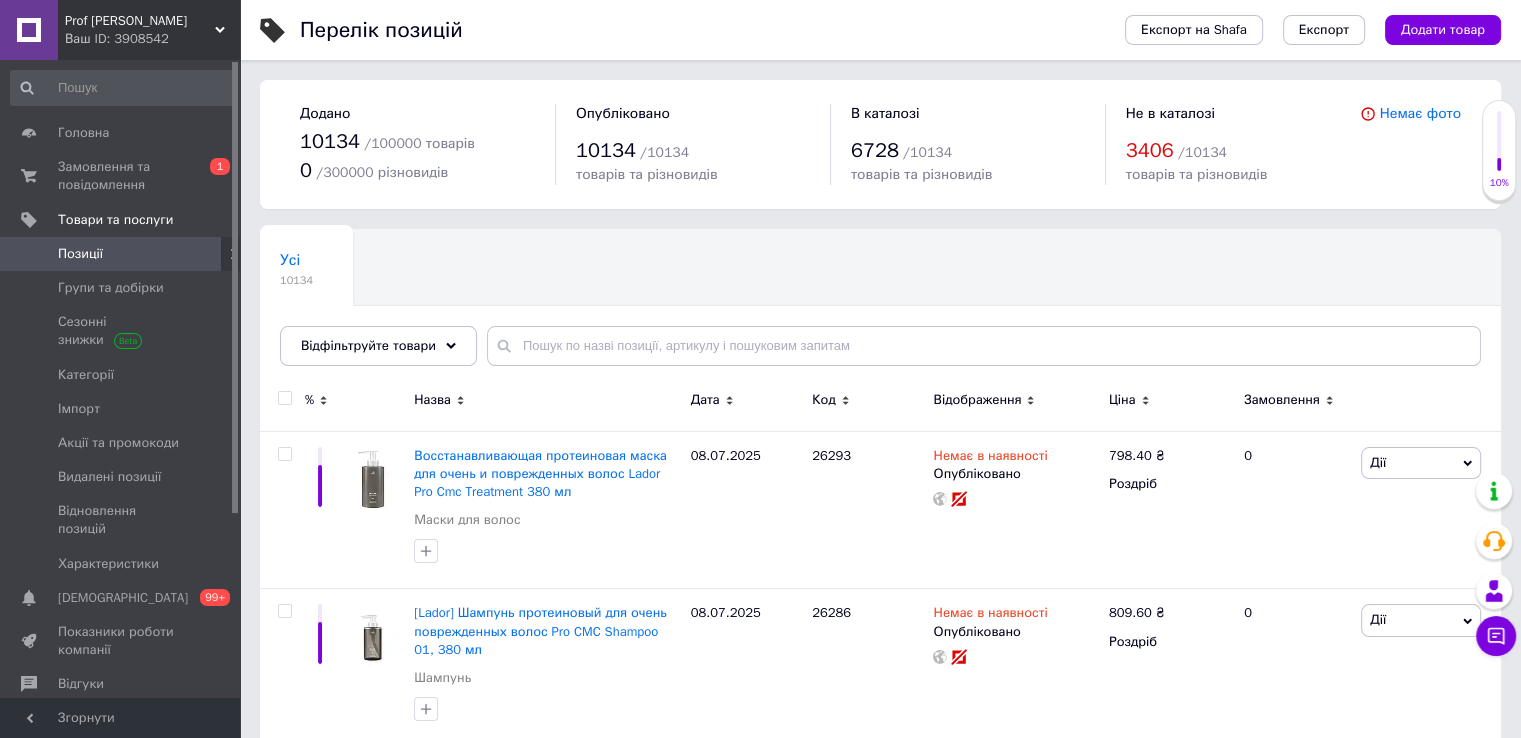 click on "Prof [PERSON_NAME]" at bounding box center (140, 21) 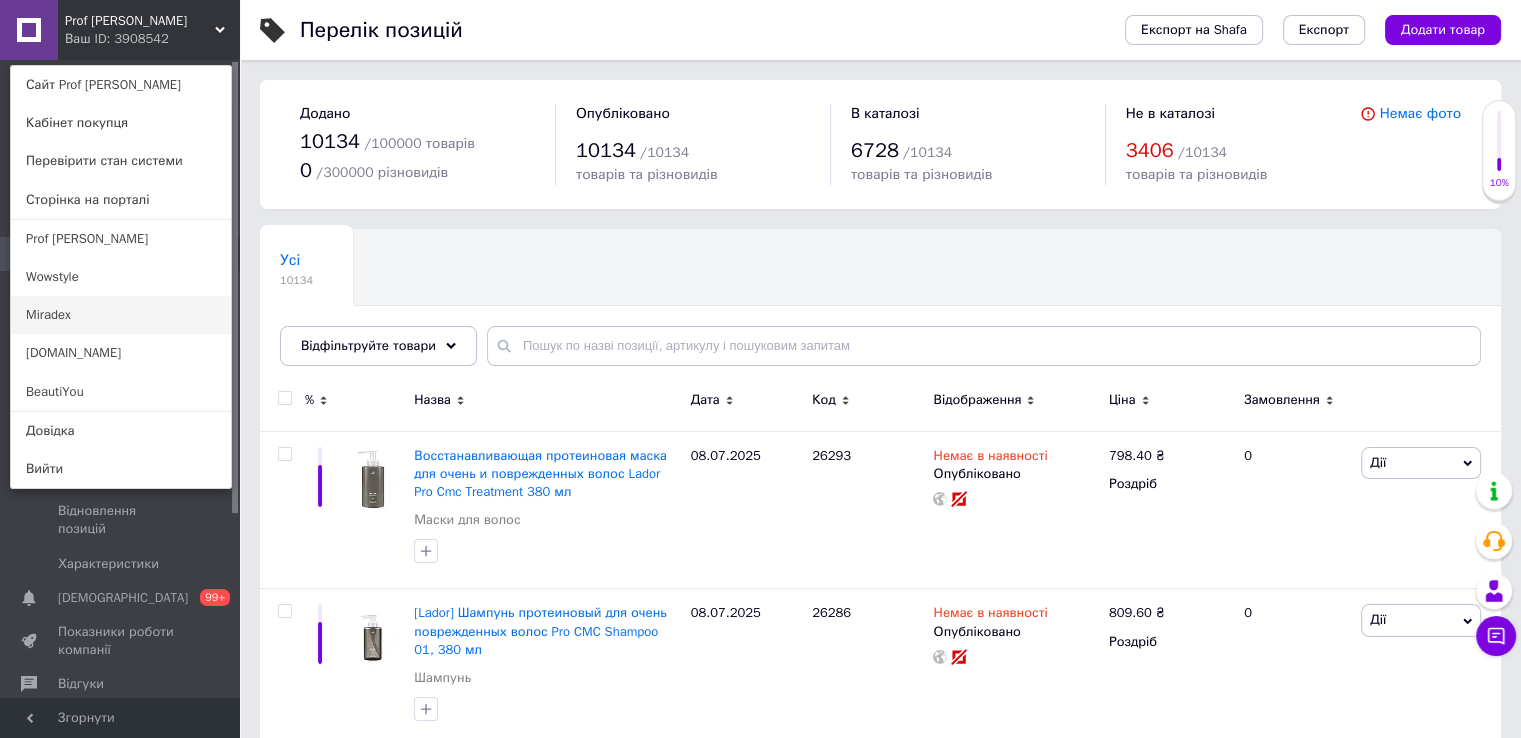click on "Miradex" at bounding box center (121, 315) 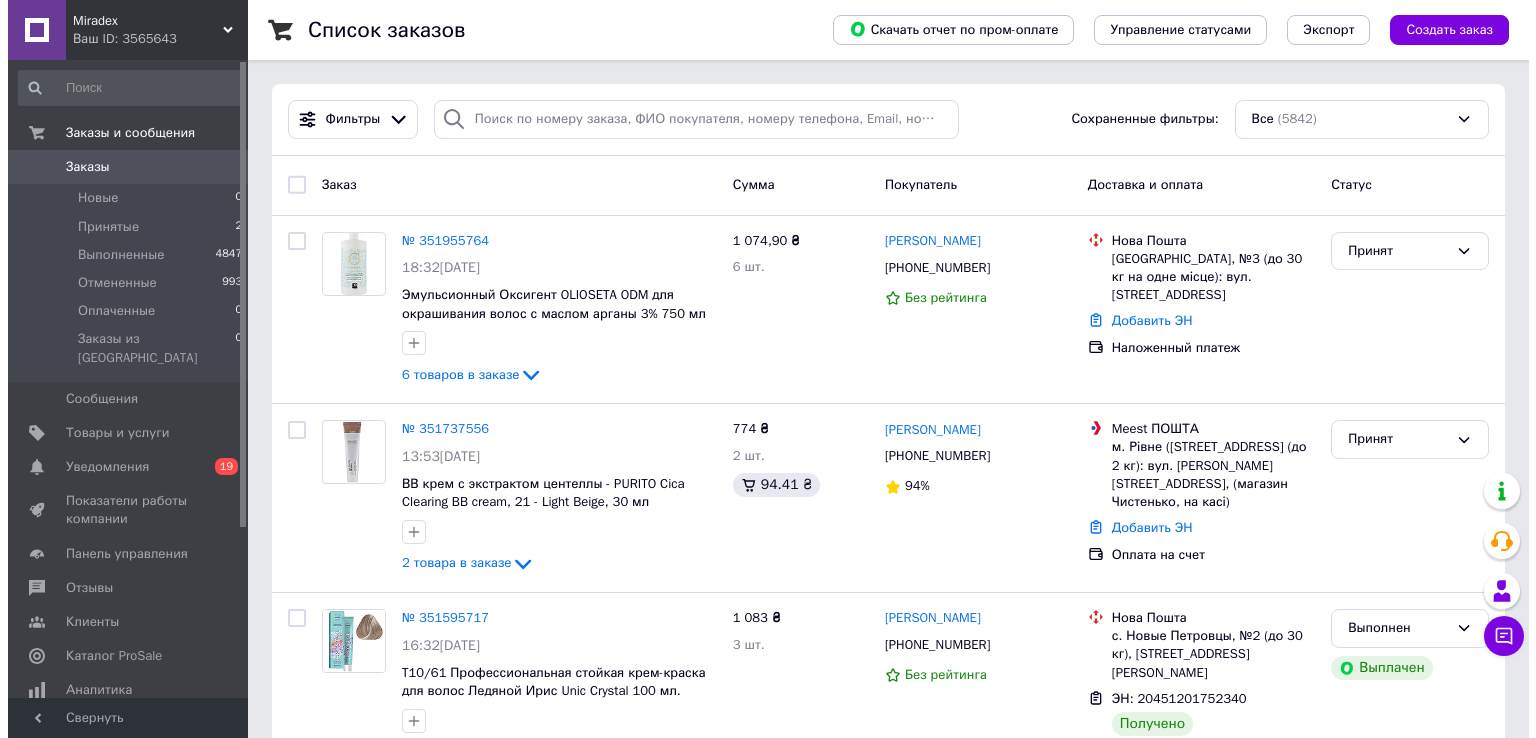scroll, scrollTop: 0, scrollLeft: 0, axis: both 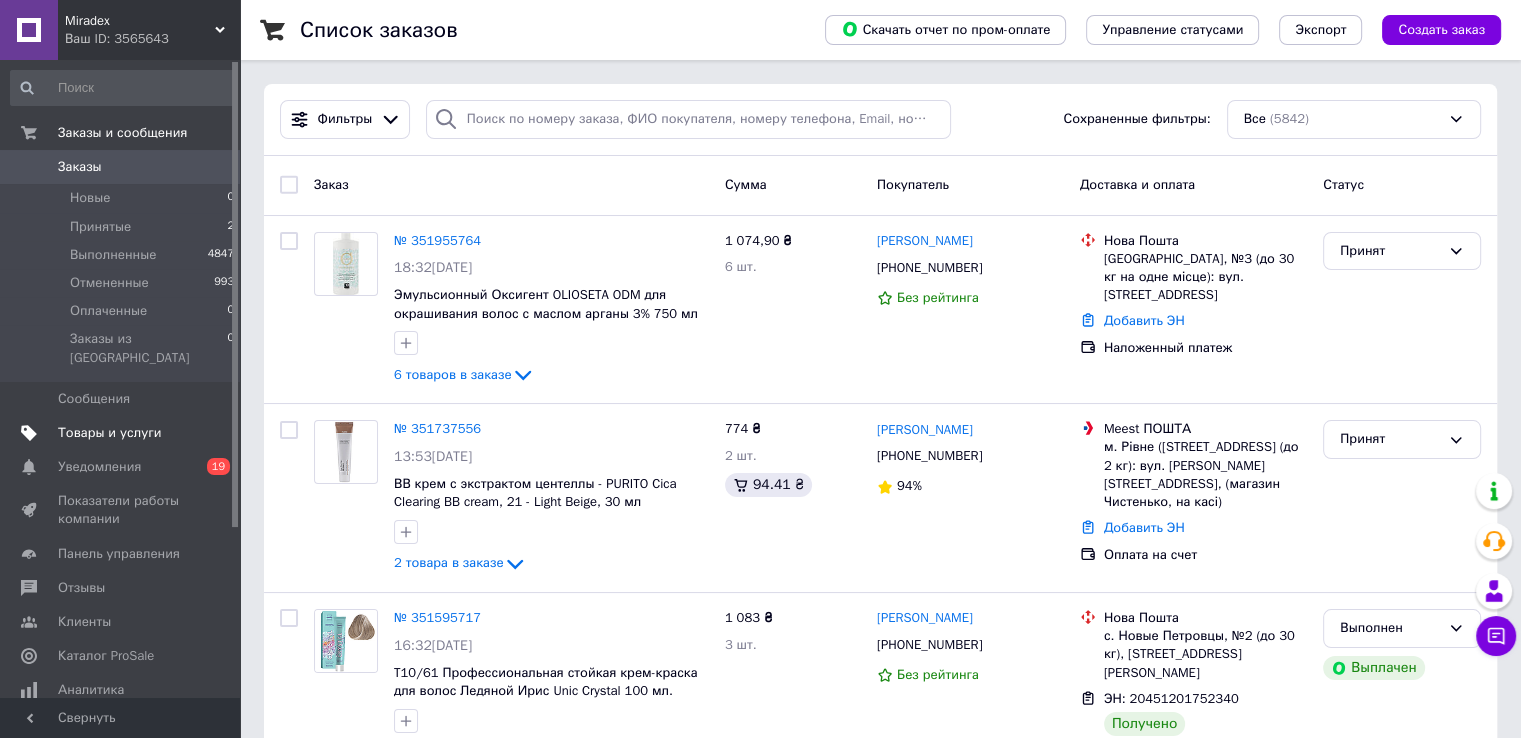 click on "Товары и услуги" at bounding box center [121, 433] 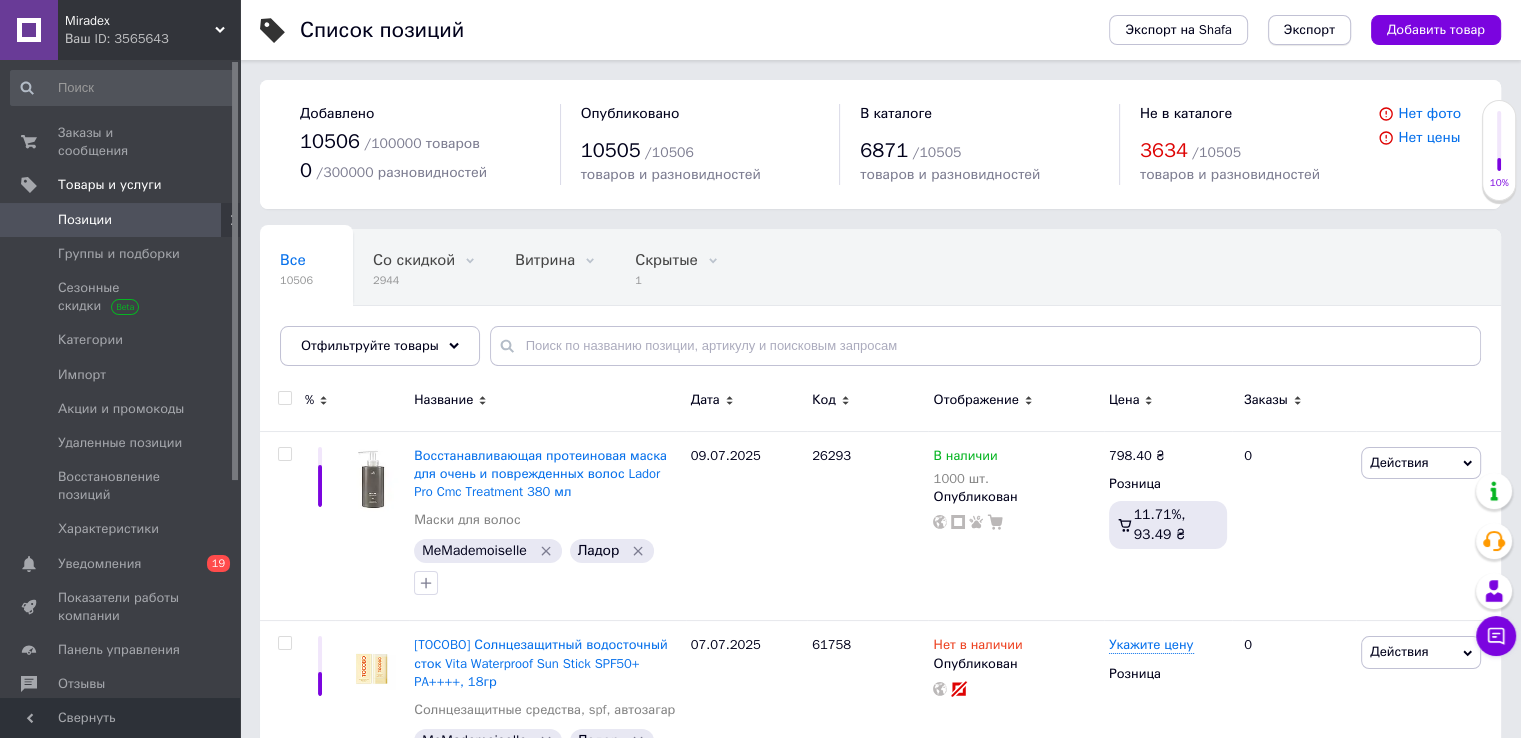 click on "Экспорт" at bounding box center (1309, 30) 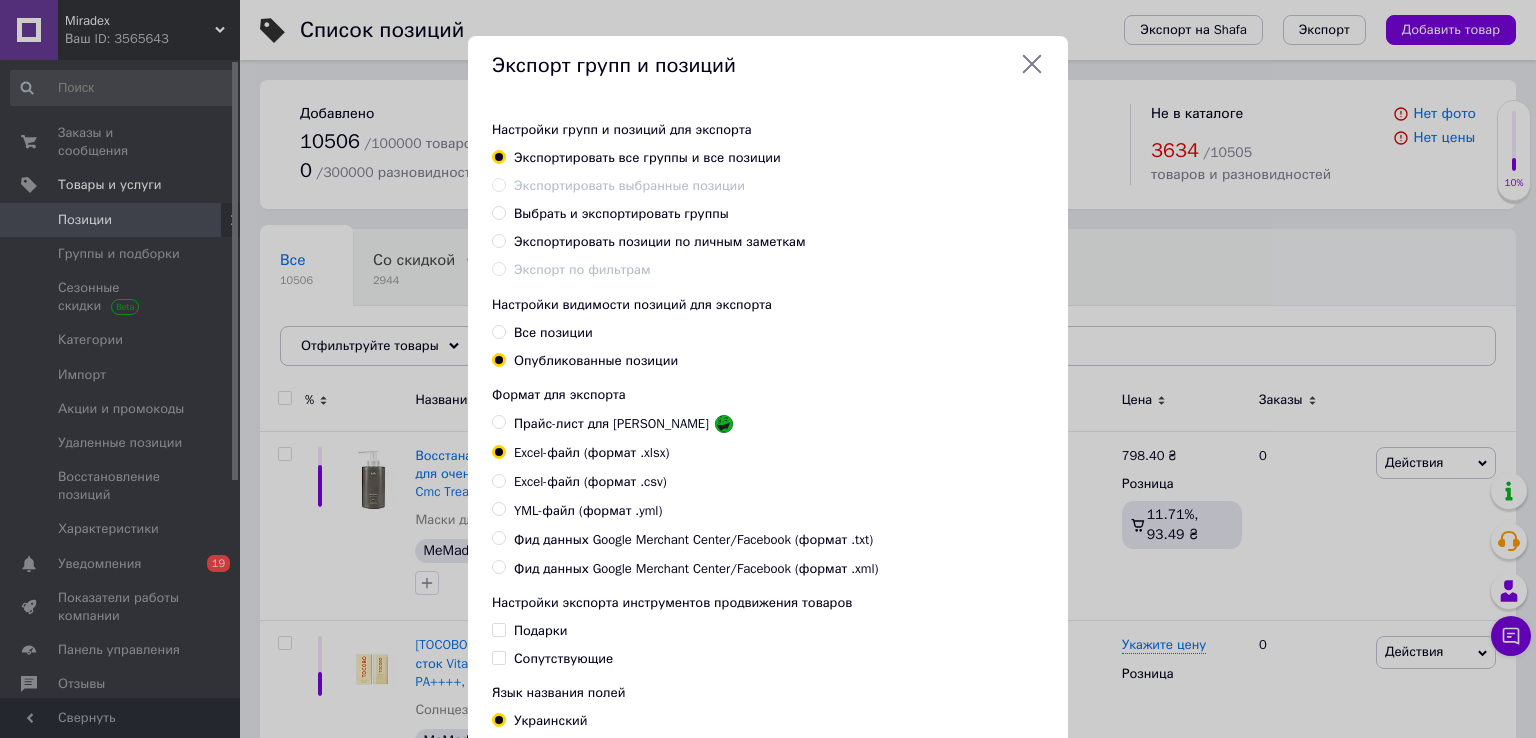 click on "Настройки групп и позиций для экспорта Экспортировать все группы и все позиции Экспортировать выбранные позиции Выбрать и экспортировать группы Экспортировать позиции по личным заметкам Экспорт по фильтрам" at bounding box center (768, 200) 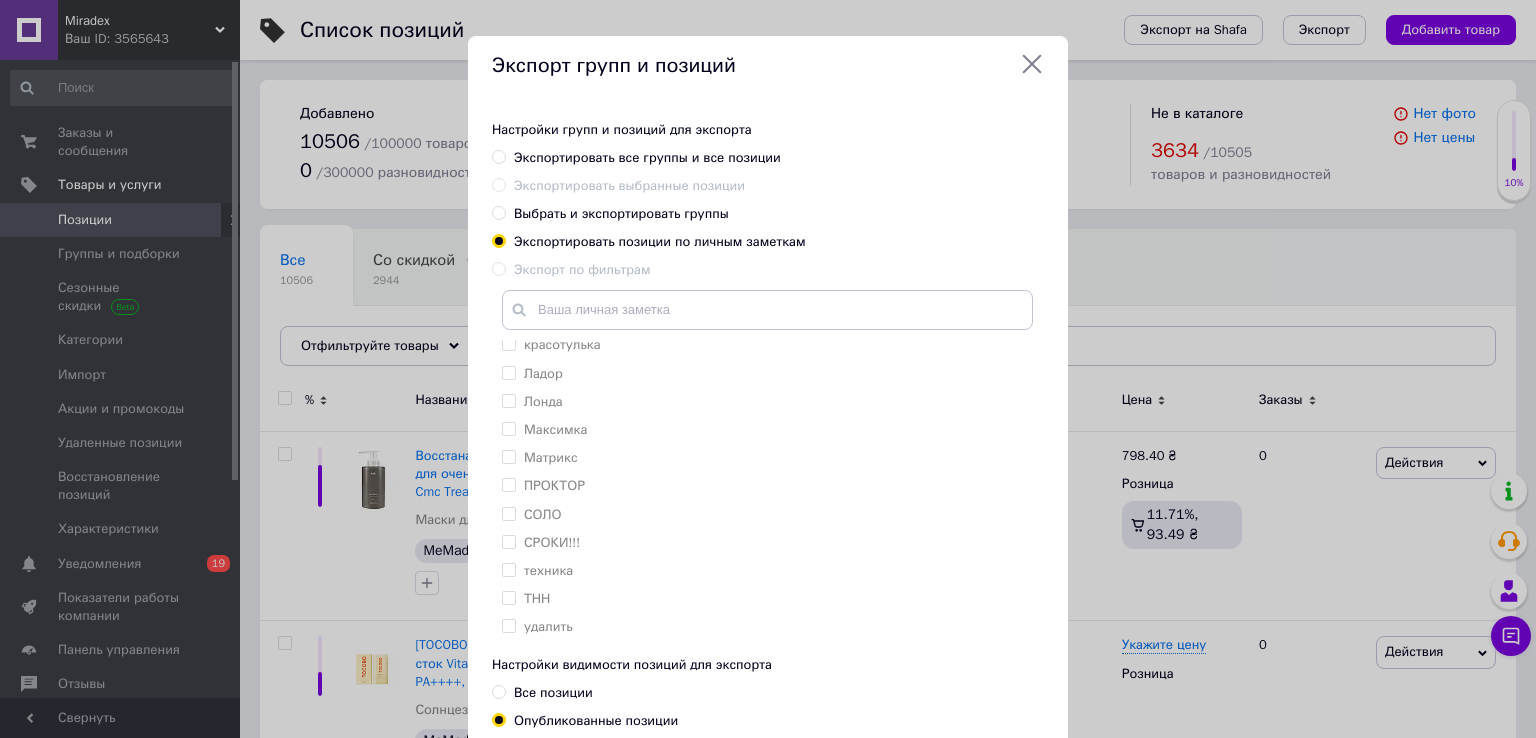 scroll, scrollTop: 1194, scrollLeft: 0, axis: vertical 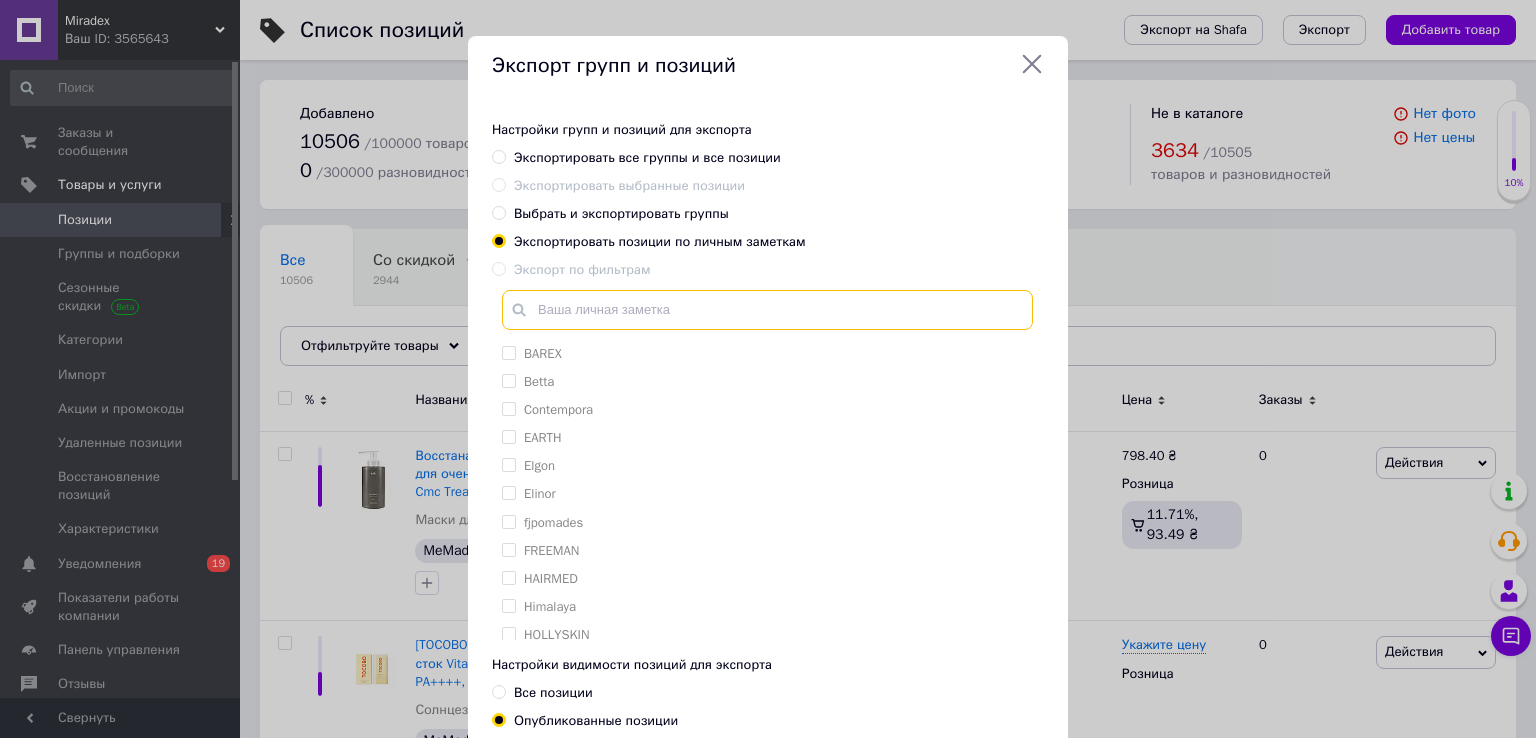click at bounding box center [767, 310] 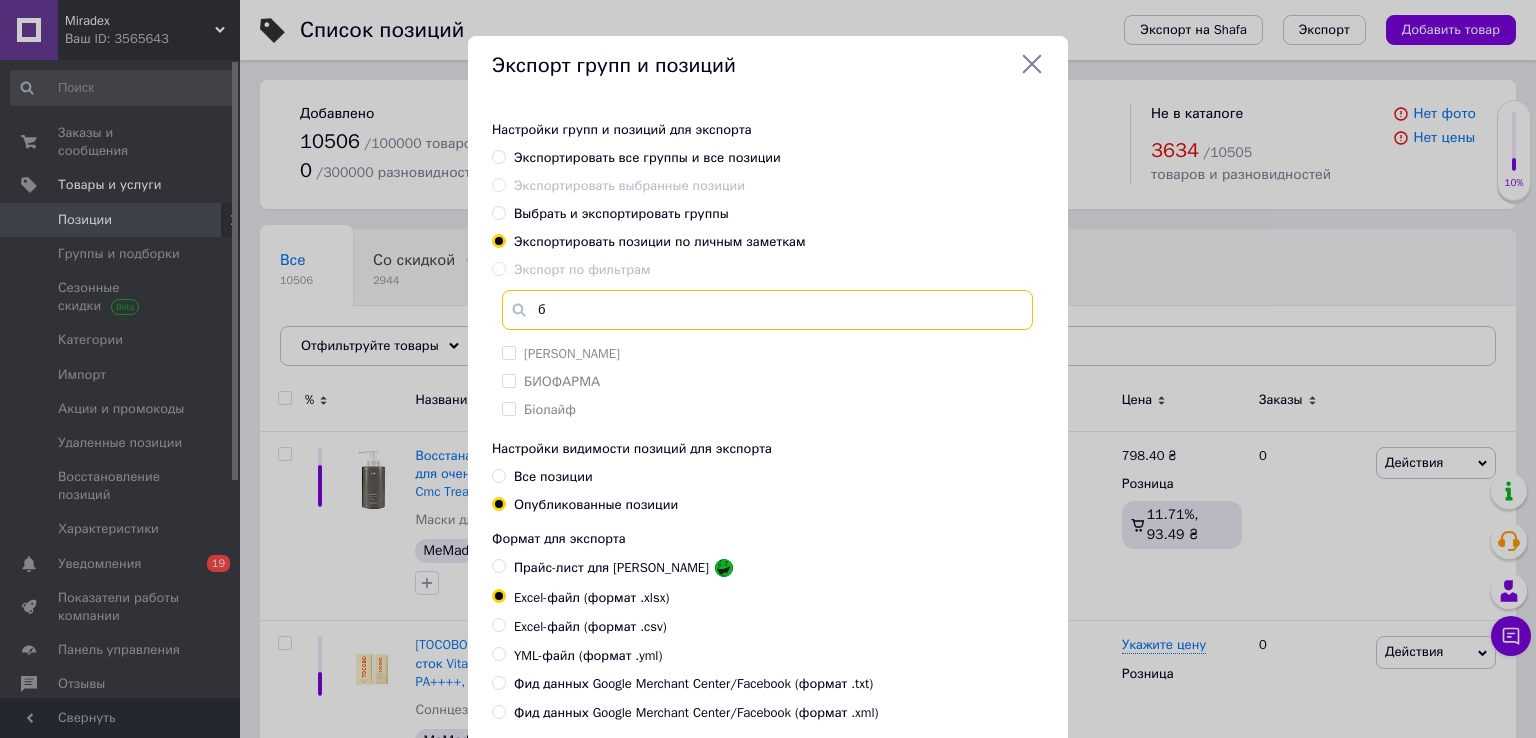drag, startPoint x: 585, startPoint y: 313, endPoint x: 533, endPoint y: 311, distance: 52.03845 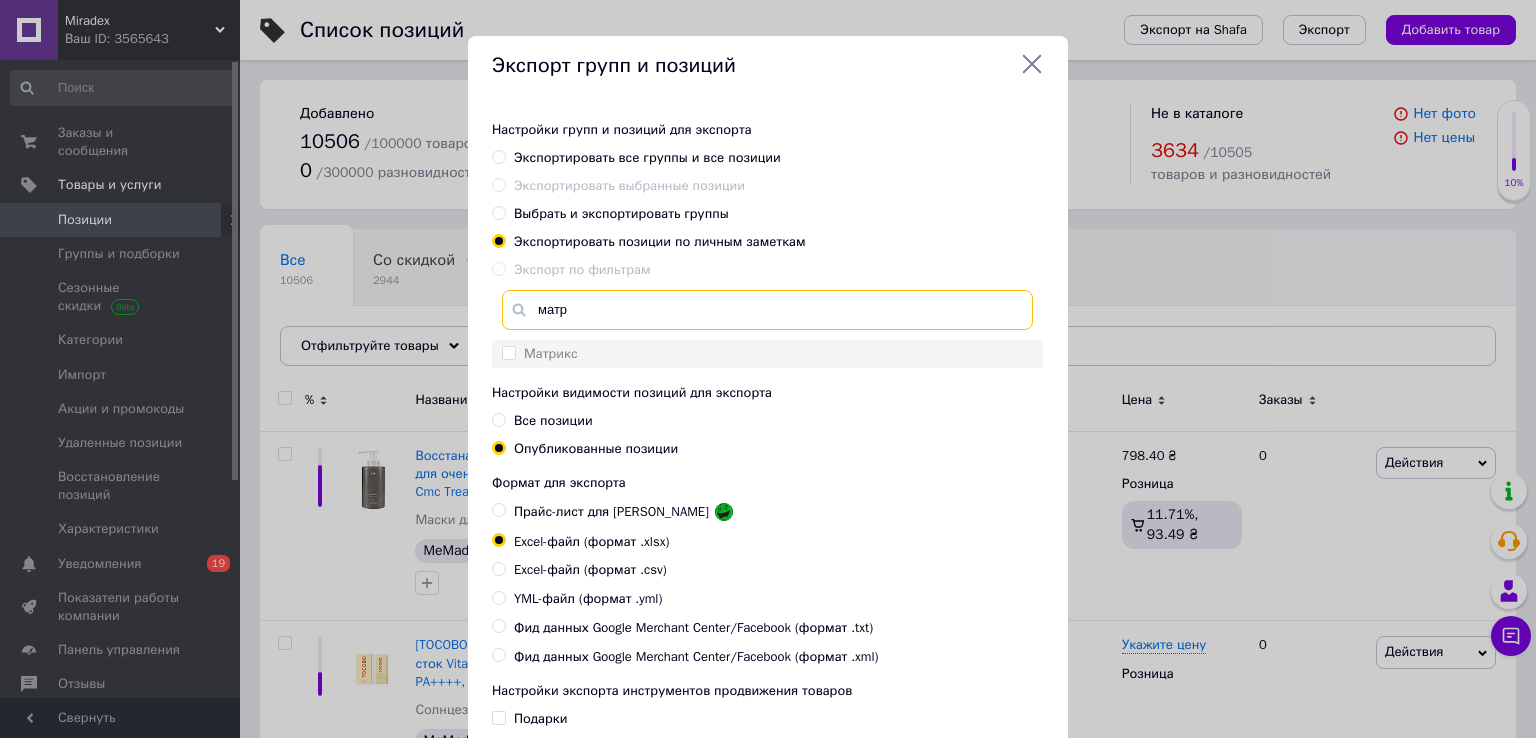 type on "матр" 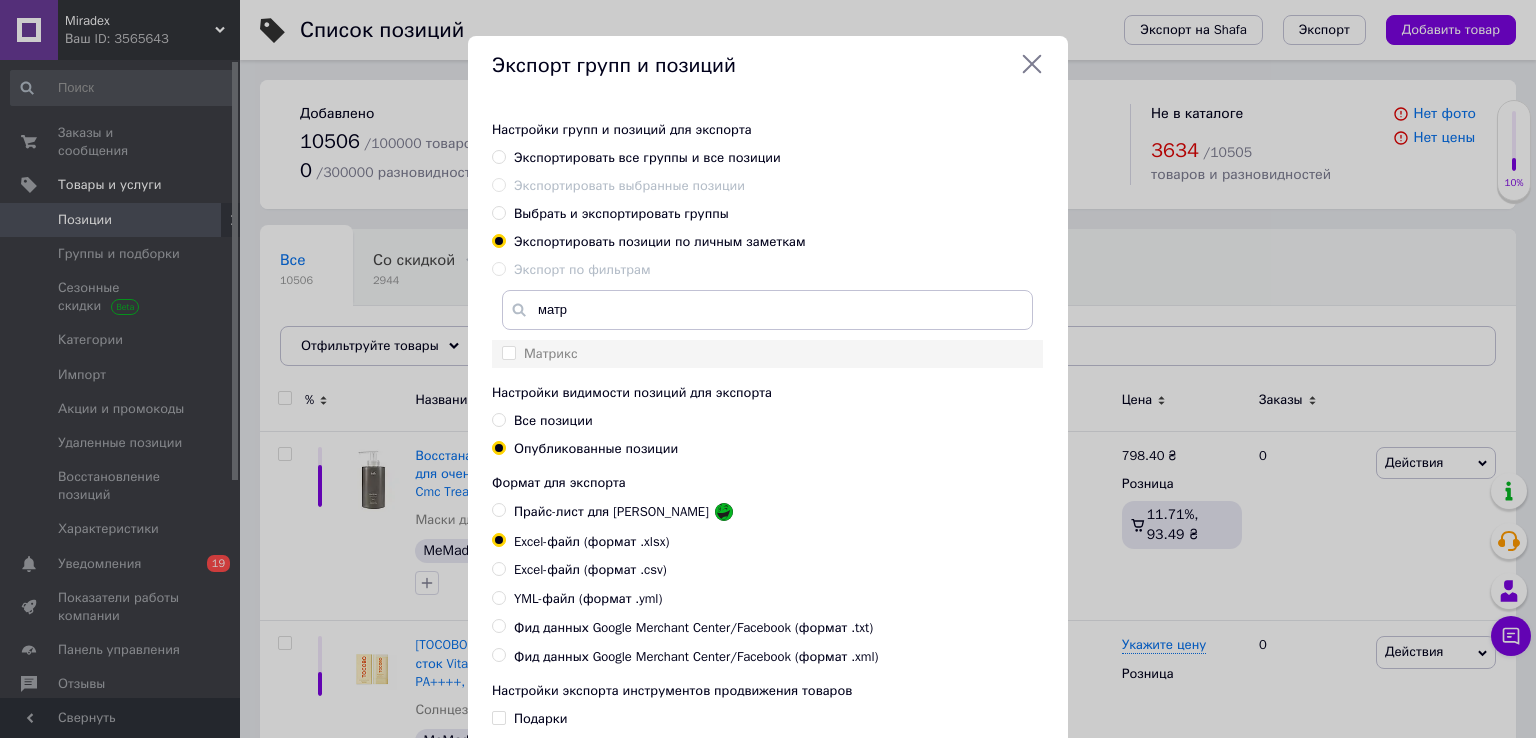 click on "Матрикс" at bounding box center (551, 353) 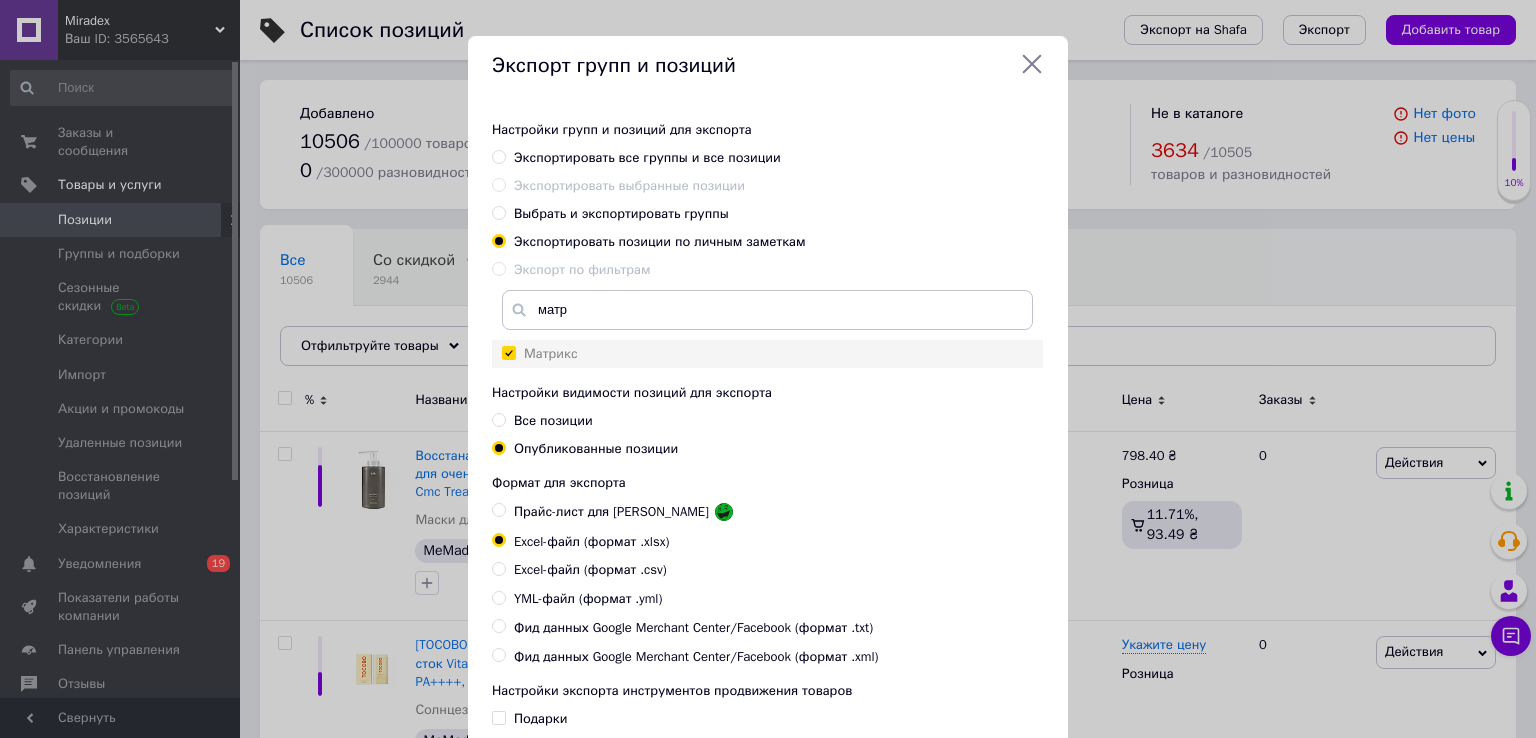 checkbox on "true" 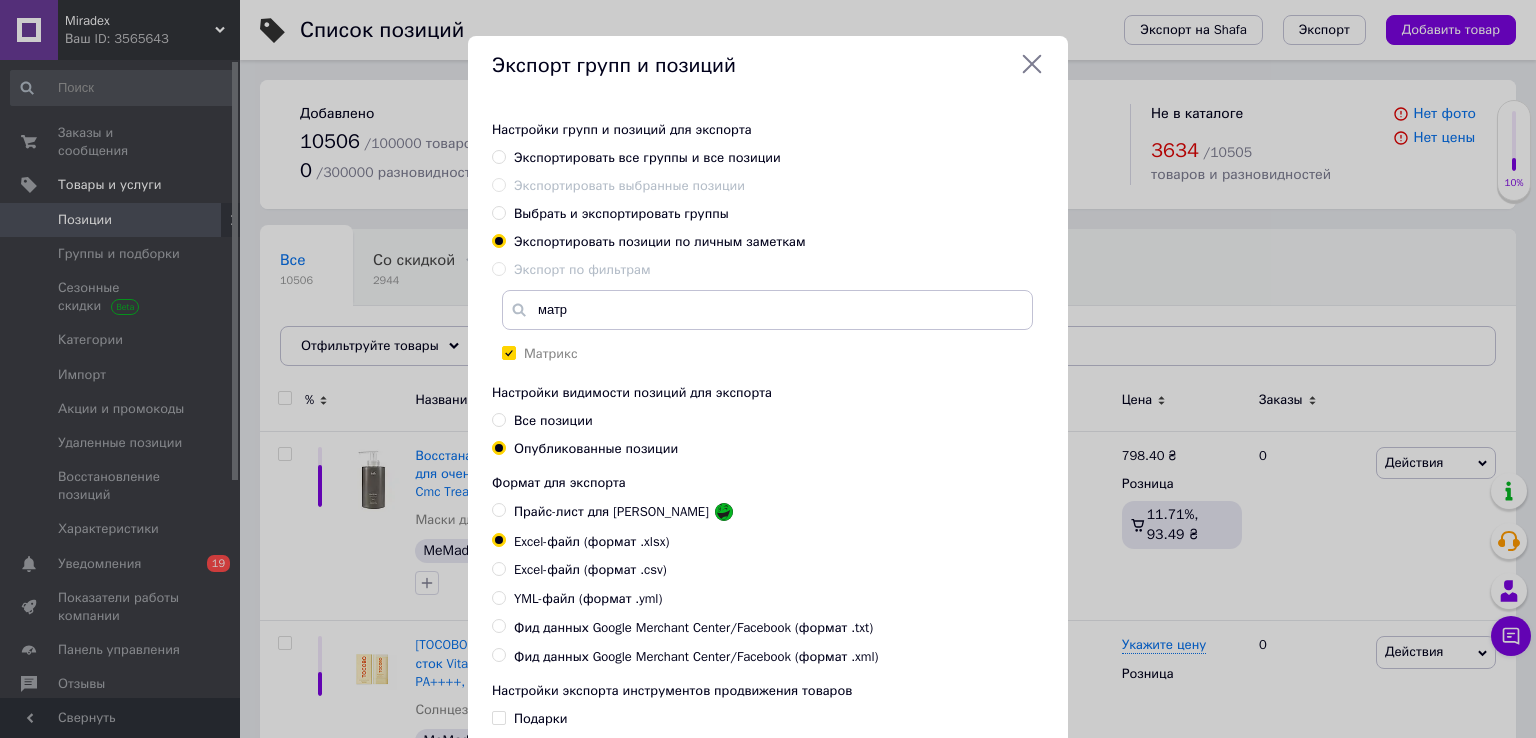 click on "Все позиции" at bounding box center [553, 420] 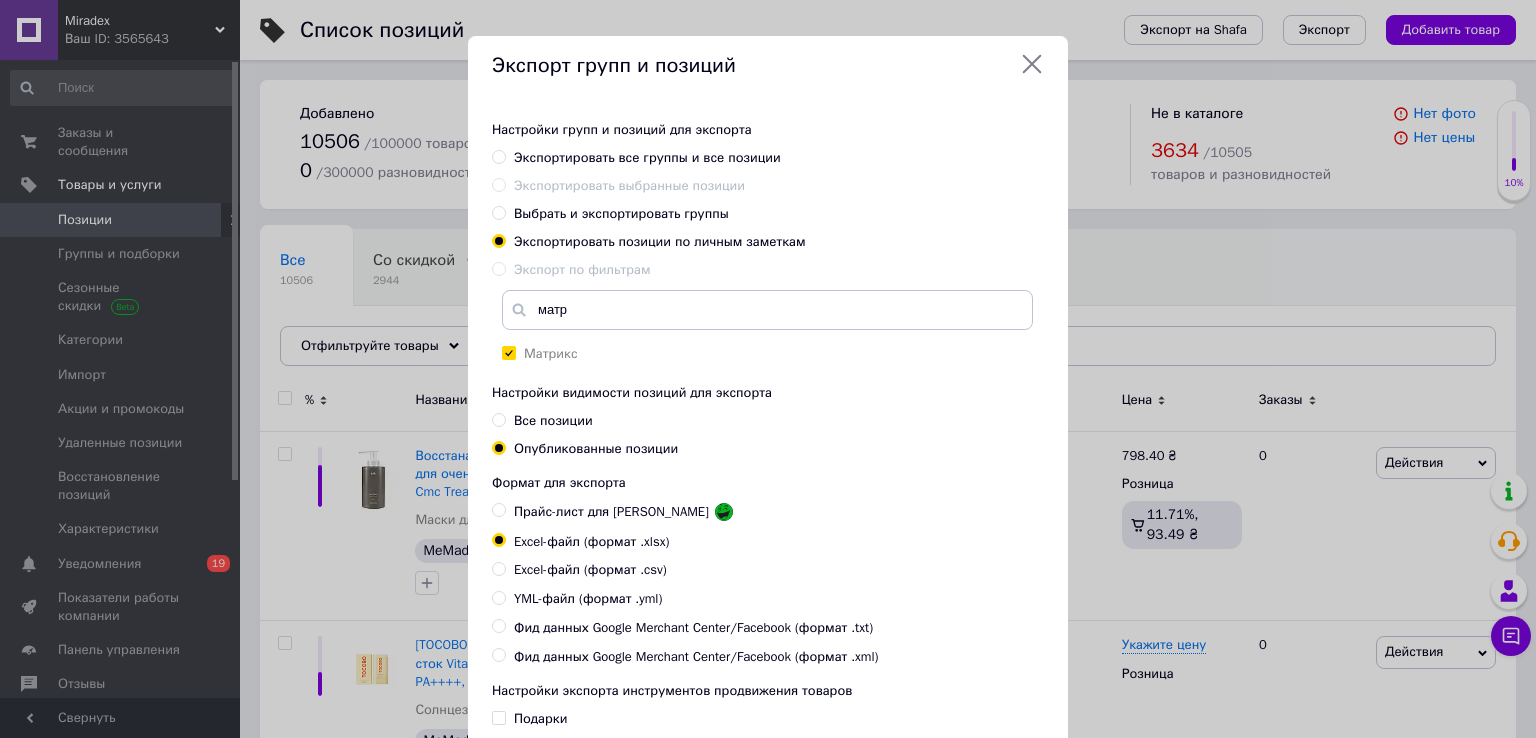 radio on "true" 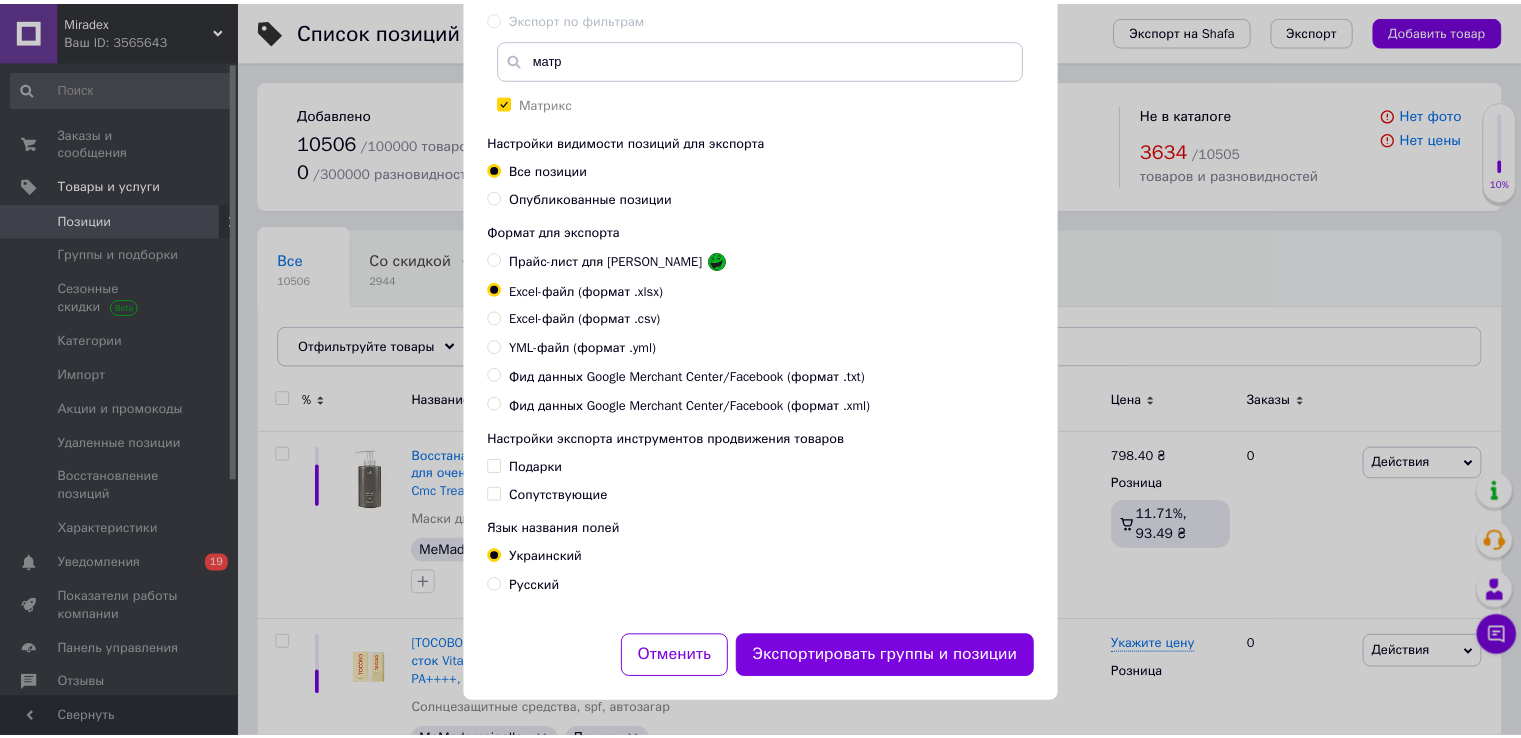 scroll, scrollTop: 258, scrollLeft: 0, axis: vertical 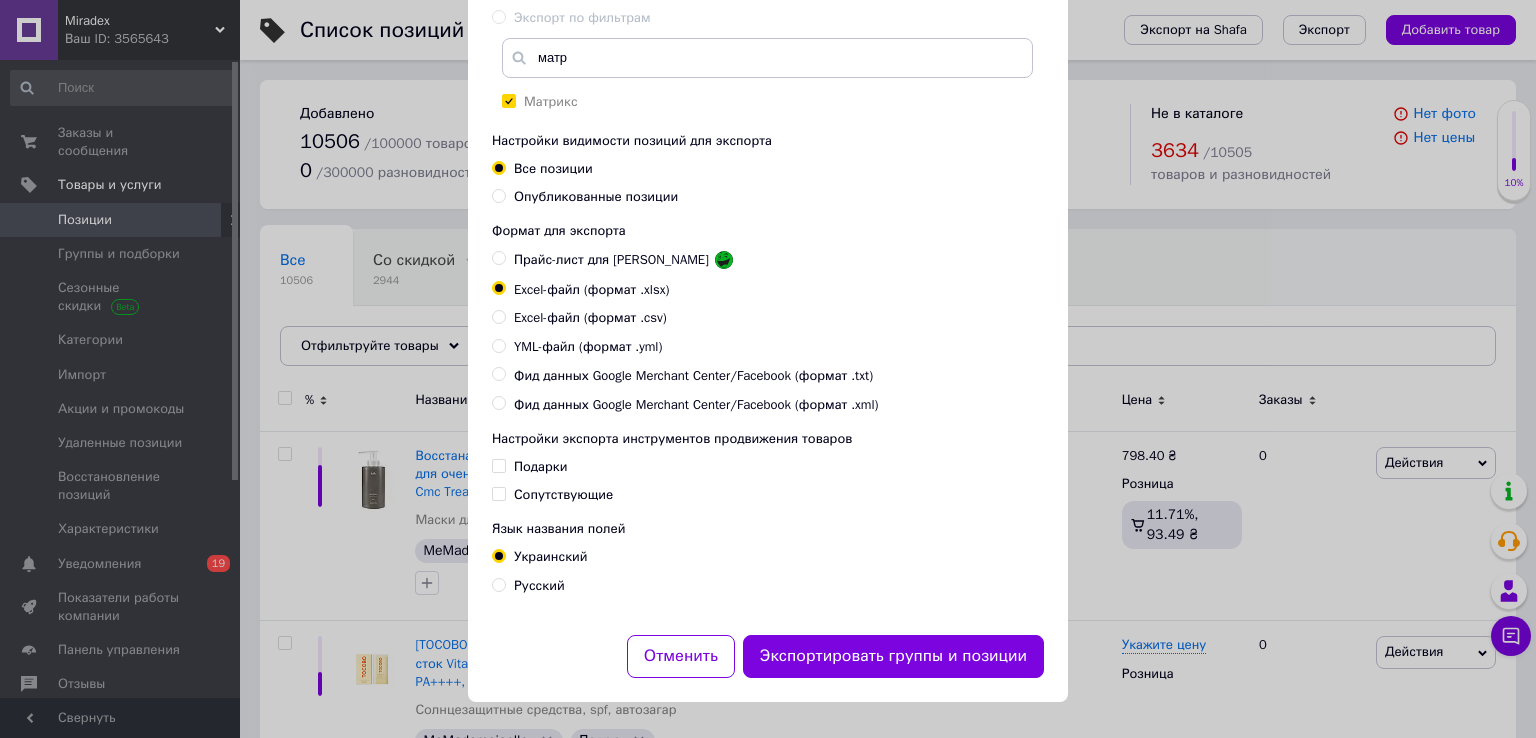 click on "Русский" at bounding box center [539, 585] 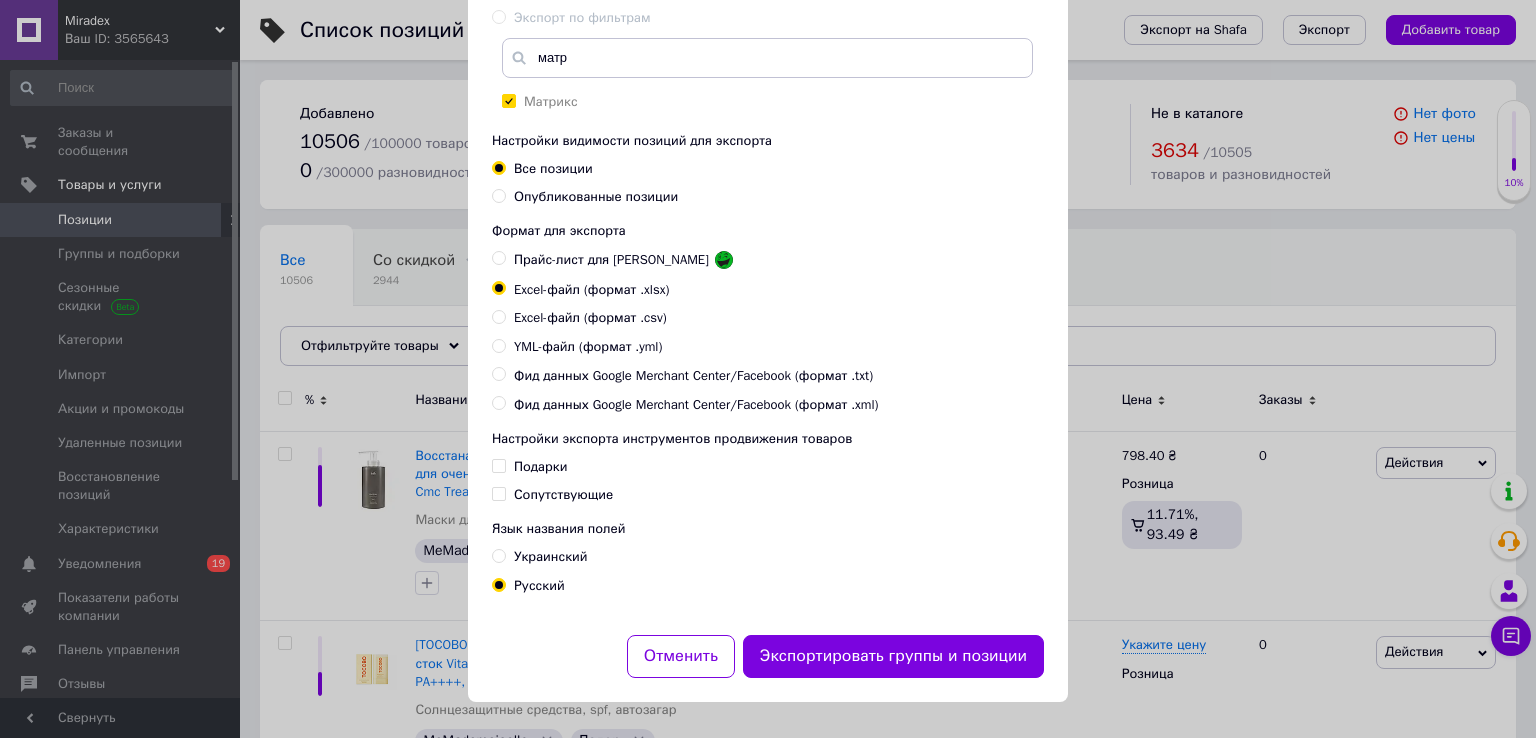 click on "Экспортировать группы и позиции" at bounding box center [893, 656] 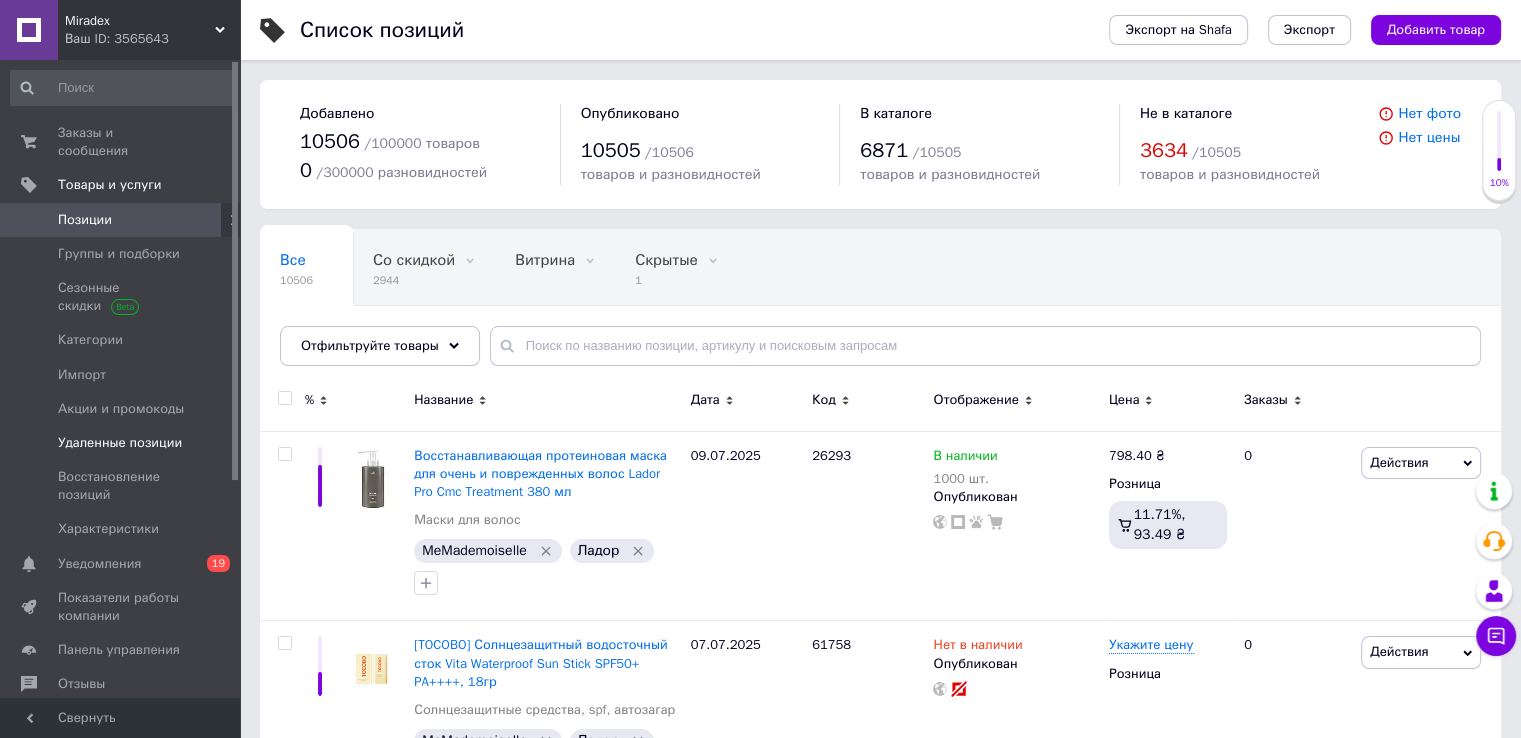 click on "Удаленные позиции" at bounding box center [120, 443] 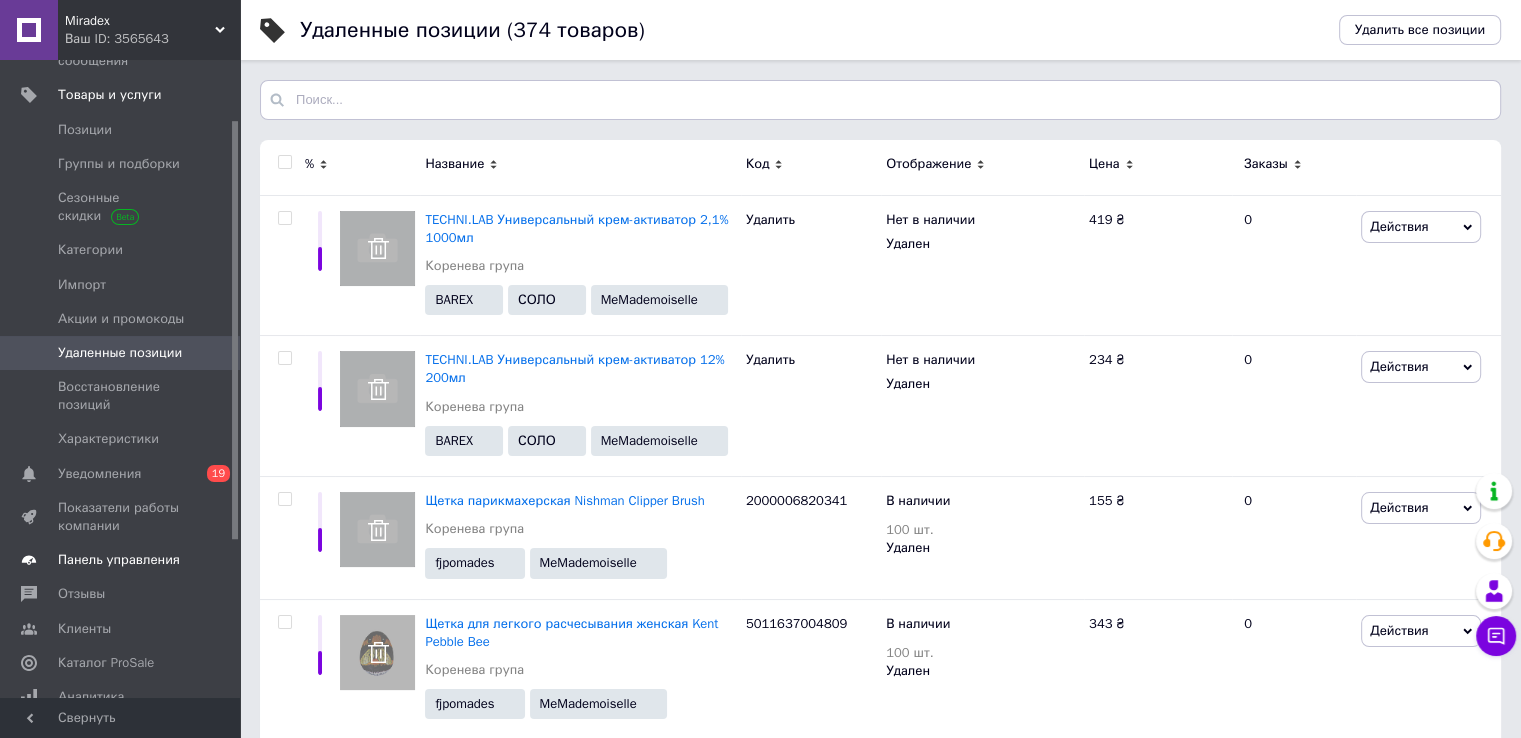 scroll, scrollTop: 0, scrollLeft: 0, axis: both 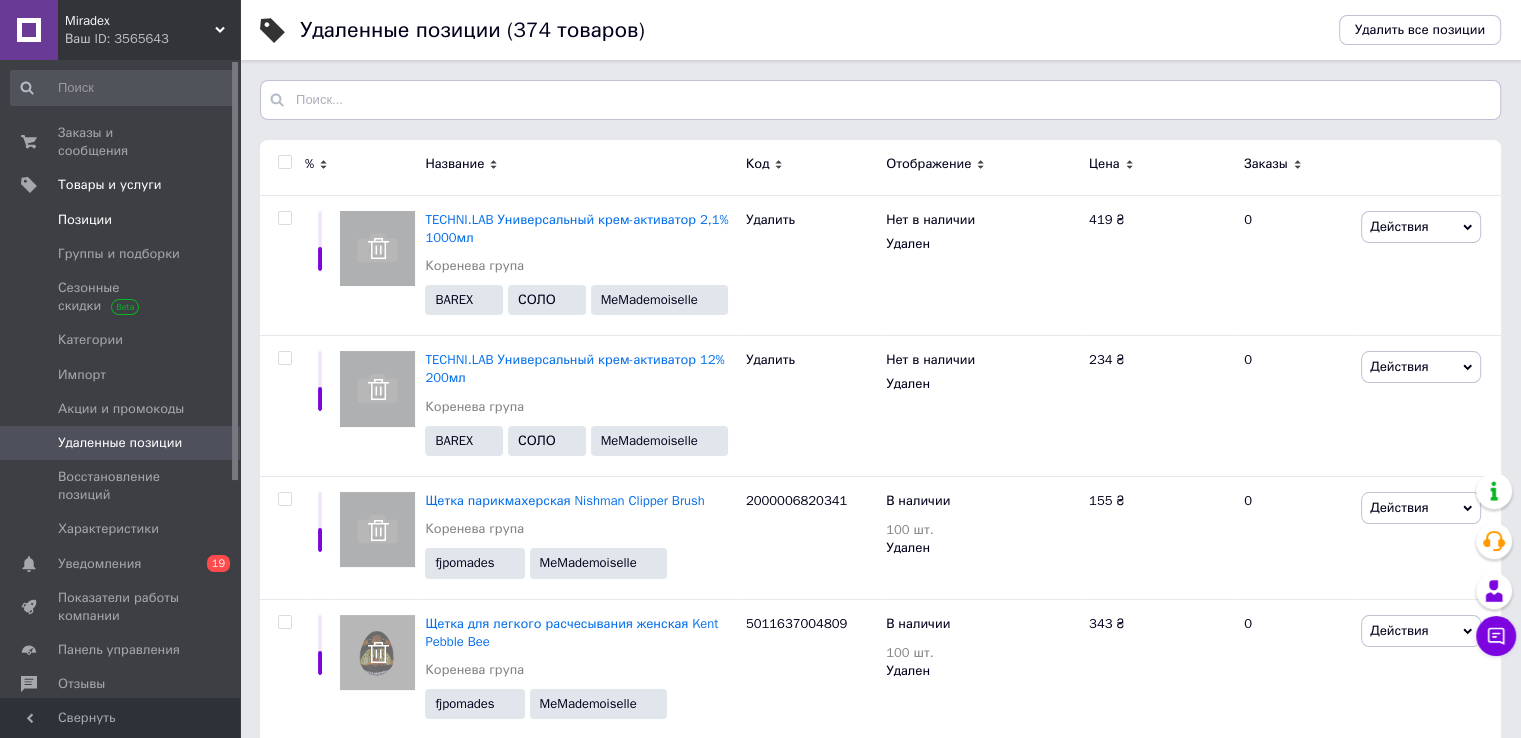 click on "Позиции" at bounding box center (123, 220) 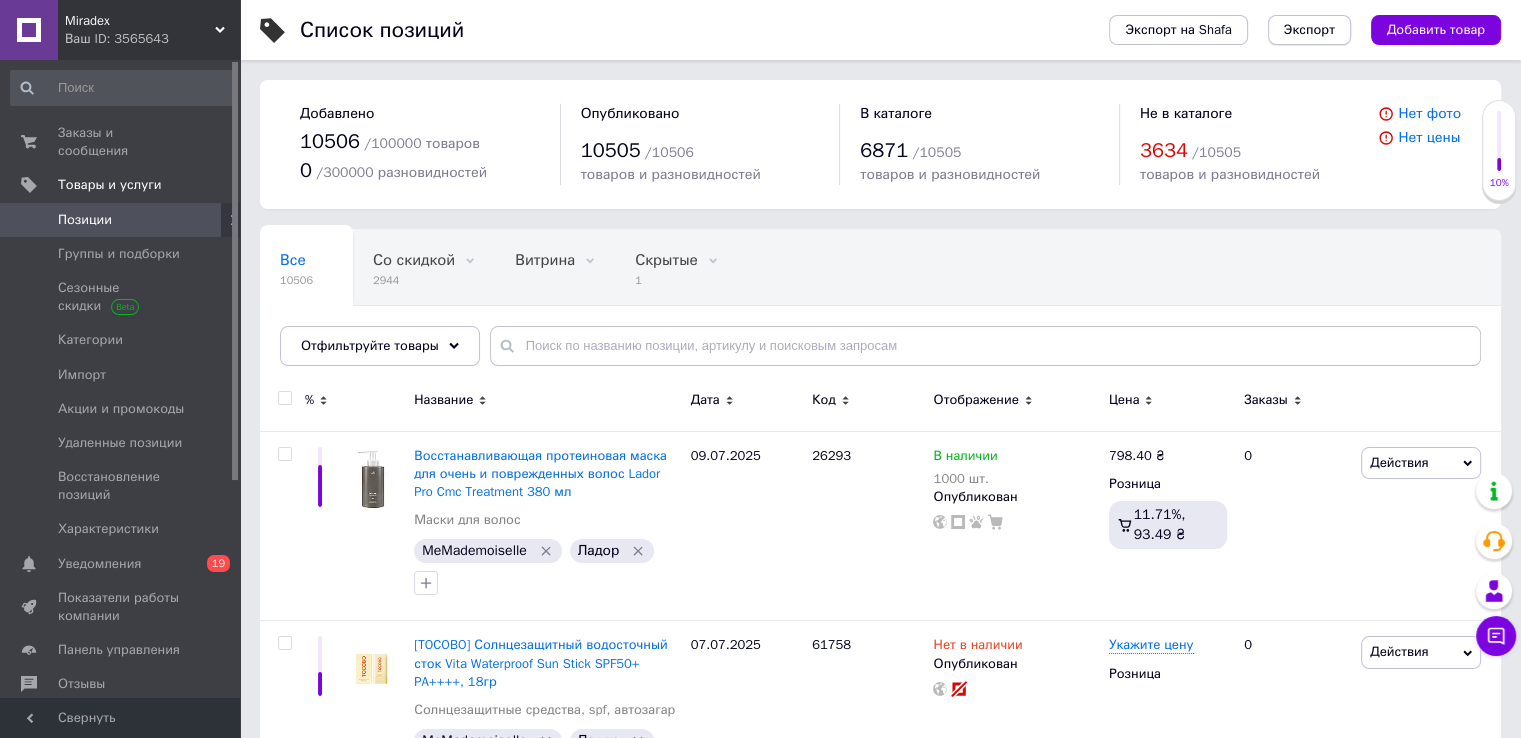 click on "Экспорт" at bounding box center (1309, 30) 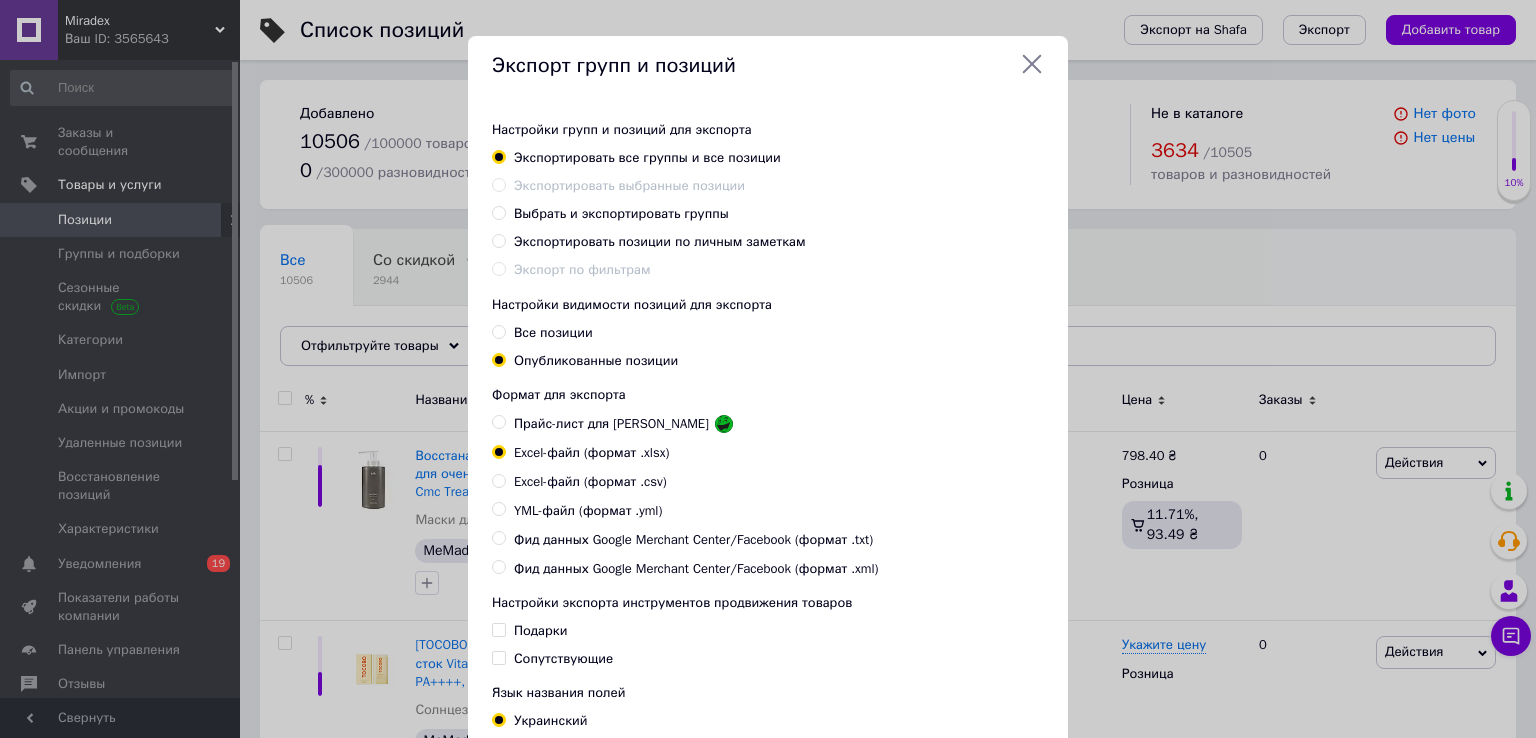 click 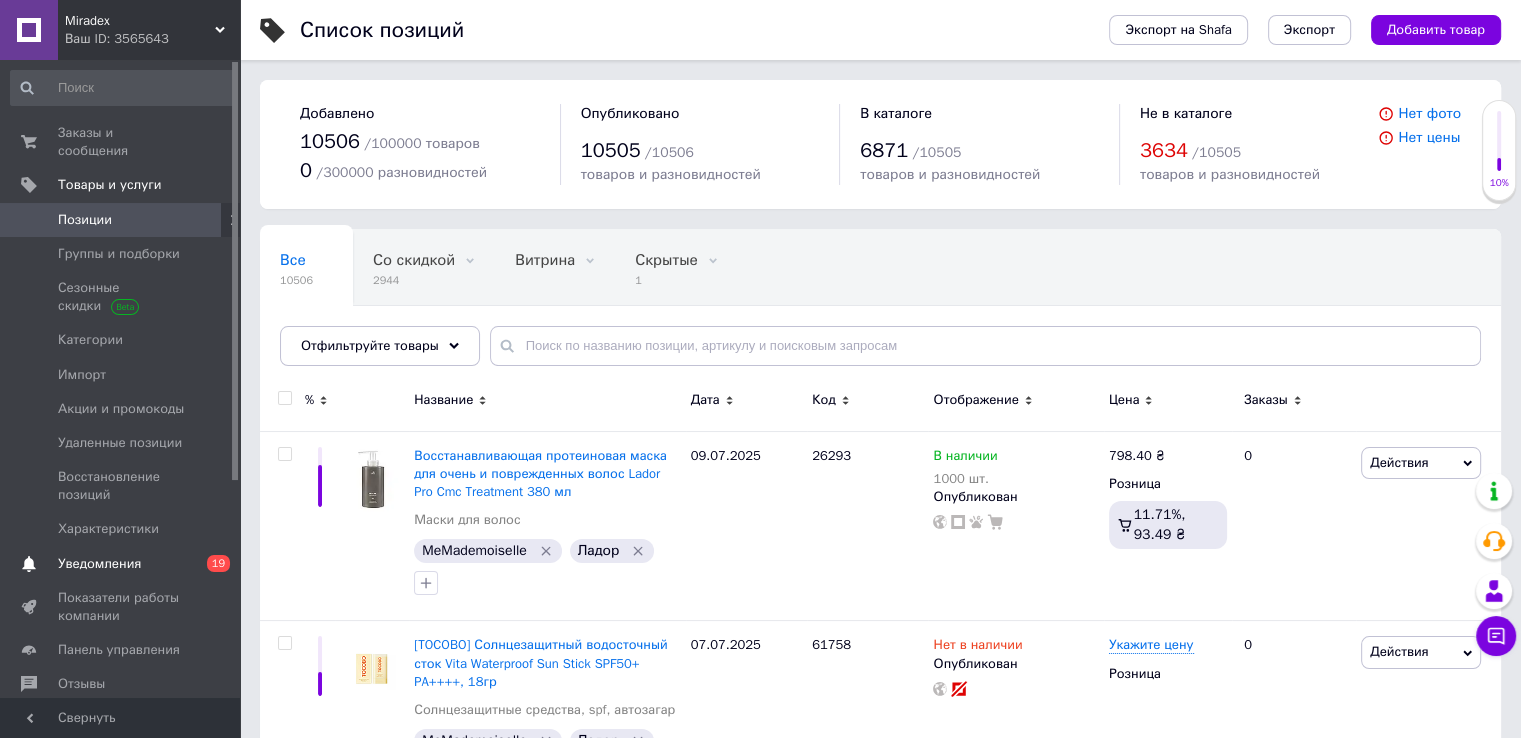 click on "Уведомления" at bounding box center (99, 564) 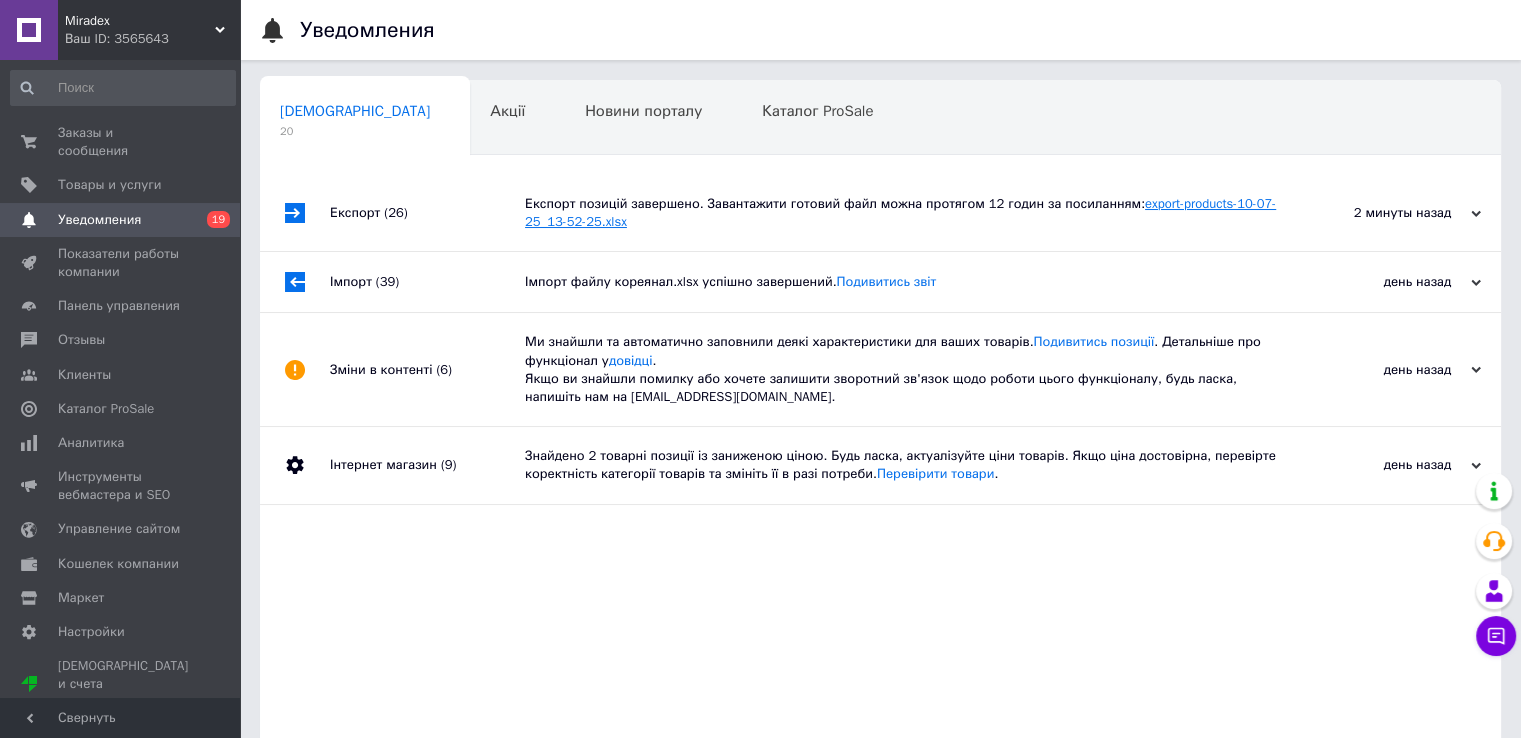 click on "export-products-10-07-25_13-52-25.xlsx" at bounding box center (900, 212) 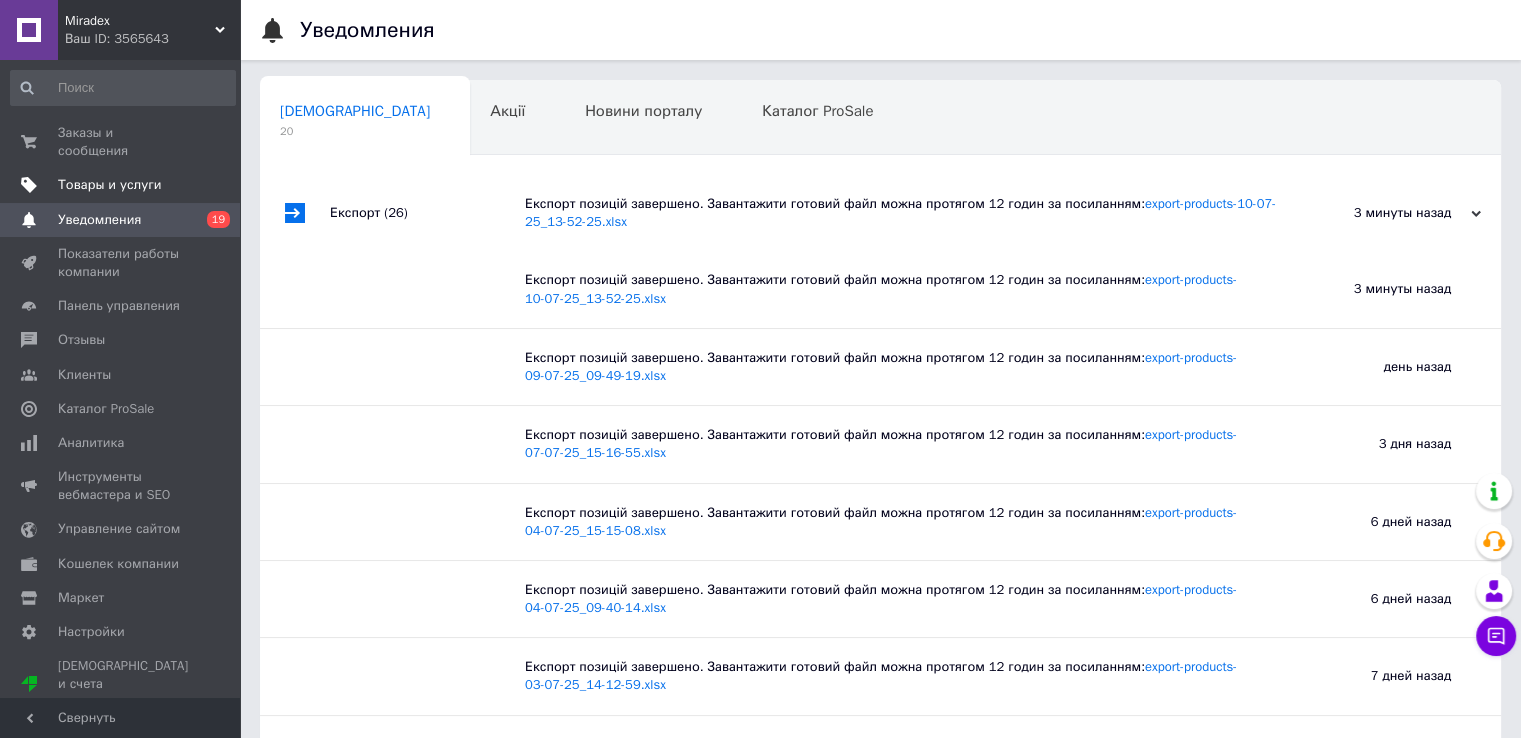 click on "Товары и услуги" at bounding box center (110, 185) 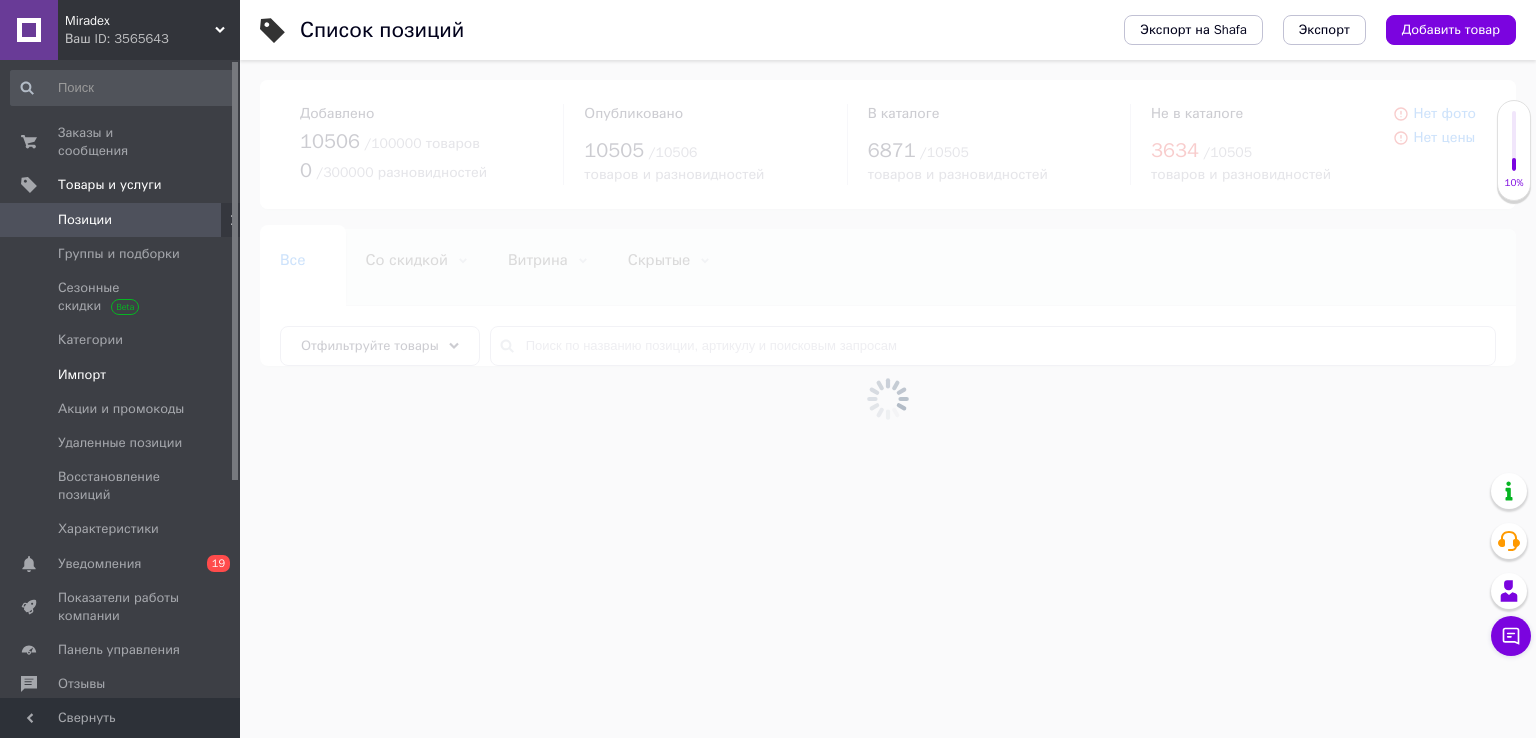 click on "Импорт" at bounding box center [82, 375] 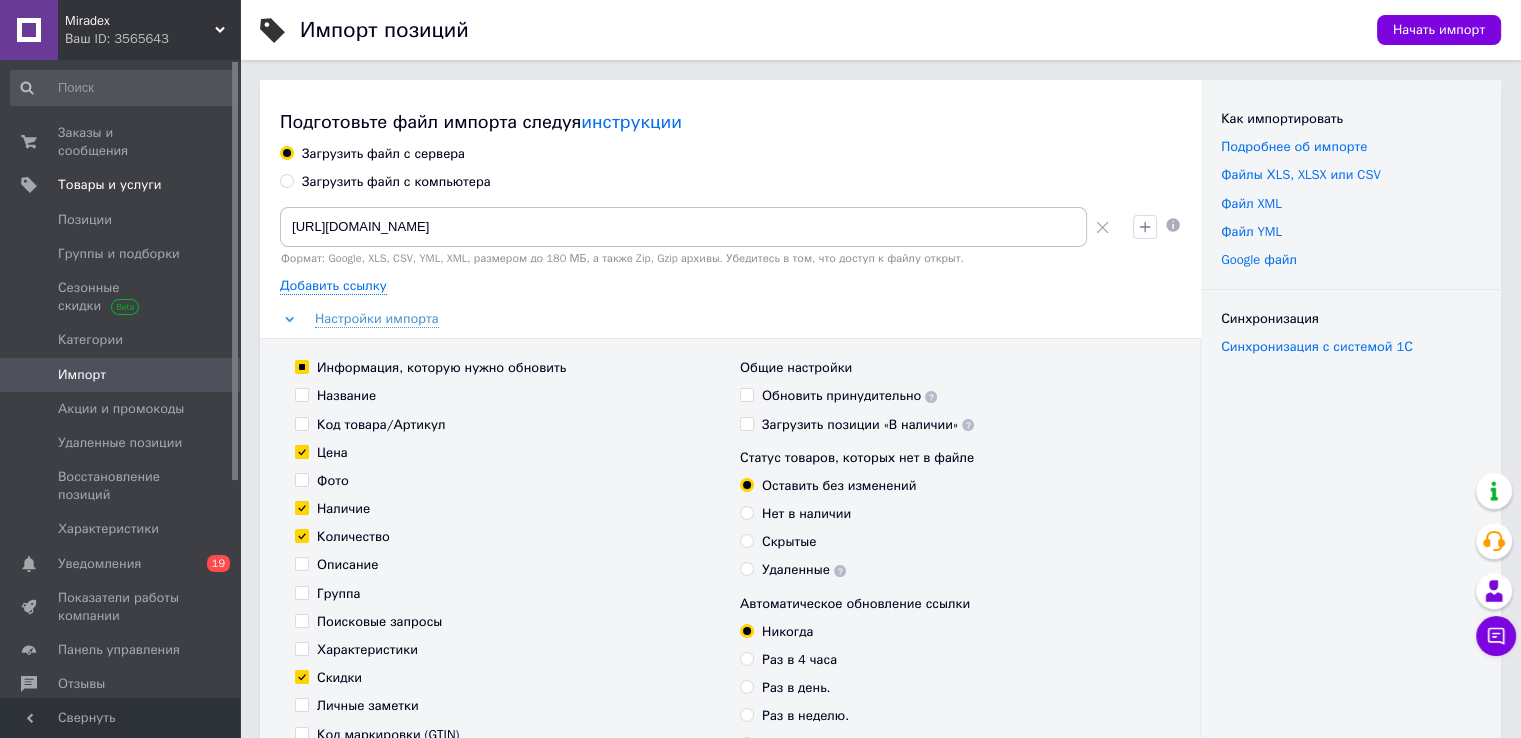 click on "Загрузить файл с компьютера" at bounding box center (396, 182) 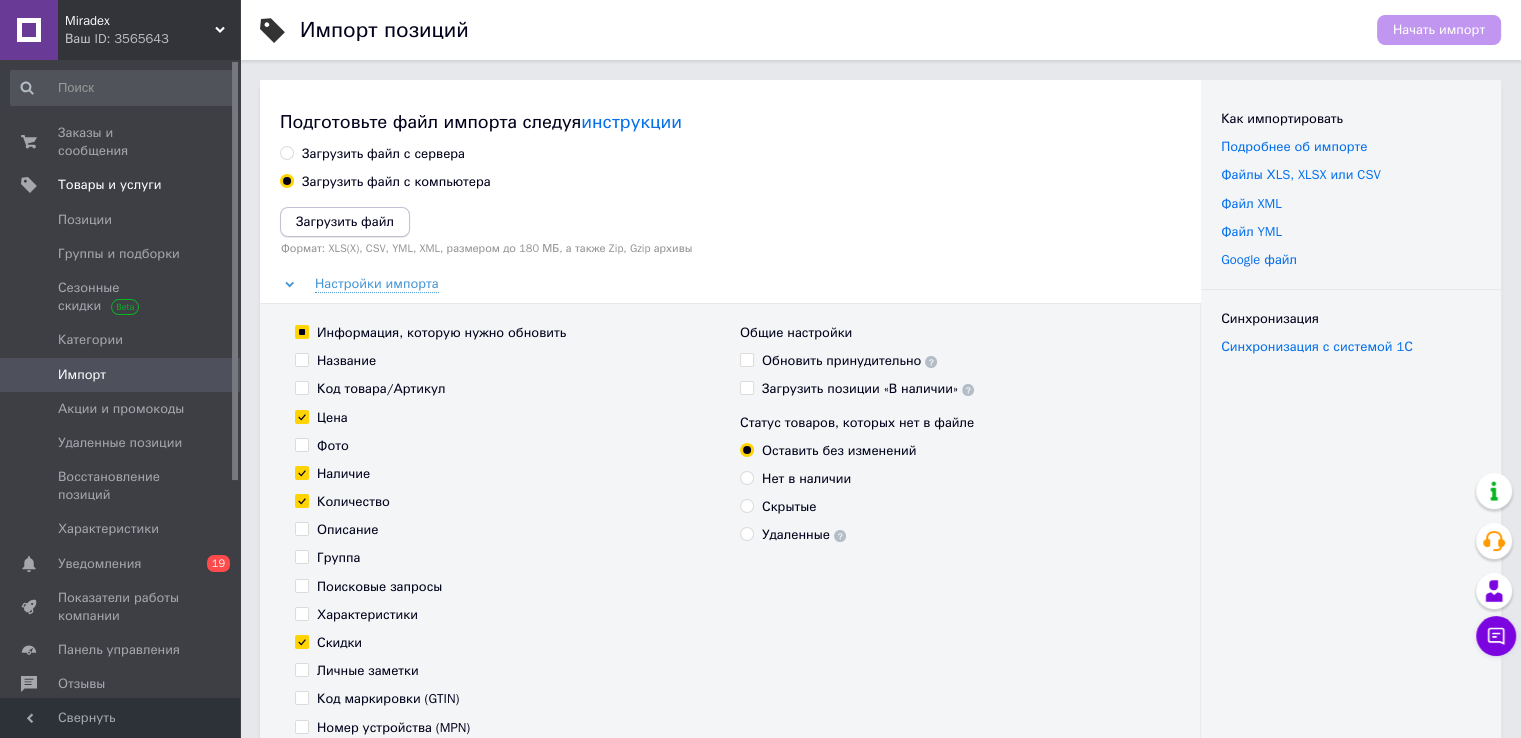 click on "Загрузить файл" at bounding box center [345, 221] 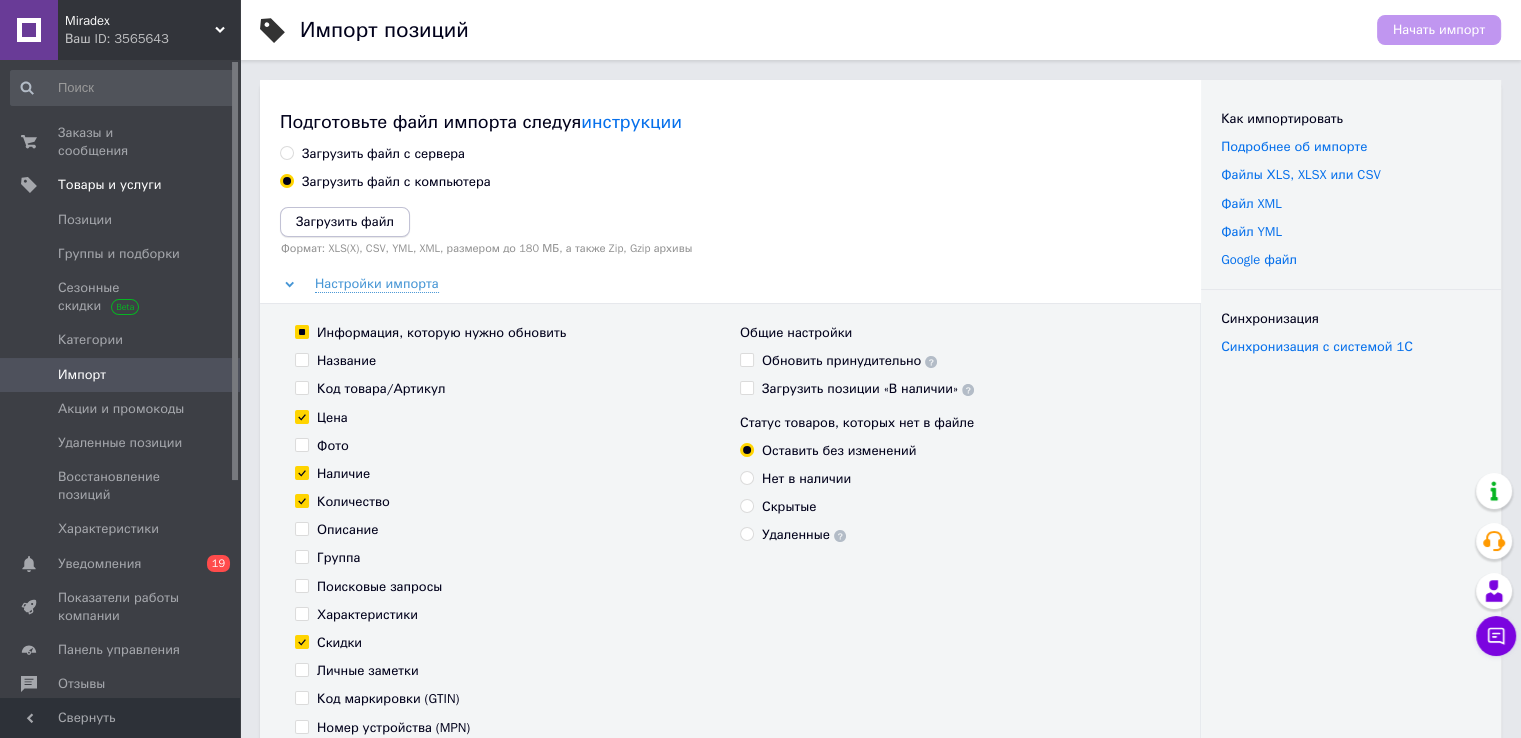 click on "Загрузить файл" at bounding box center (345, 222) 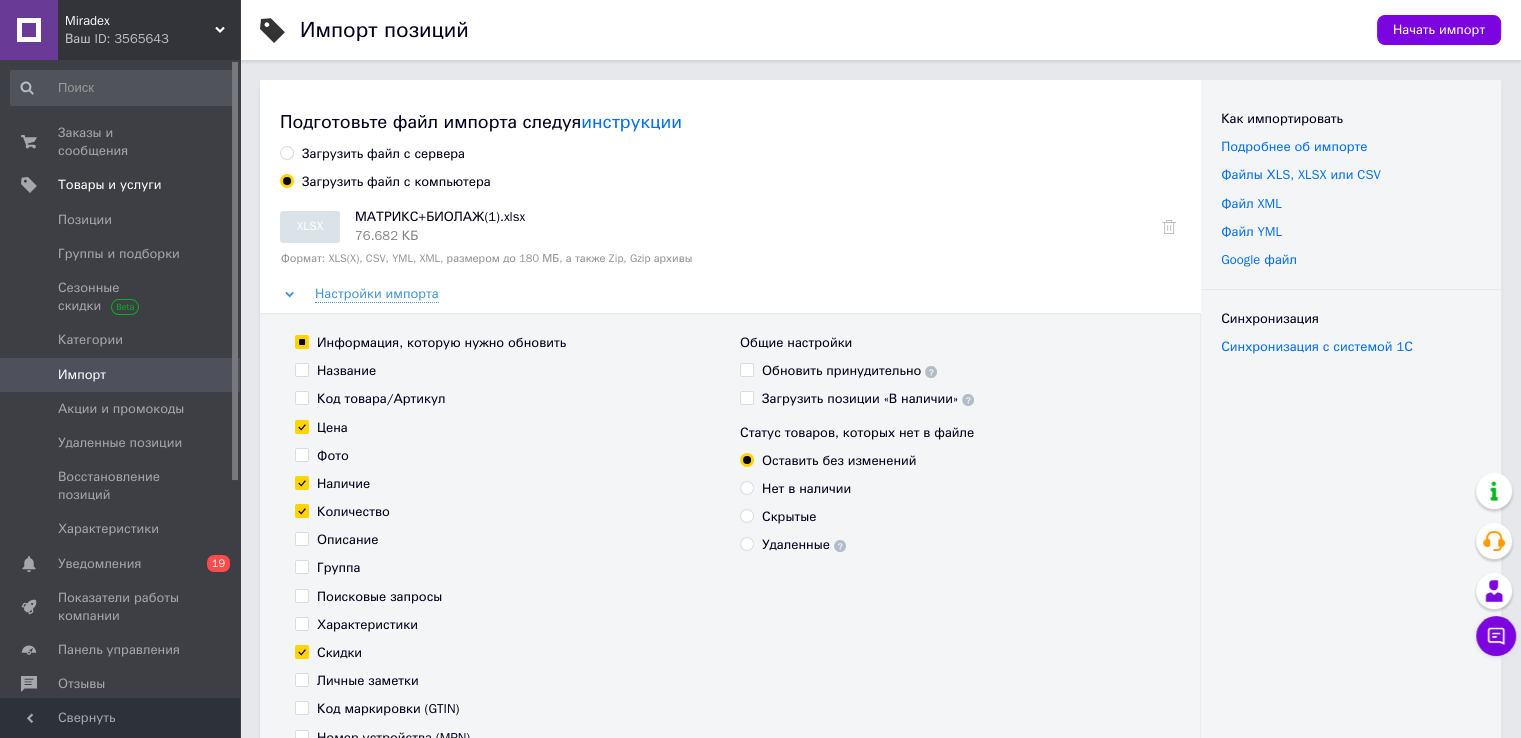 click on "Личные заметки" at bounding box center [368, 681] 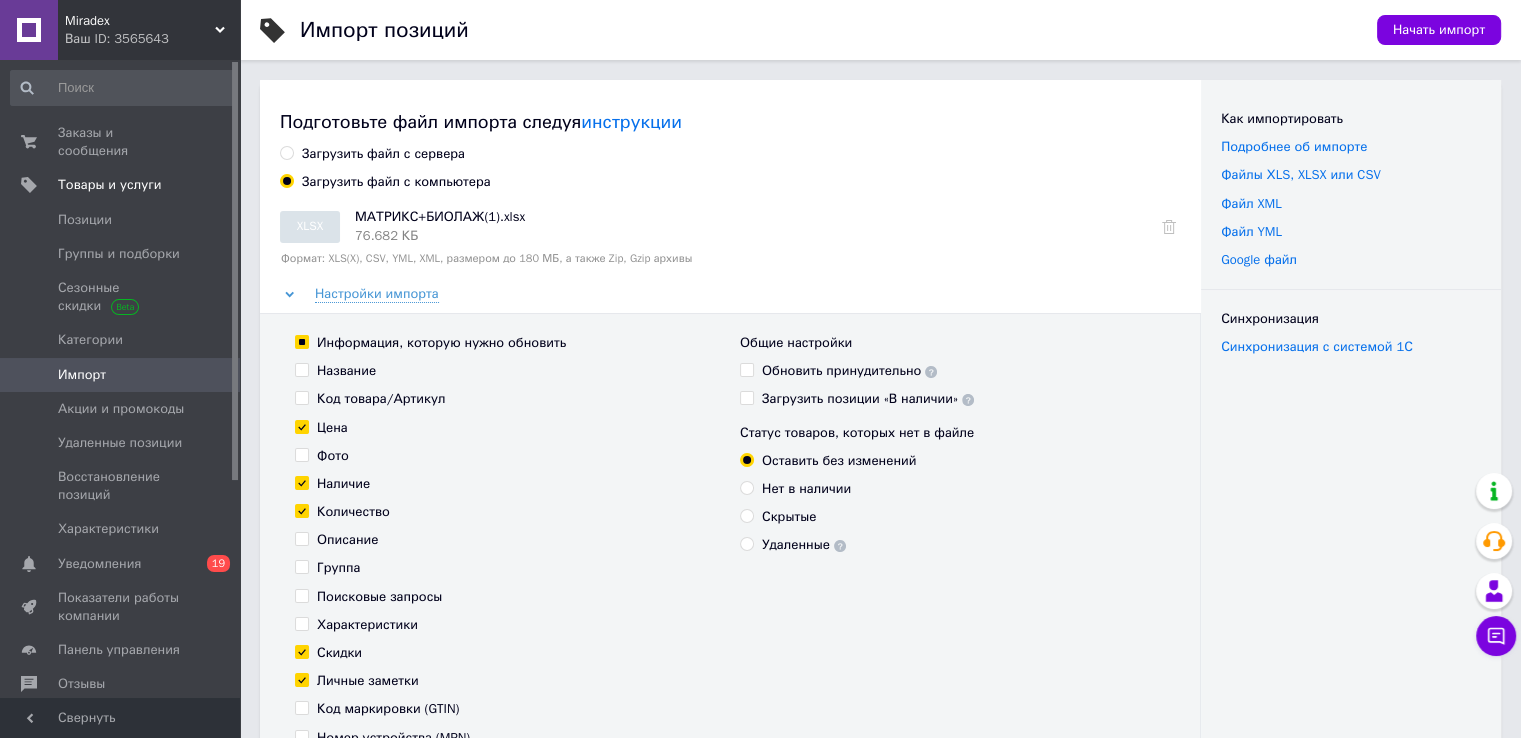 checkbox on "true" 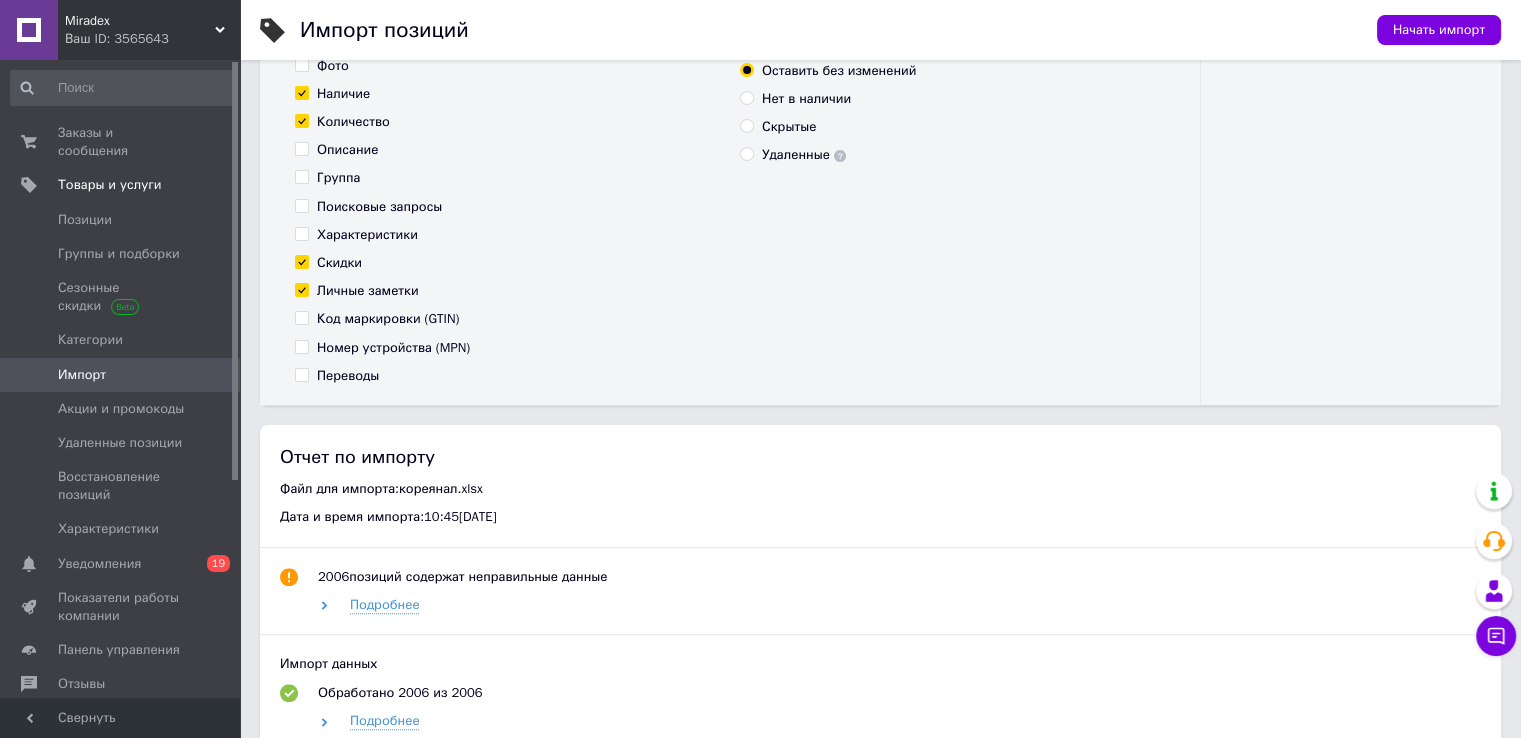 scroll, scrollTop: 400, scrollLeft: 0, axis: vertical 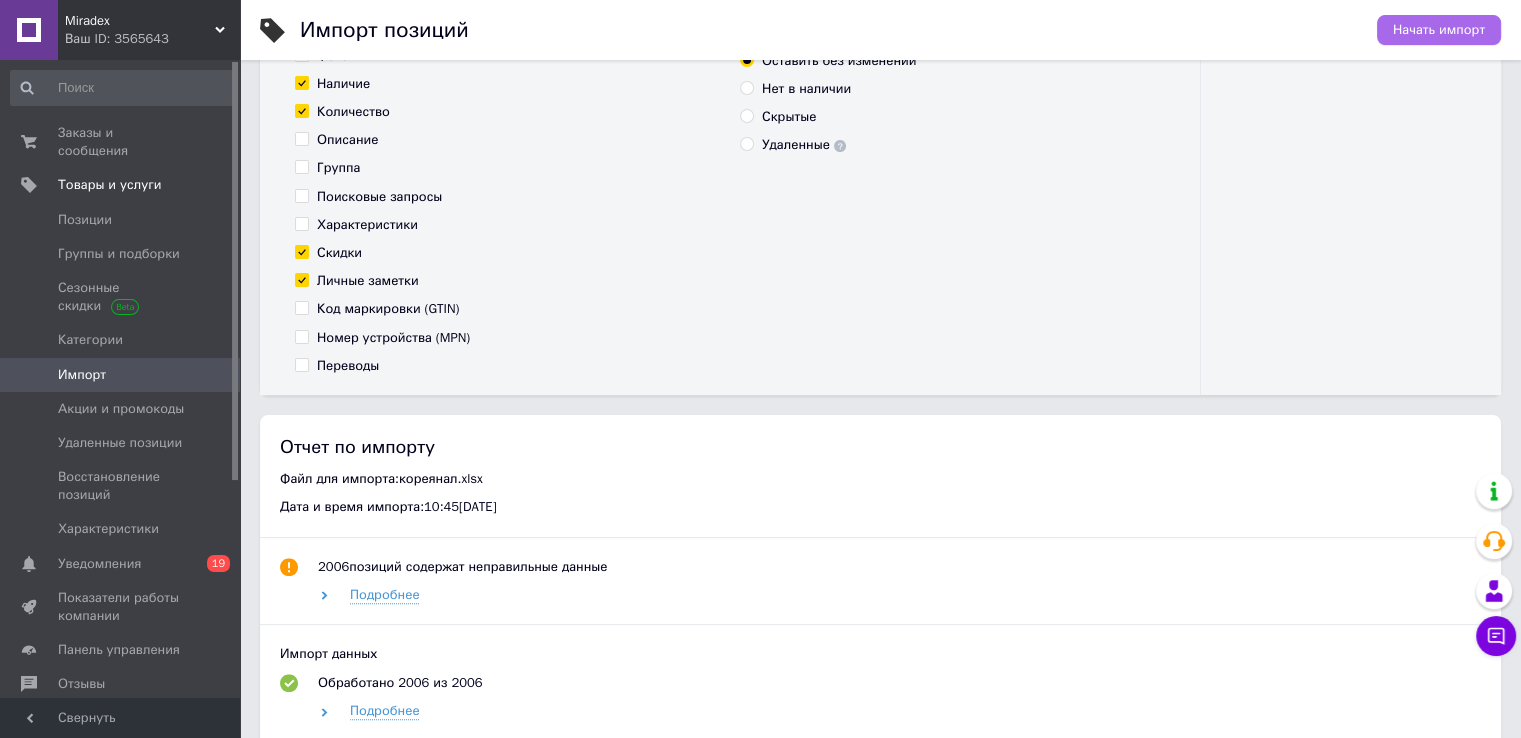 click on "Начать импорт" at bounding box center (1439, 30) 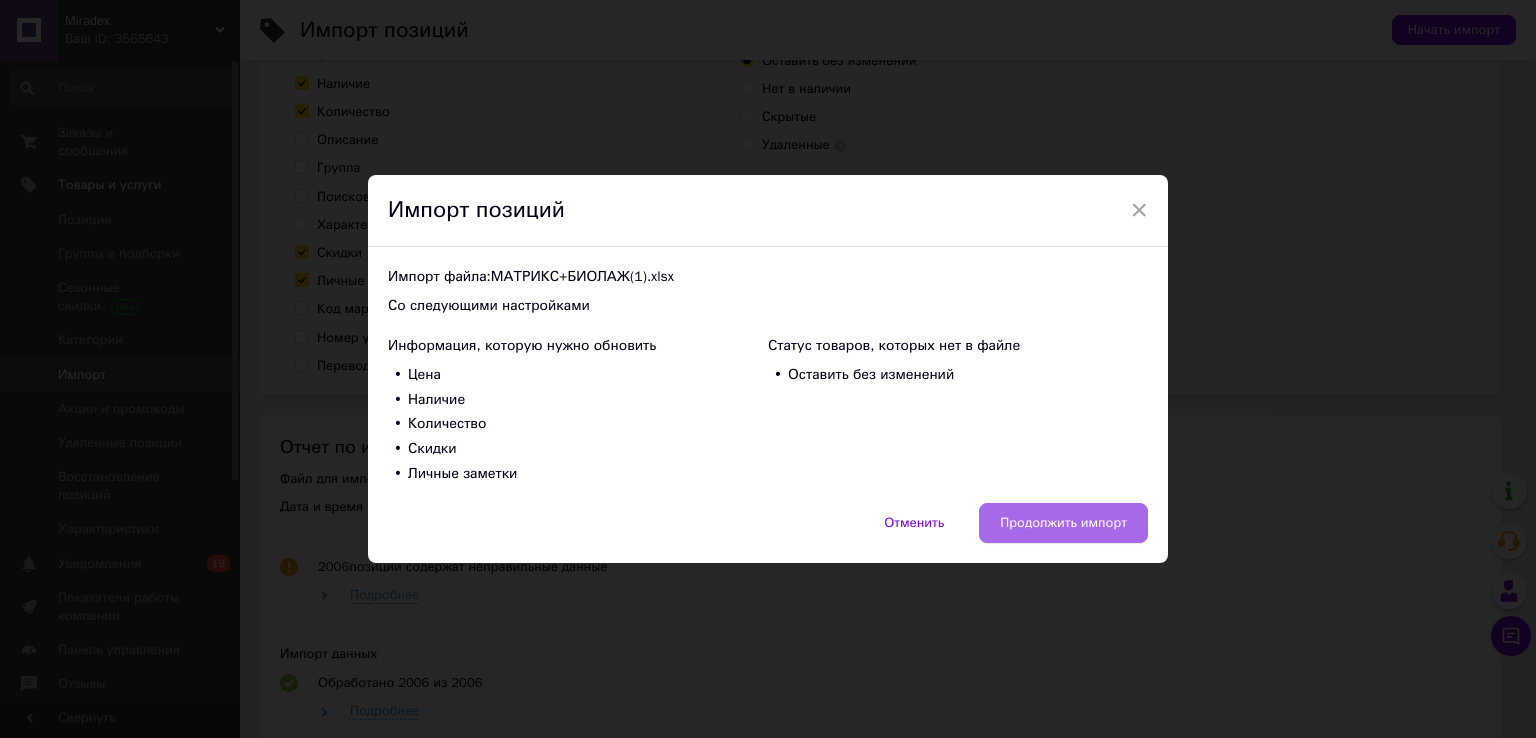 click on "Продолжить импорт" at bounding box center (1063, 523) 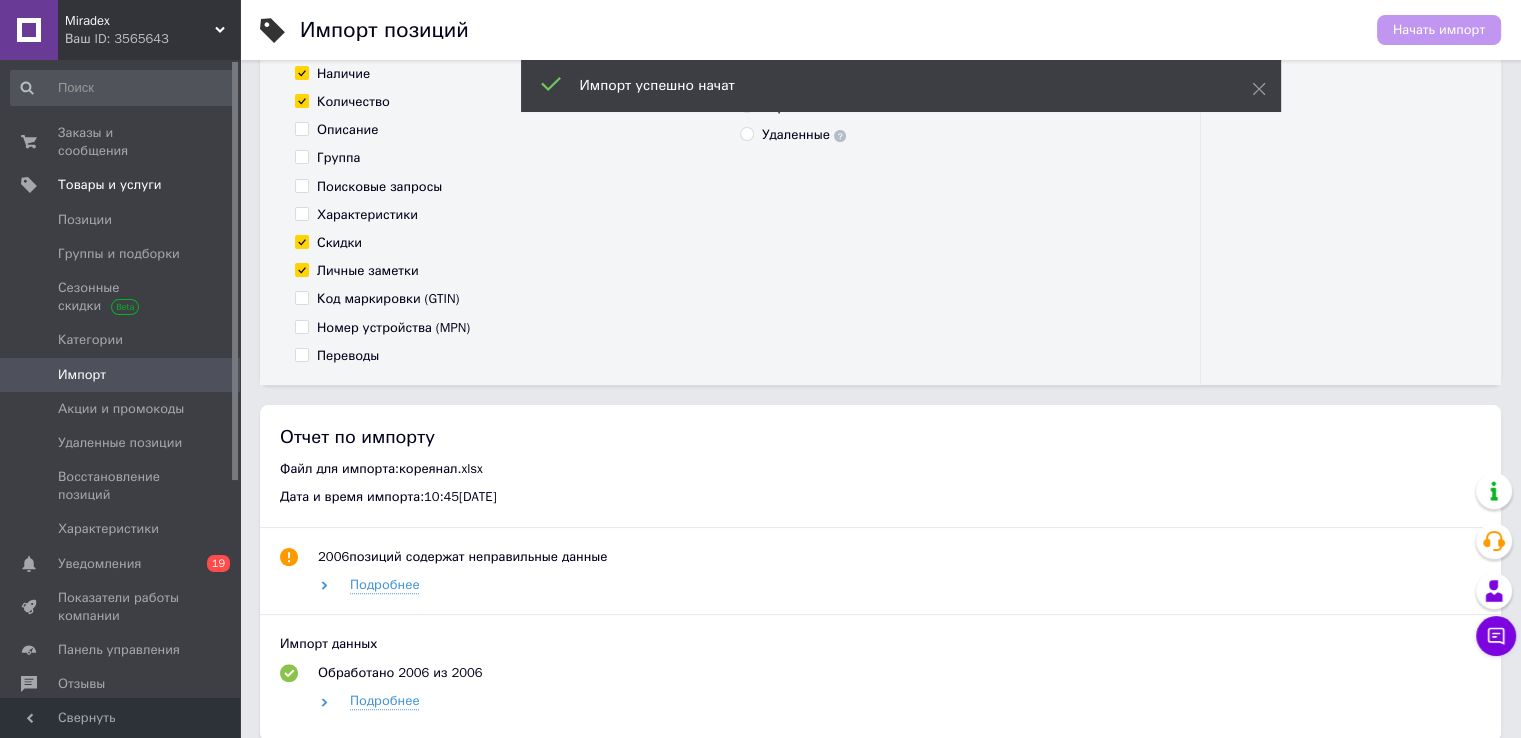 scroll, scrollTop: 390, scrollLeft: 0, axis: vertical 